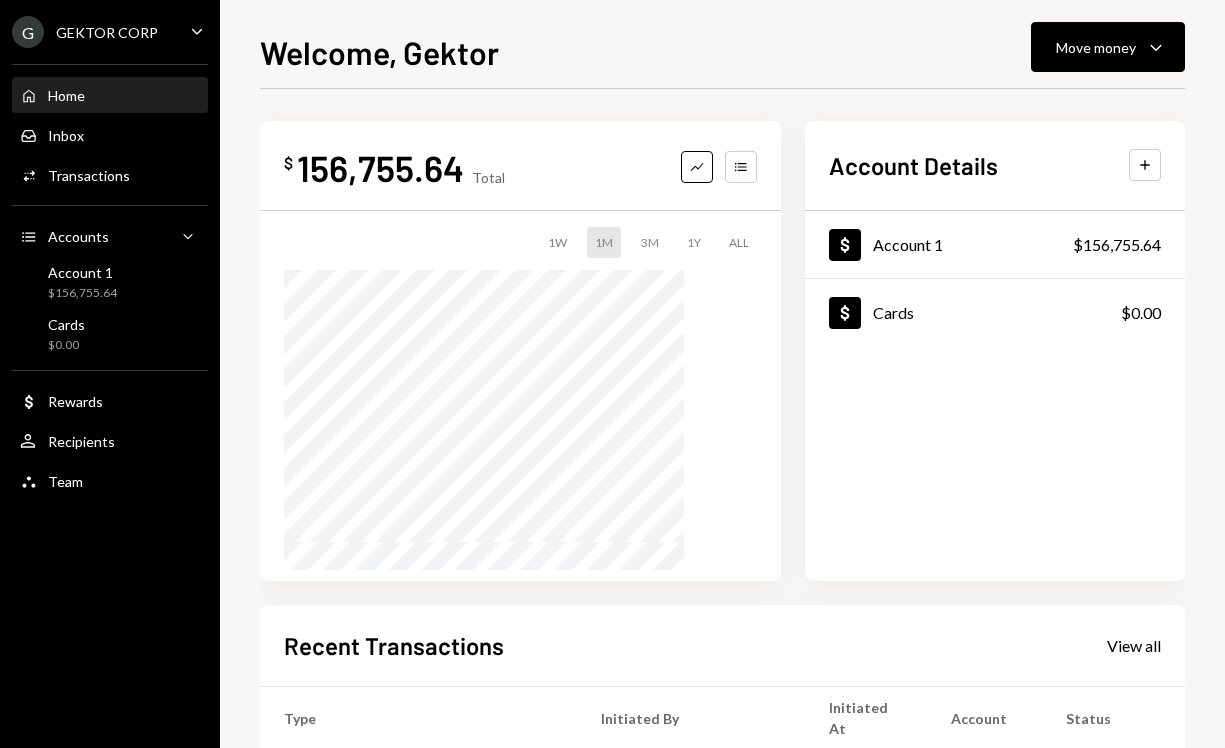 scroll, scrollTop: 0, scrollLeft: 0, axis: both 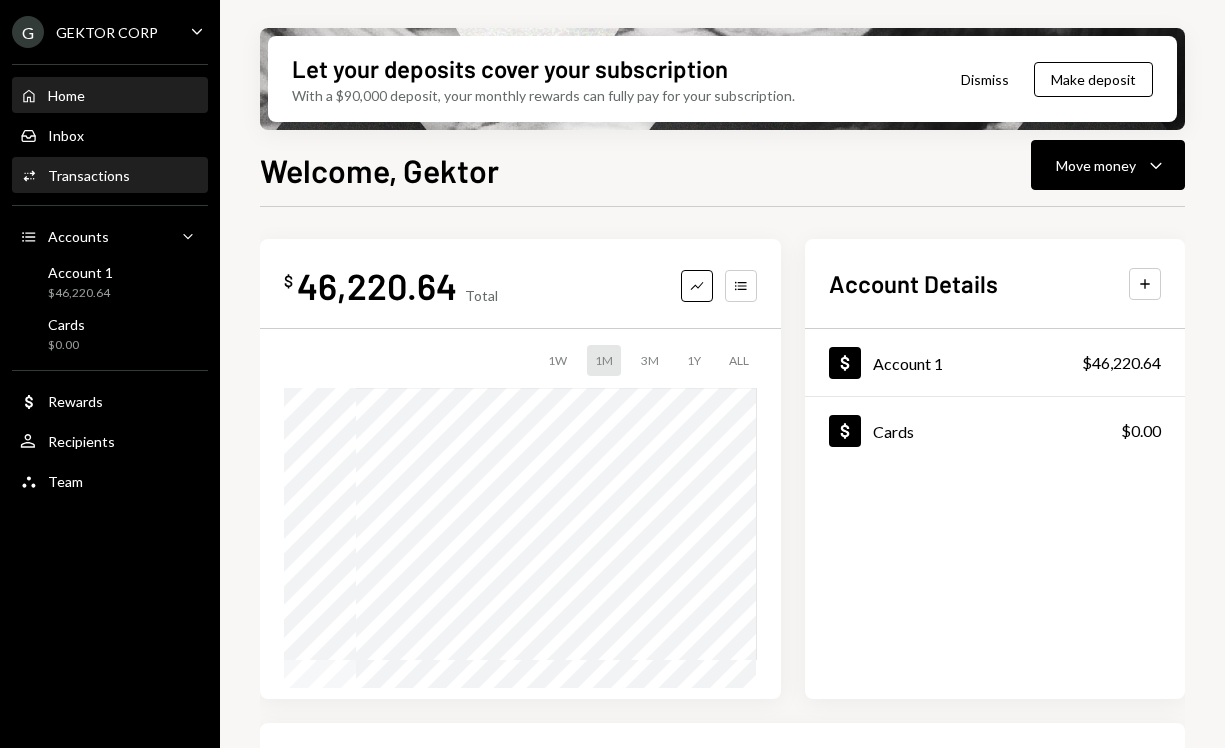 click on "Activities Transactions" at bounding box center (110, 176) 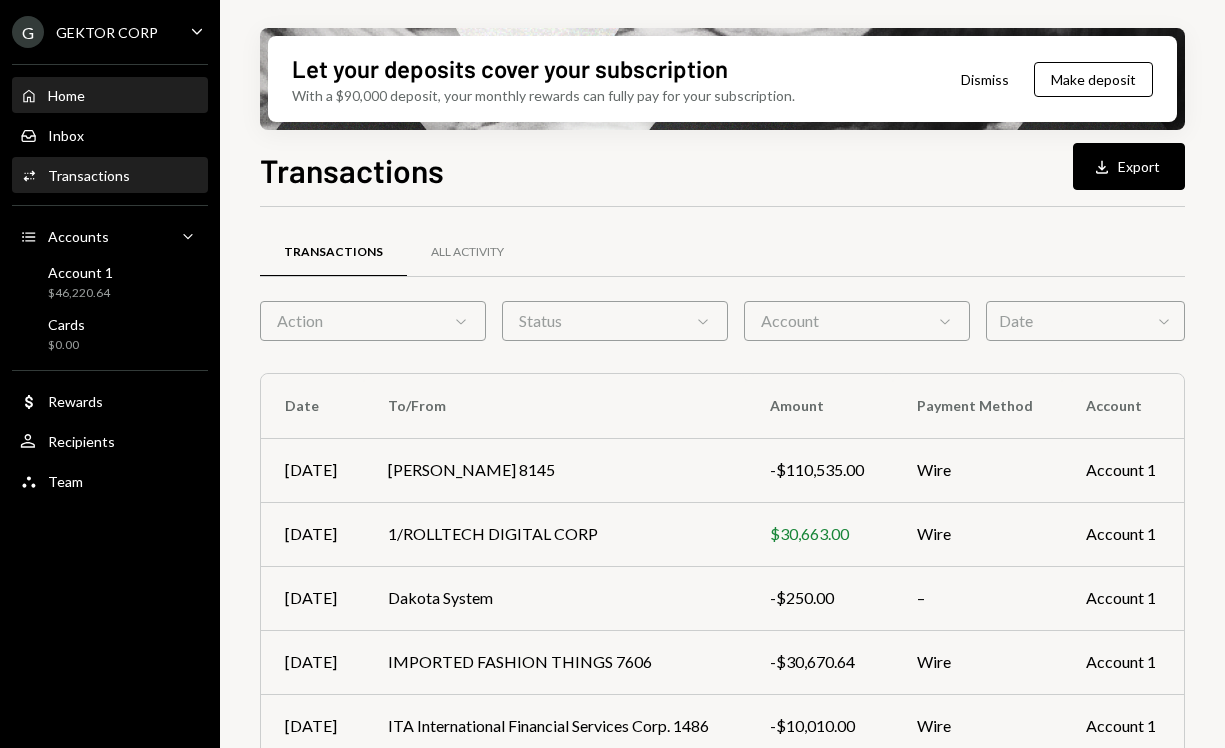 click on "Home Home" at bounding box center [110, 96] 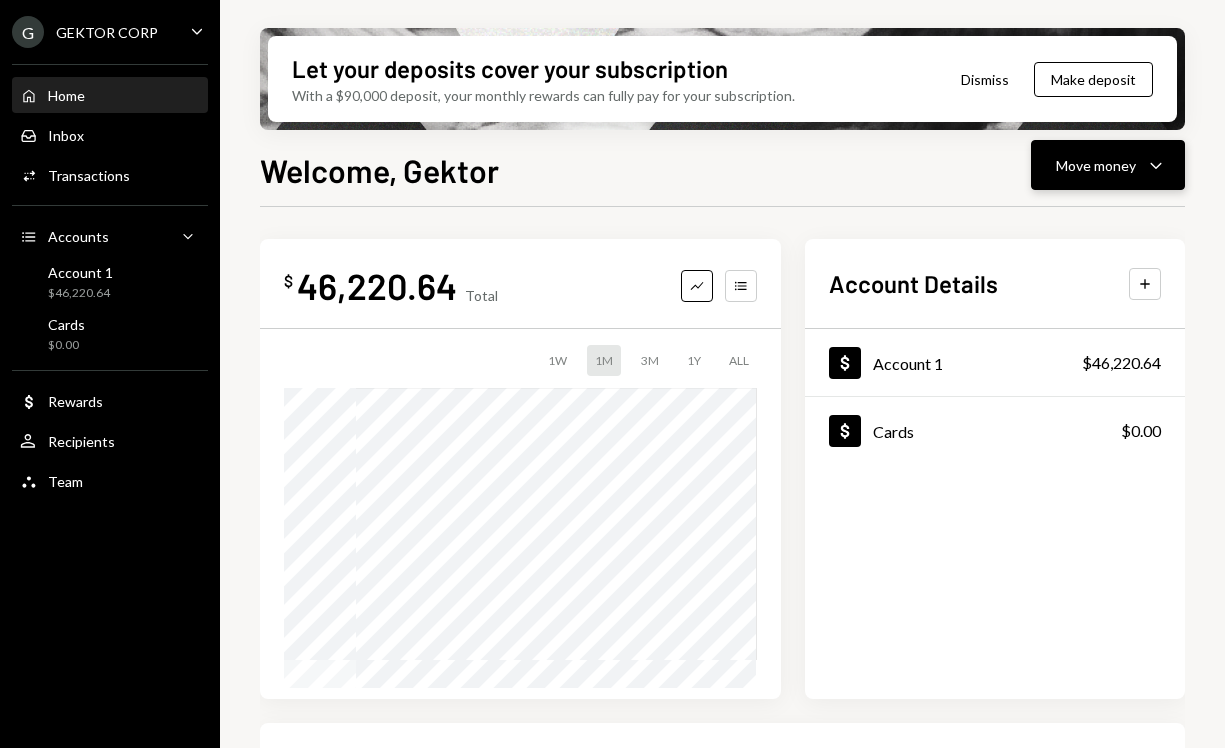 click on "Move money" at bounding box center [1096, 165] 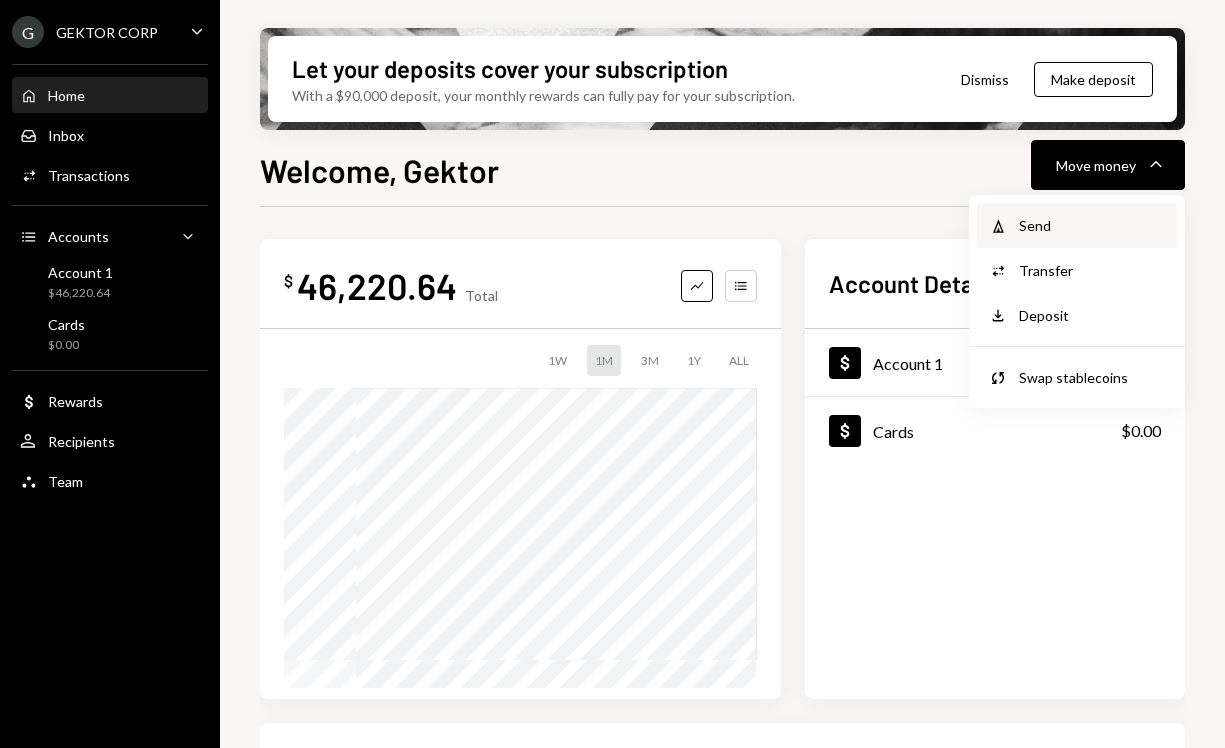 click on "Send" at bounding box center [1092, 225] 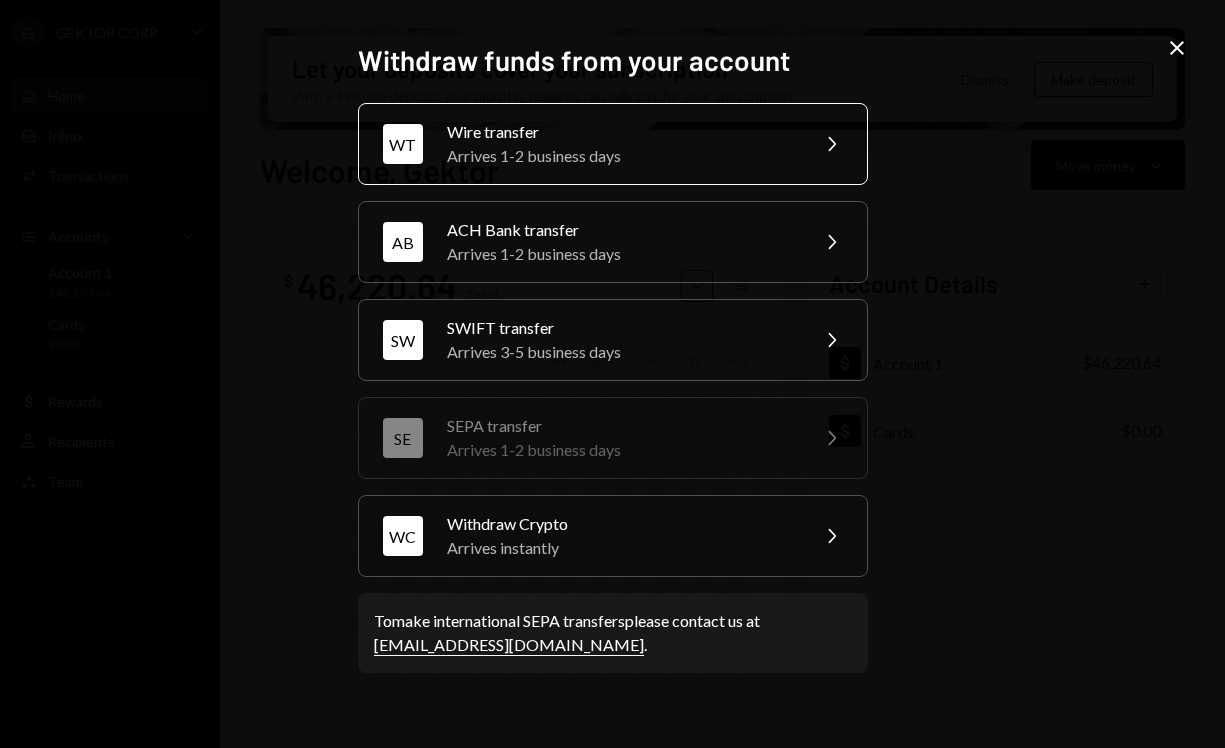 click on "Wire transfer" at bounding box center [621, 132] 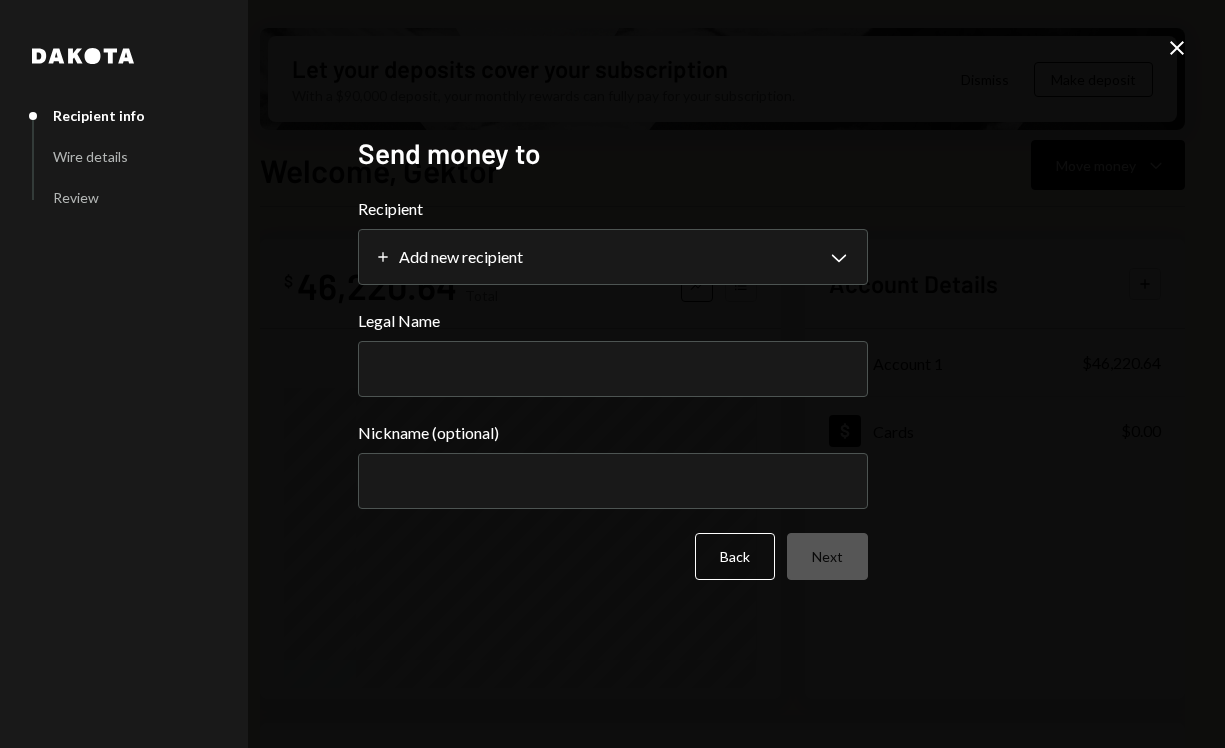 select 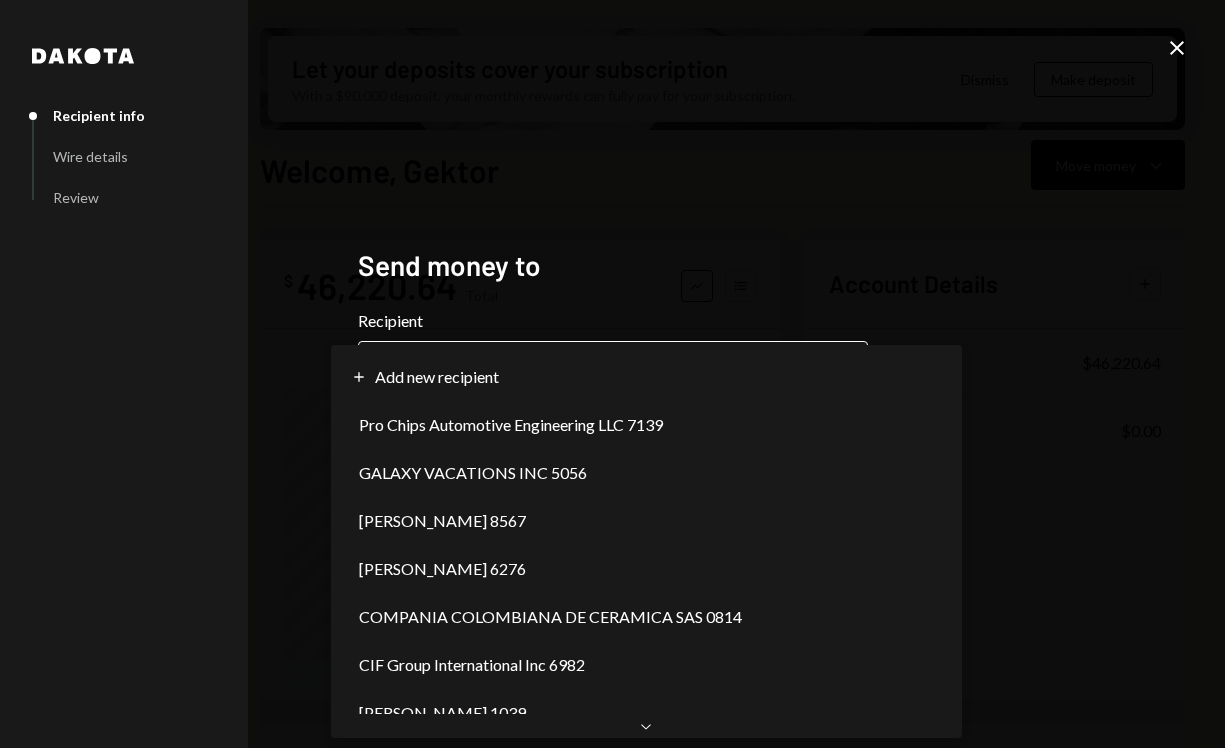 click on "**********" at bounding box center (612, 374) 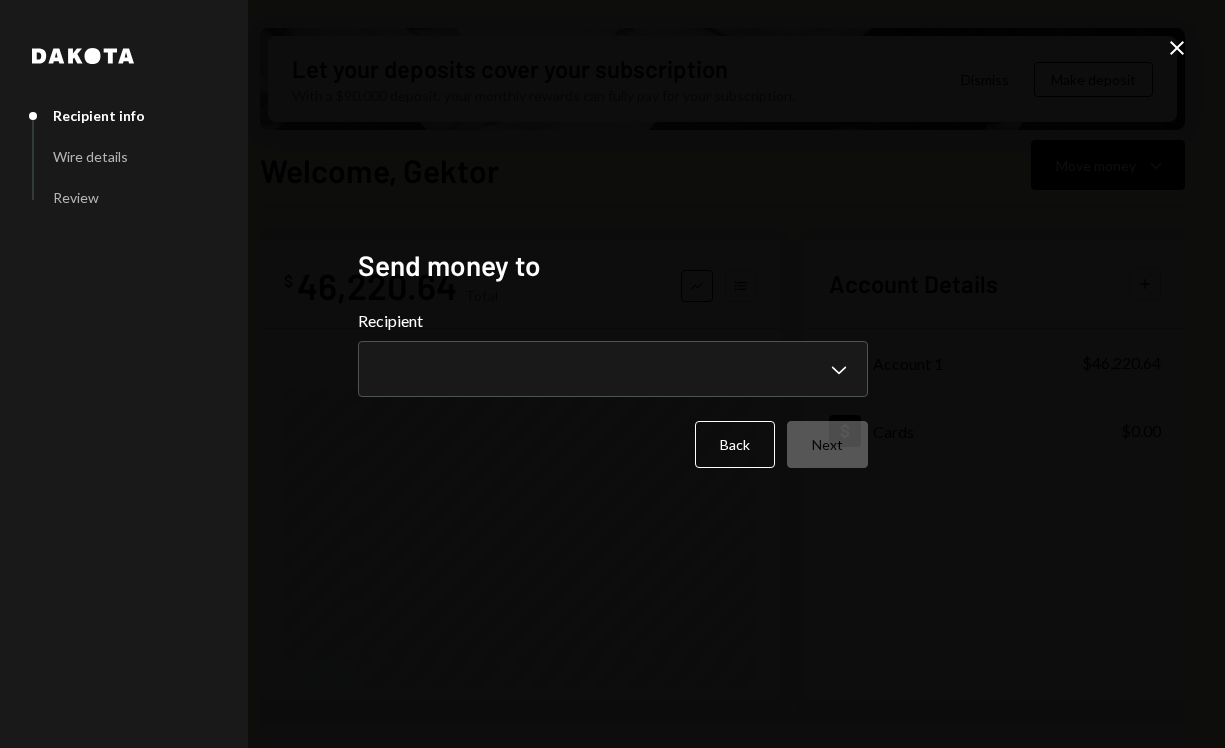 click on "**********" at bounding box center [612, 374] 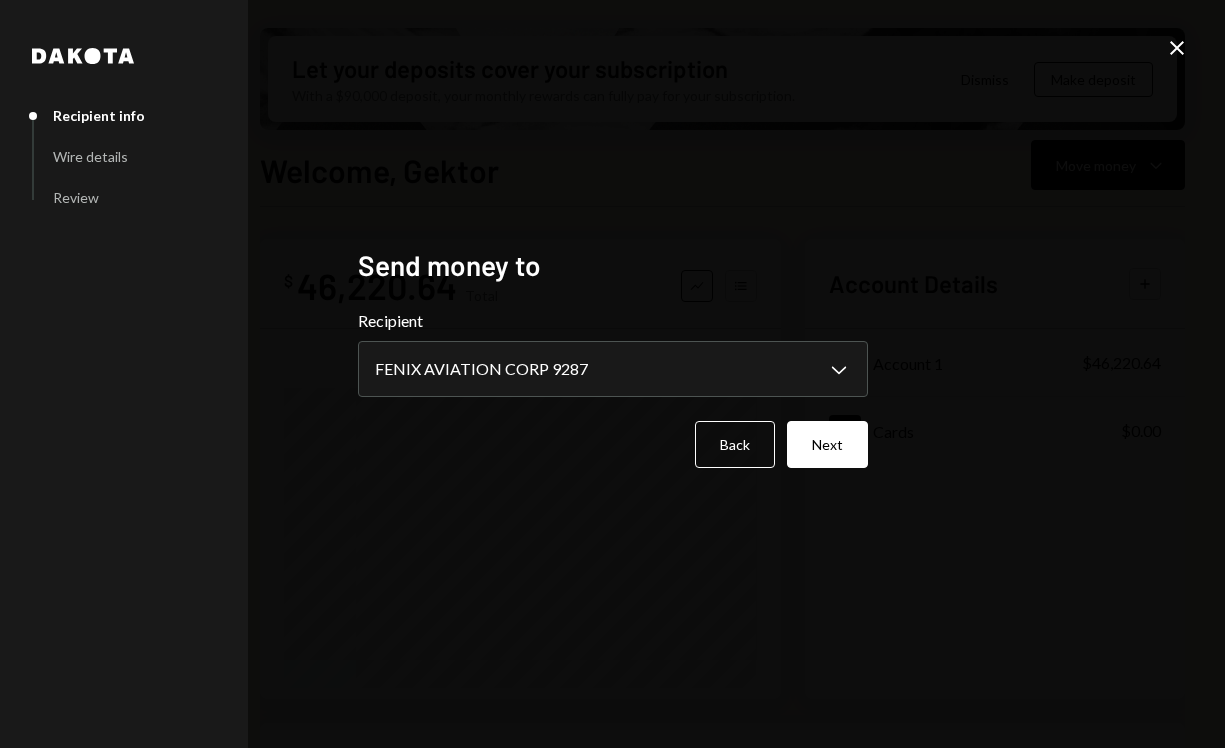 type 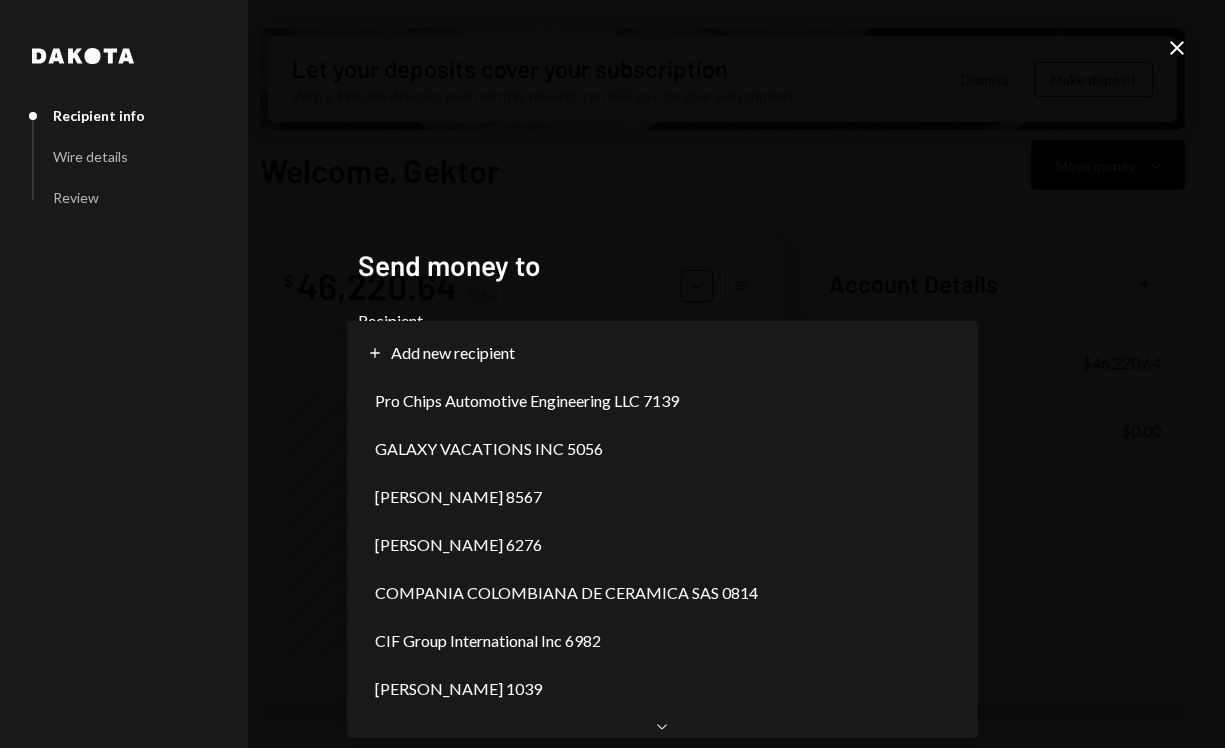 click on "G GEKTOR CORP Caret Down Home Home Inbox Inbox Activities Transactions Accounts Accounts Caret Down Account 1 $46,220.64 Cards $0.00 Dollar Rewards User Recipients Team Team Let your deposits cover your subscription With a $90,000 deposit, your monthly rewards can fully pay for your subscription. Dismiss Make deposit Welcome, Gektor Move money Caret Down $ 46,220.64 Total Graph Accounts 1W 1M 3M 1Y ALL Account Details Plus Dollar Account 1 $46,220.64 Dollar Cards $0.00 Recent Transactions View all Type Initiated By Initiated At Account Status Bank Payment $110,535.00 Gektor 12:00 PM Account 1 Pending Bank Deposit $30,663.00 1/ROLLTECH DIGITAL CORP 5:54 AM Account 1 Completed Billing Drawdown Withdrawal 250  DKUSD Dakota System 07/19/2025 Account 1 Completed Bank Payment $30,670.64 Gektor 07/18/2025 Account 1 Completed Bank Payment $10,010.00 Gektor 07/18/2025 Account 1 Completed Welcome, Gektor - Dakota Dakota Recipient info Wire details Review Send money to Recipient Felix Beccar Varela  5508 Chevron Down" at bounding box center (612, 374) 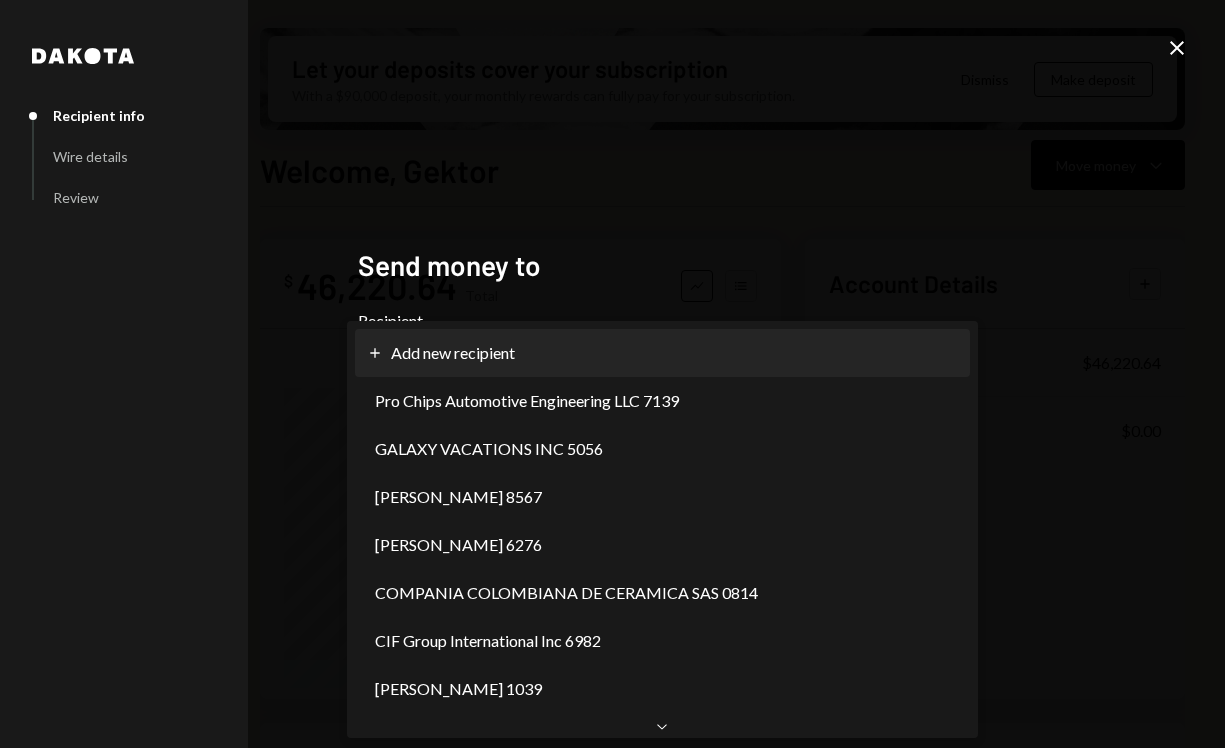 select on "**********" 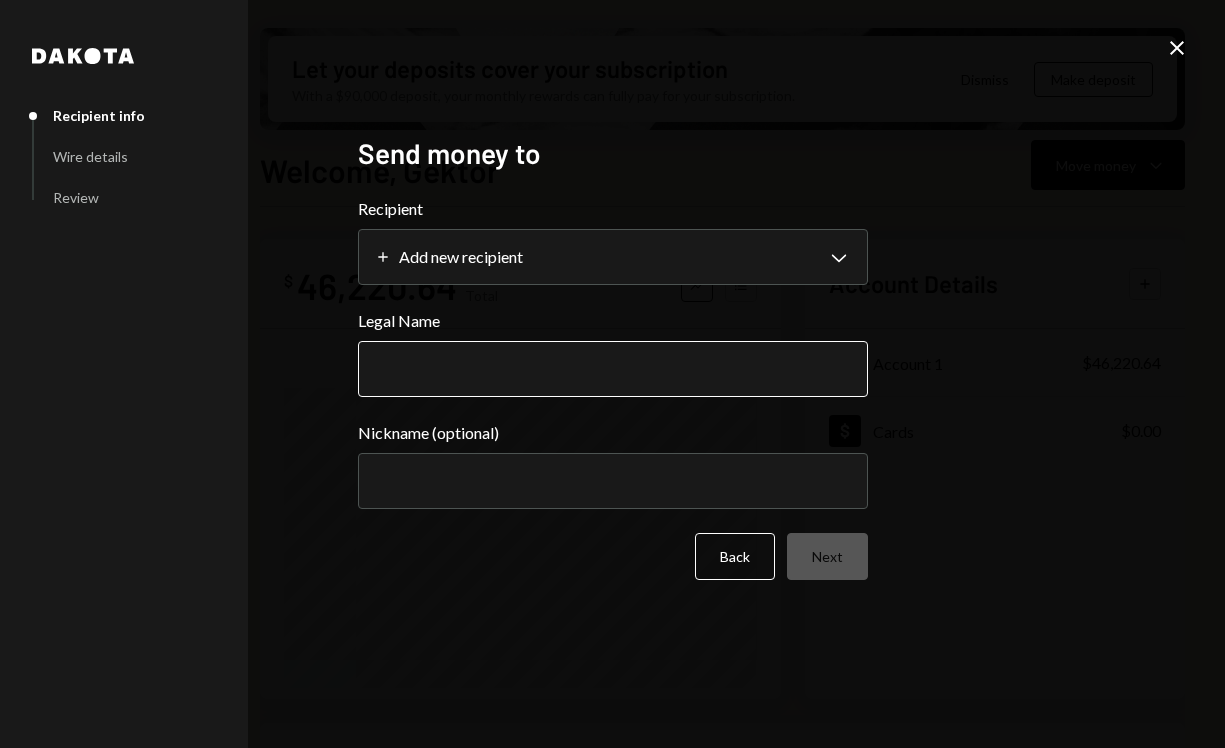 click on "Legal Name" at bounding box center (613, 369) 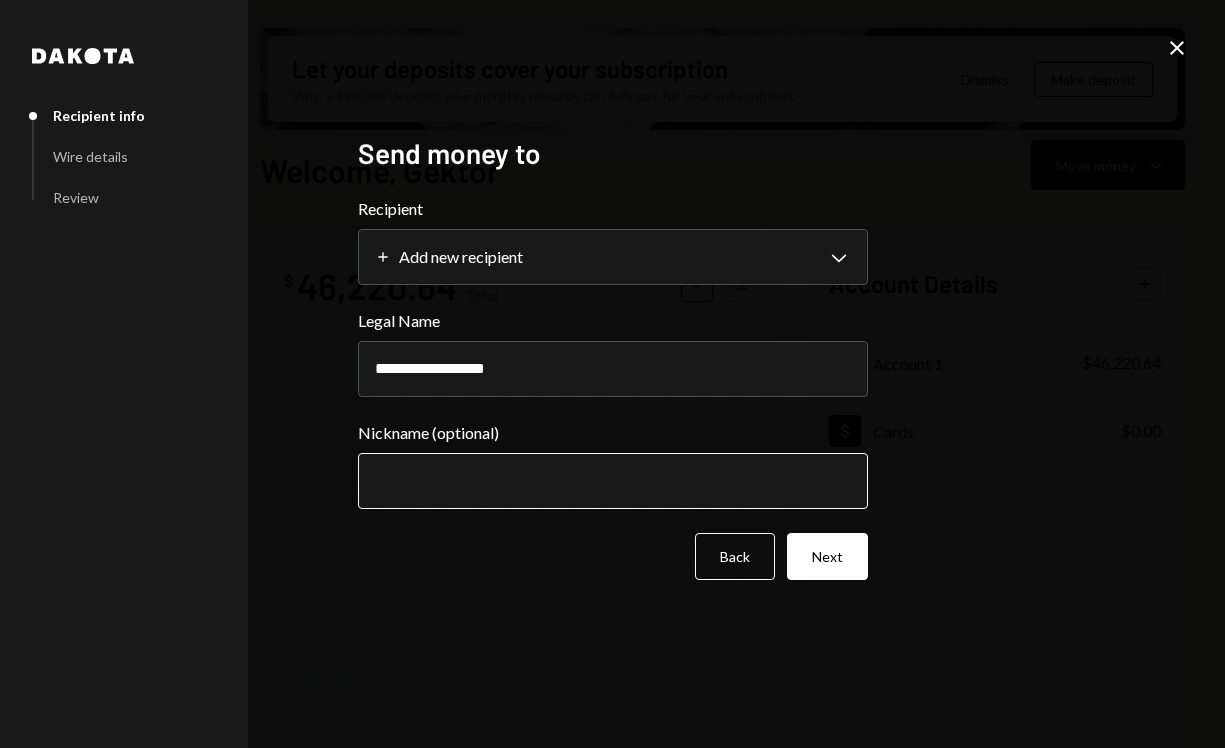 type on "**********" 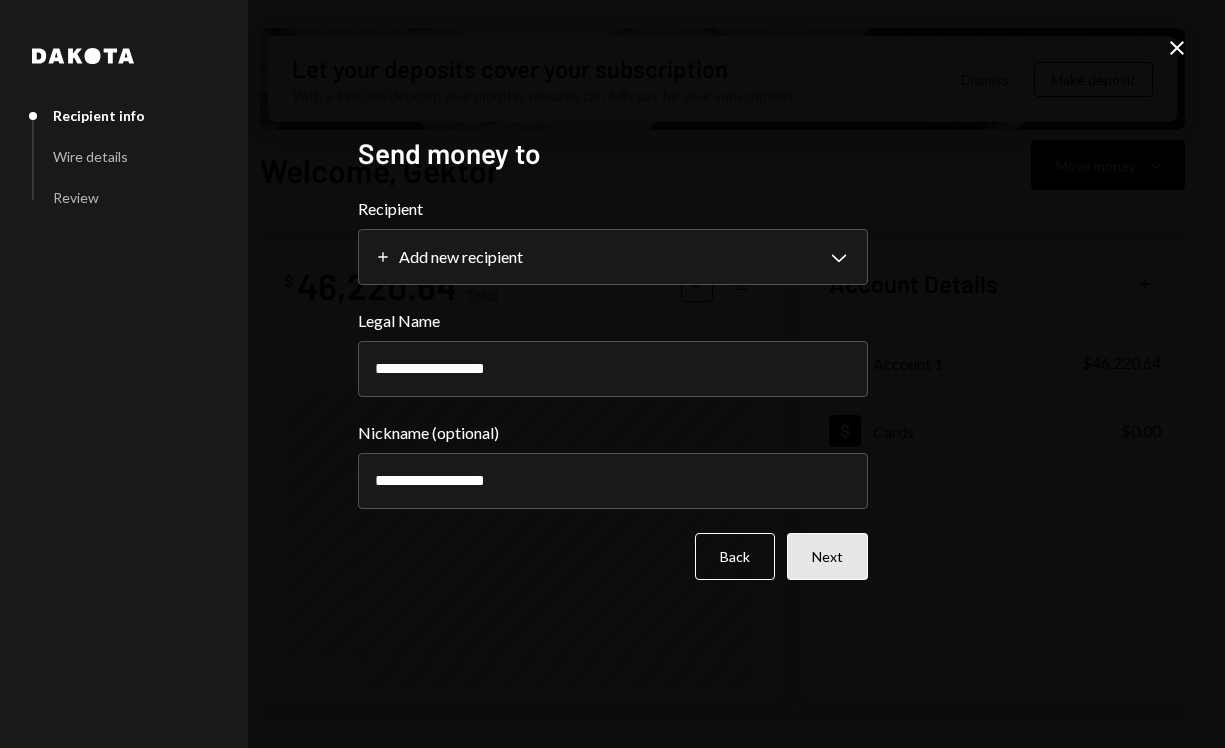 type on "**********" 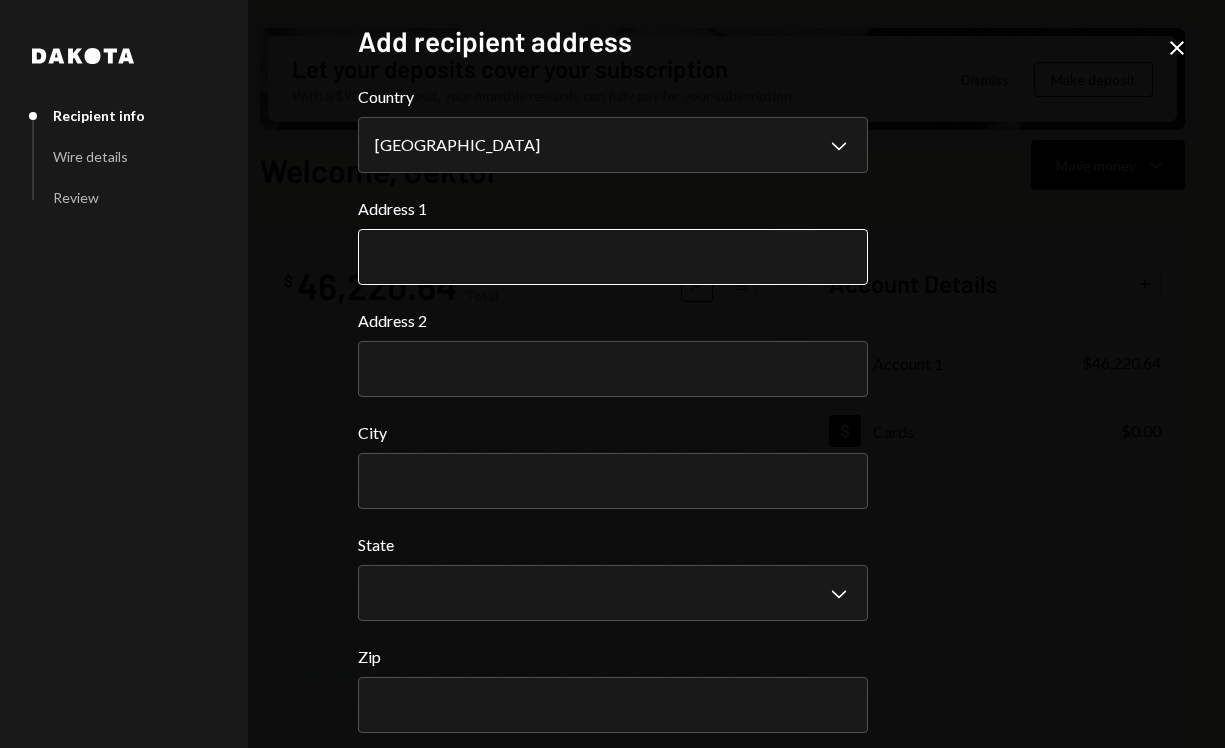 click on "Address 1" at bounding box center (613, 257) 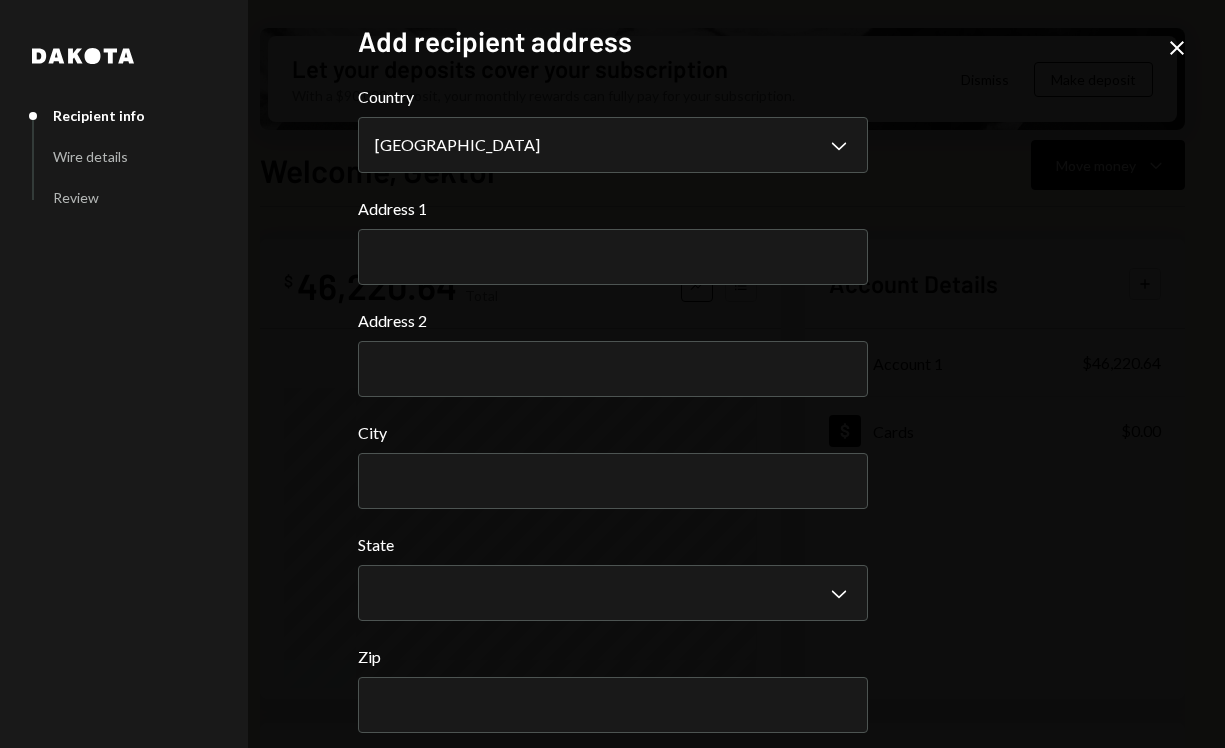 paste on "******" 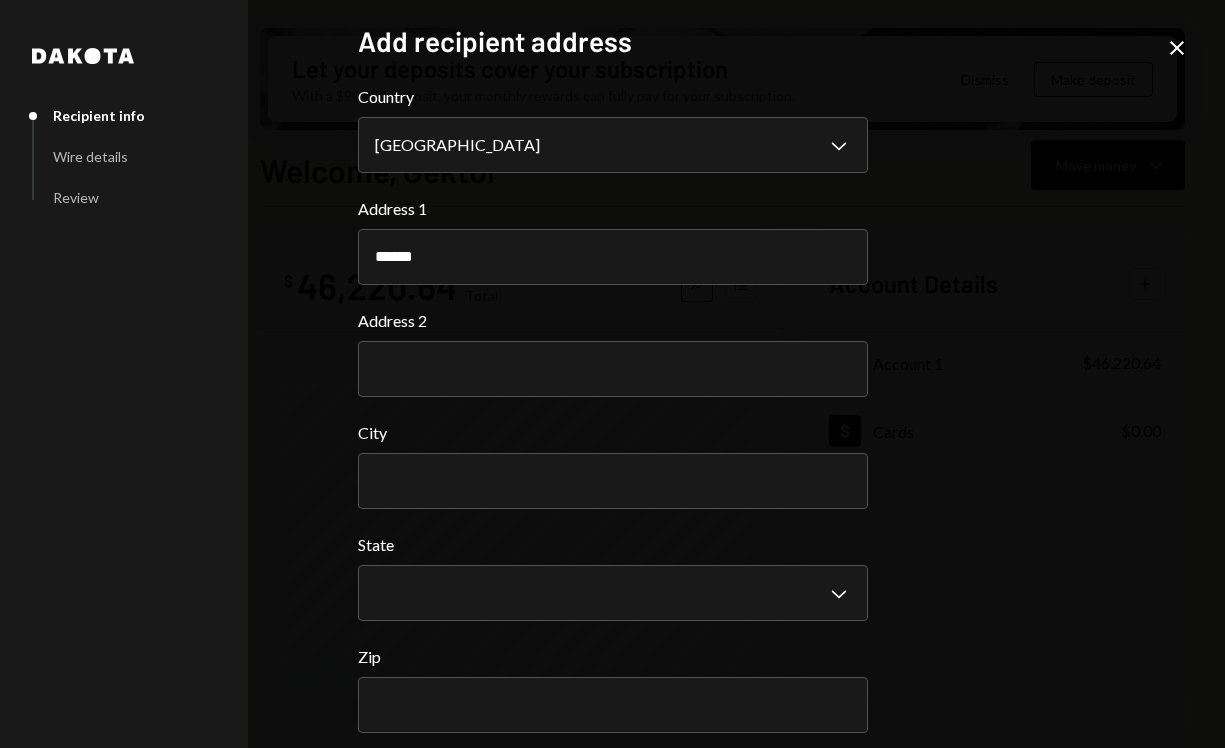 type on "******" 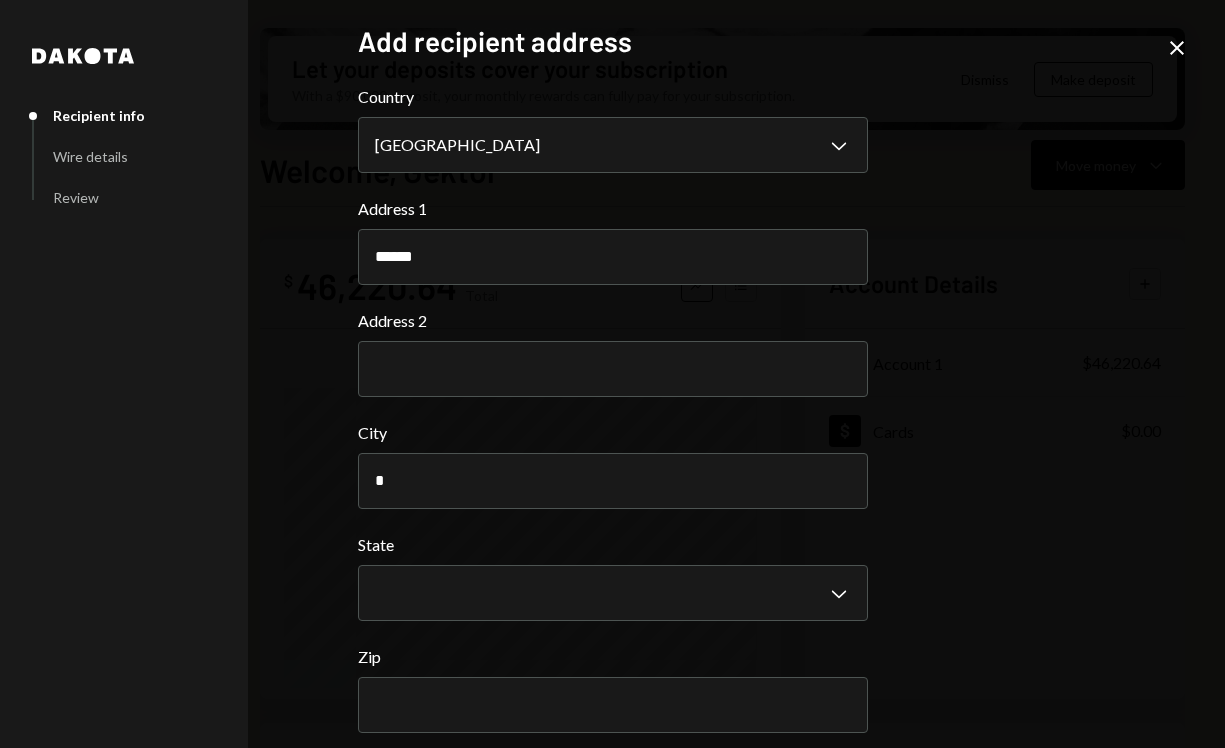 type on "*****" 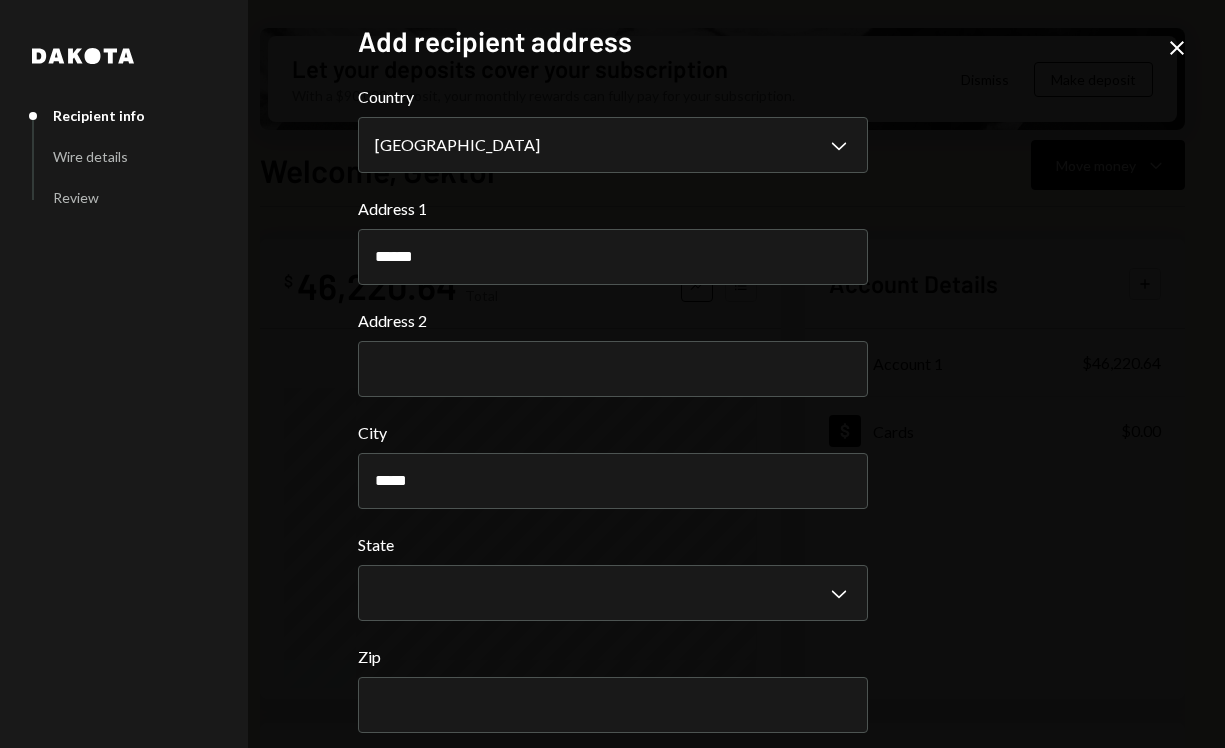 type 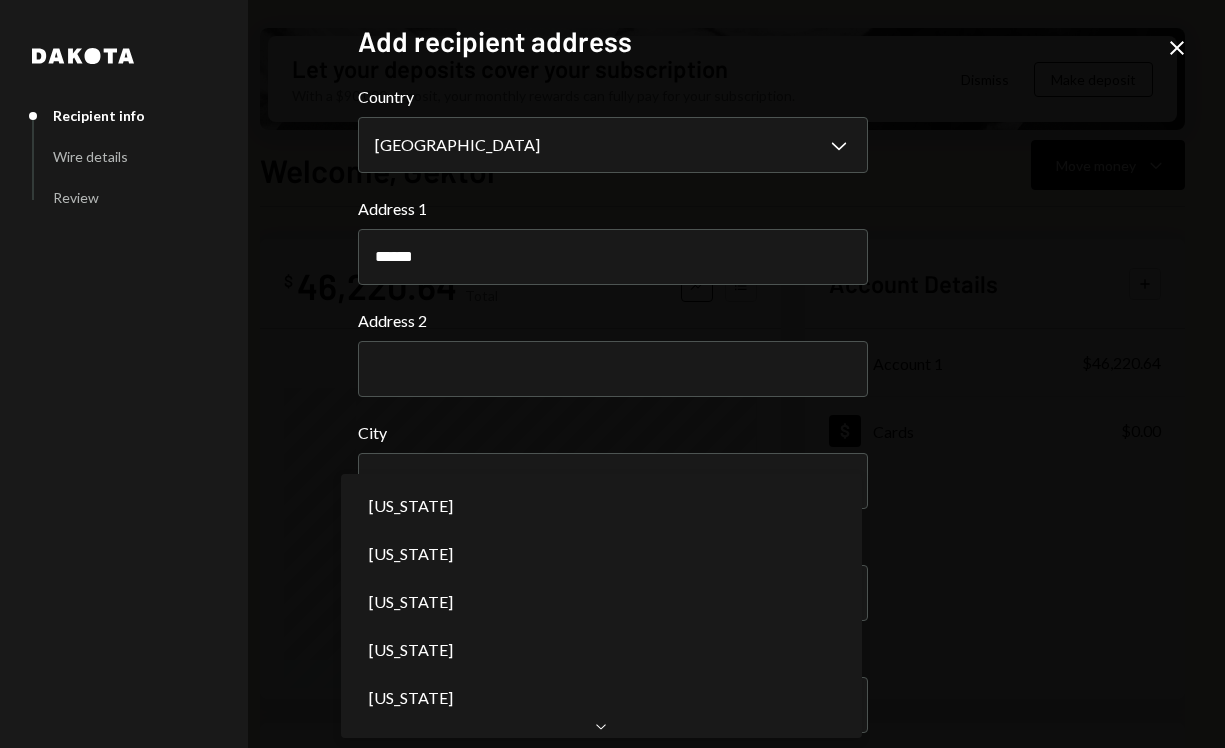 click on "G GEKTOR CORP Caret Down Home Home Inbox Inbox Activities Transactions Accounts Accounts Caret Down Account 1 $46,220.64 Cards $0.00 Dollar Rewards User Recipients Team Team Let your deposits cover your subscription With a $90,000 deposit, your monthly rewards can fully pay for your subscription. Dismiss Make deposit Welcome, Gektor Move money Caret Down $ 46,220.64 Total Graph Accounts 1W 1M 3M 1Y ALL Account Details Plus Dollar Account 1 $46,220.64 Dollar Cards $0.00 Recent Transactions View all Type Initiated By Initiated At Account Status Bank Payment $110,535.00 Gektor 12:00 PM Account 1 Pending Bank Deposit $30,663.00 1/ROLLTECH DIGITAL CORP 5:54 AM Account 1 Completed Billing Drawdown Withdrawal 250  DKUSD Dakota System 07/19/2025 Account 1 Completed Bank Payment $30,670.64 Gektor 07/18/2025 Account 1 Completed Bank Payment $10,010.00 Gektor 07/18/2025 Account 1 Completed Welcome, Gektor - Dakota Dakota Recipient info Wire details Review Add recipient address Country United States of America *******" at bounding box center (612, 374) 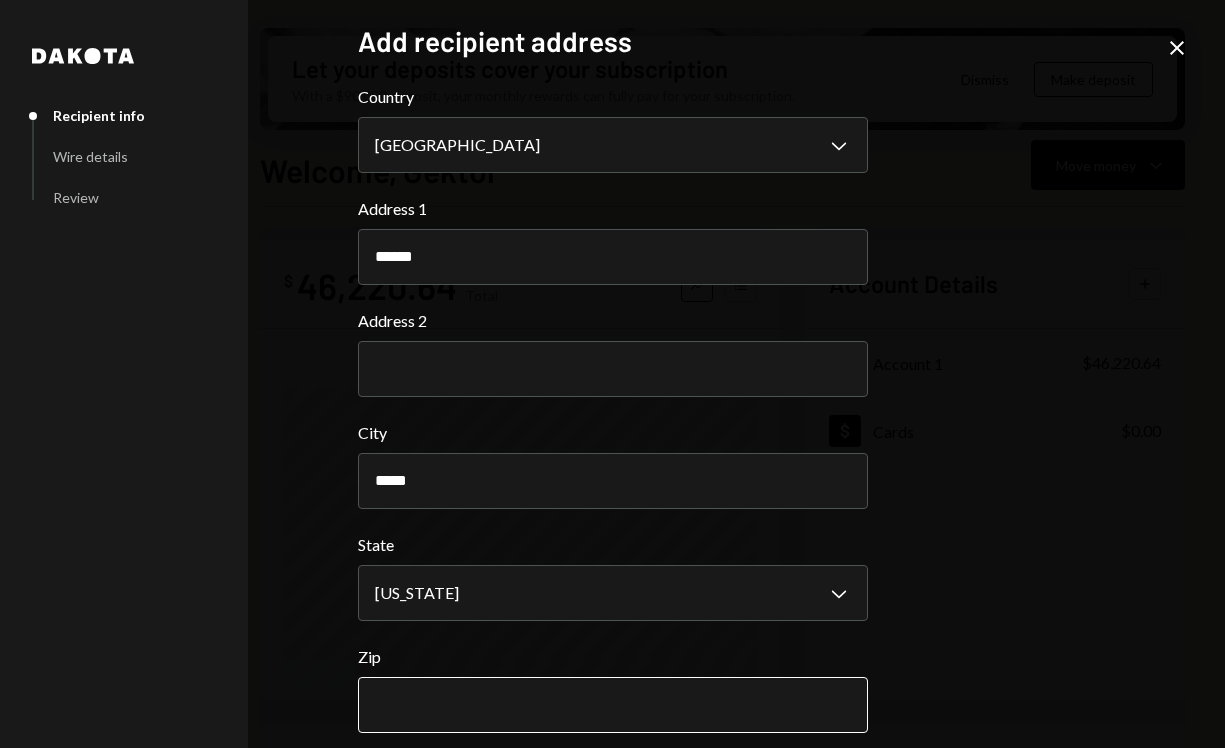 click on "Zip" at bounding box center [613, 705] 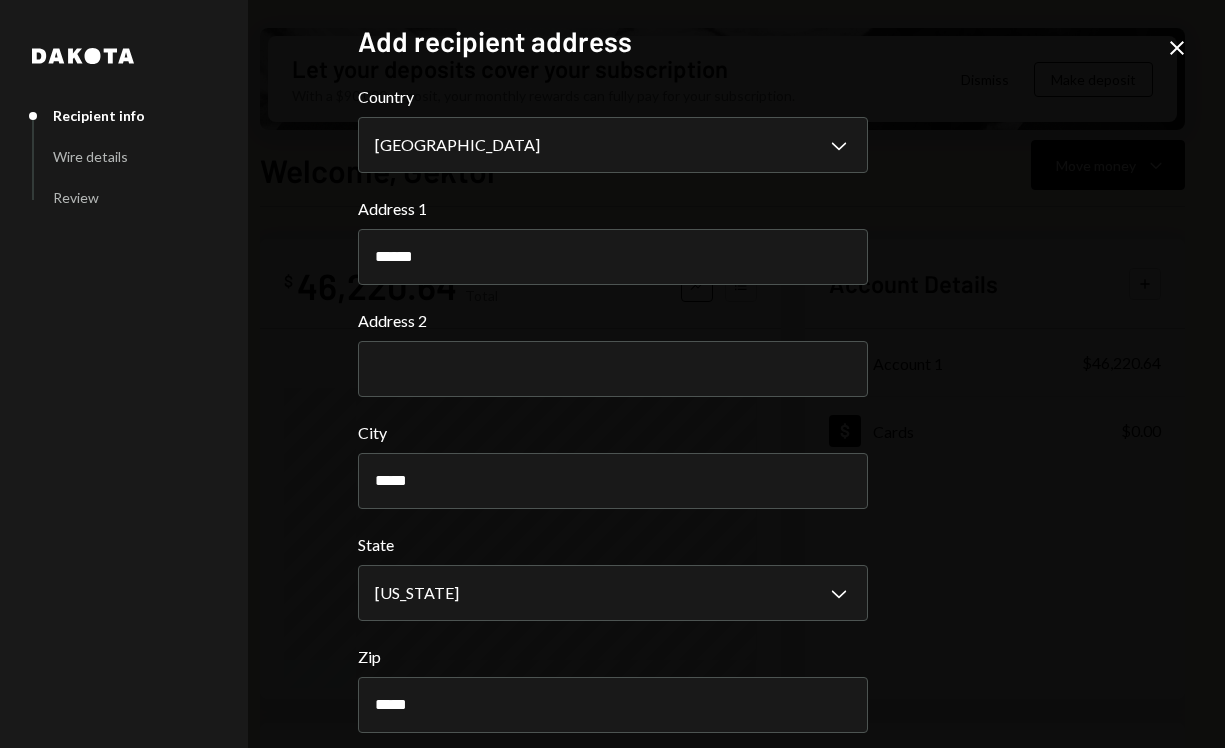scroll, scrollTop: 87, scrollLeft: 0, axis: vertical 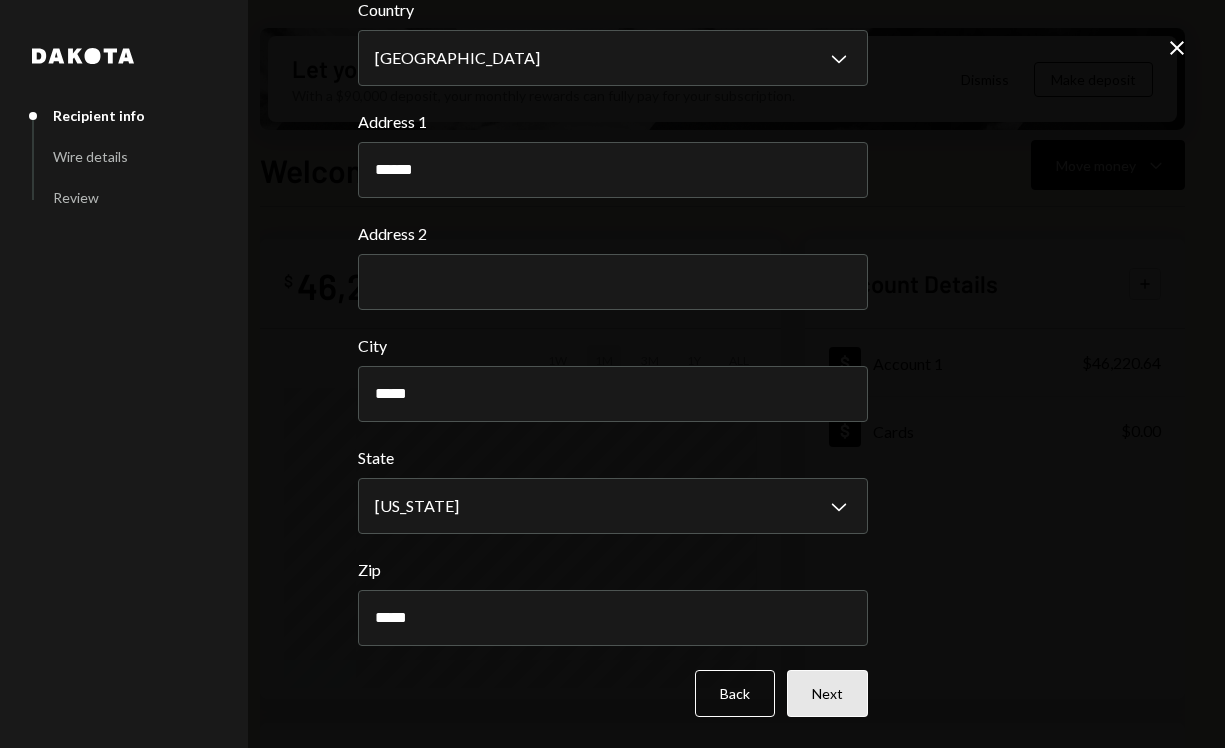 type on "*****" 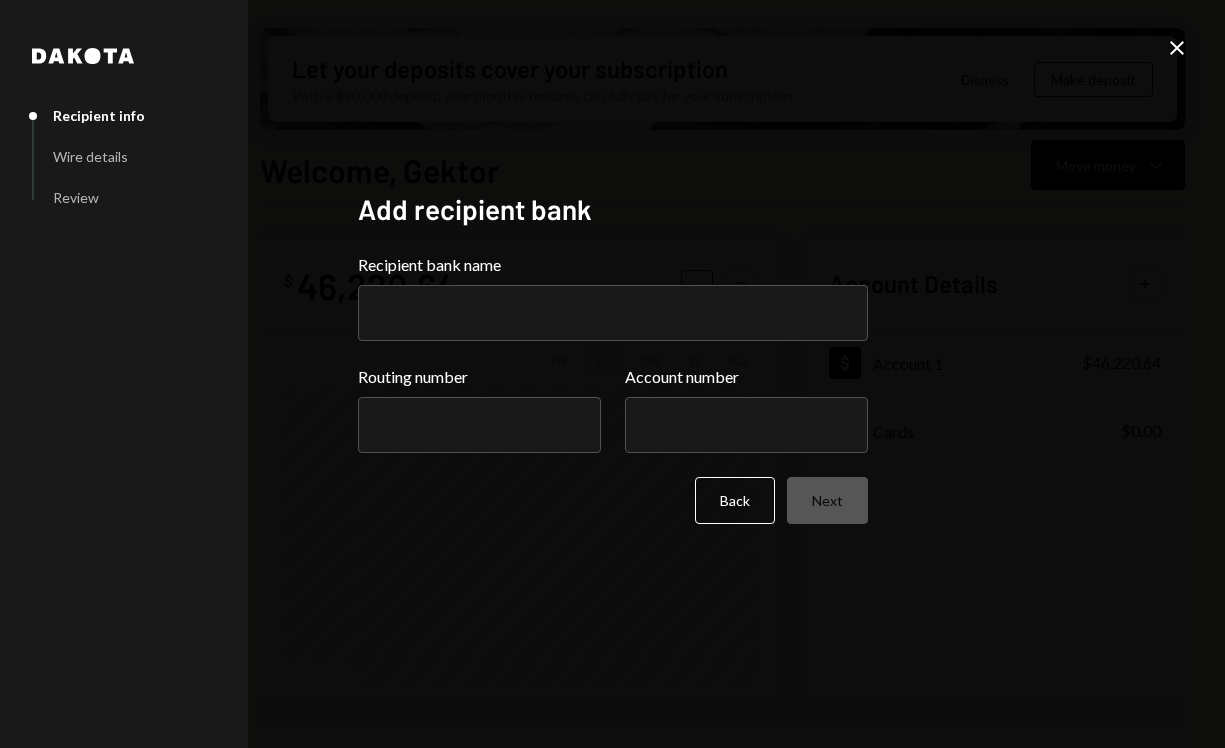 click on "Recipient bank name Routing number Account number Back Next" at bounding box center (613, 388) 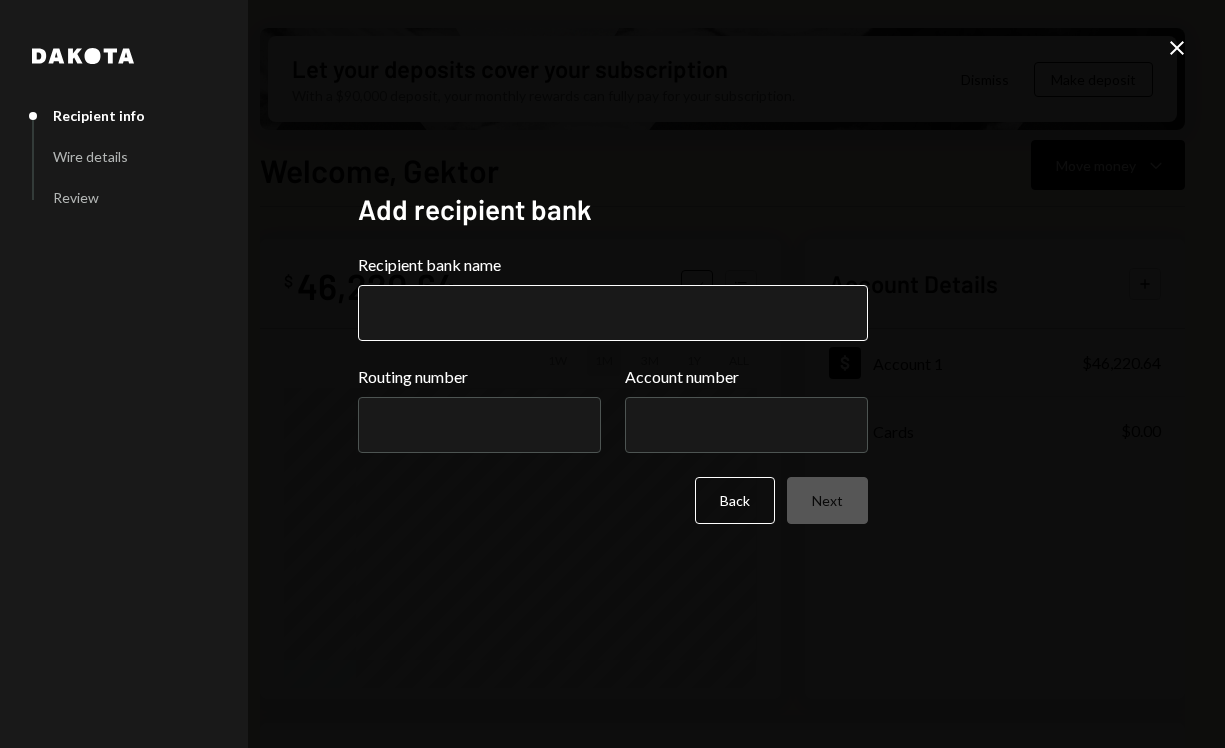 click on "Recipient bank name" at bounding box center [613, 313] 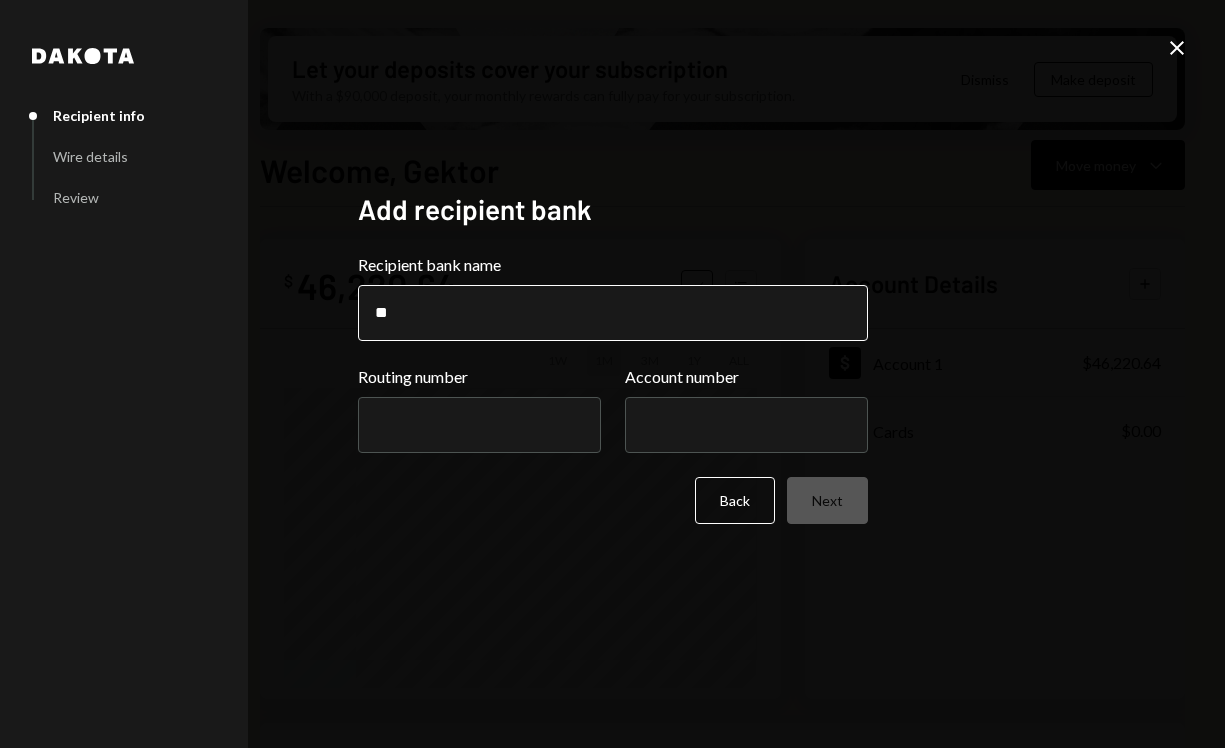 type on "**********" 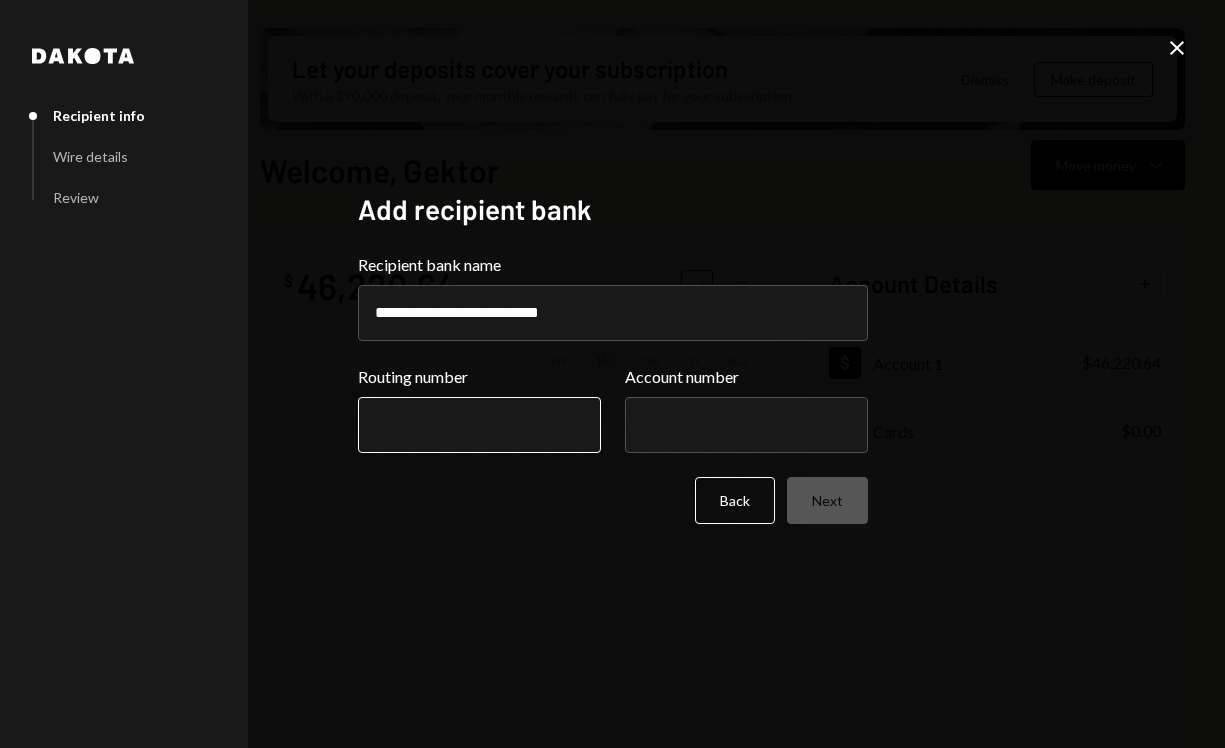 click on "Routing number" at bounding box center [479, 425] 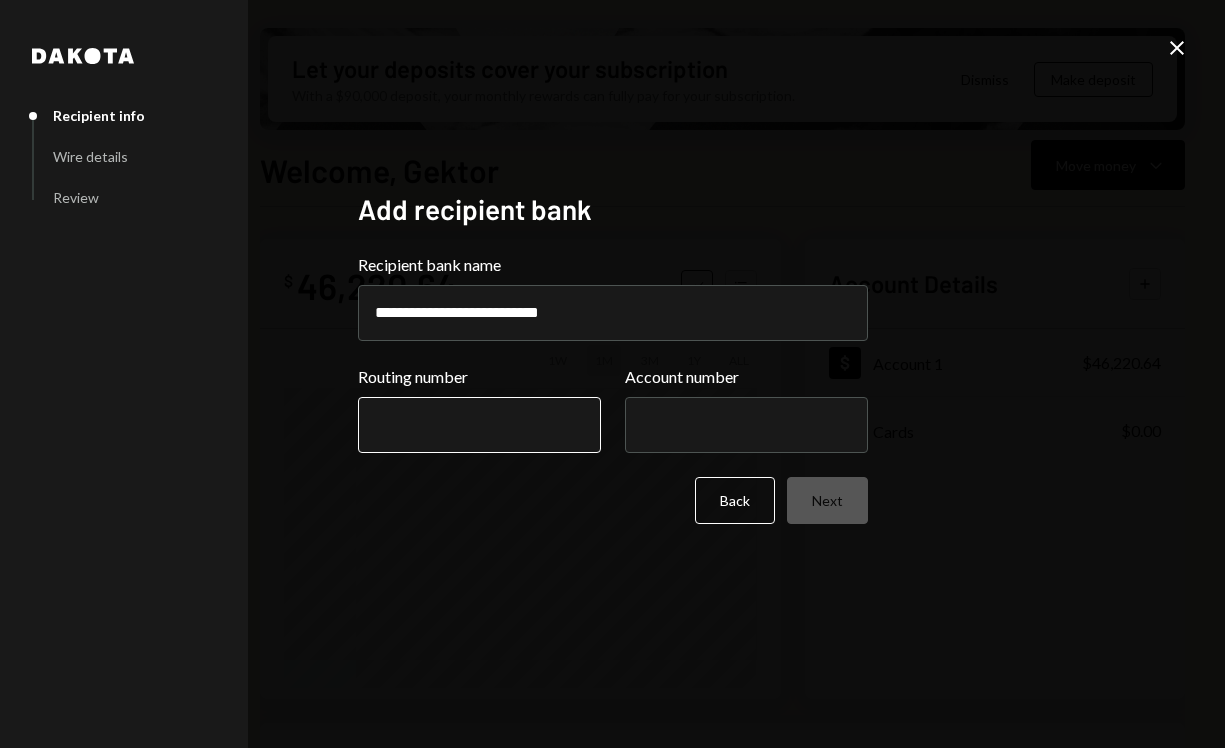 click on "Routing number" at bounding box center (479, 425) 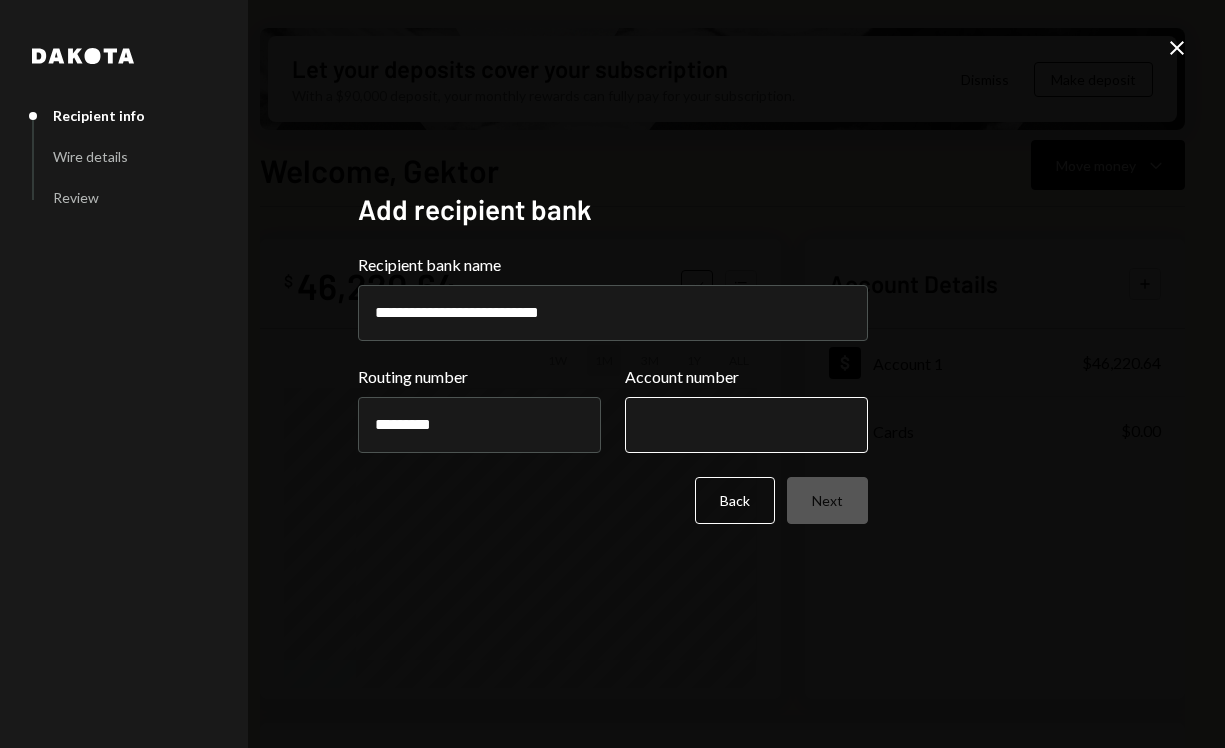 type on "*********" 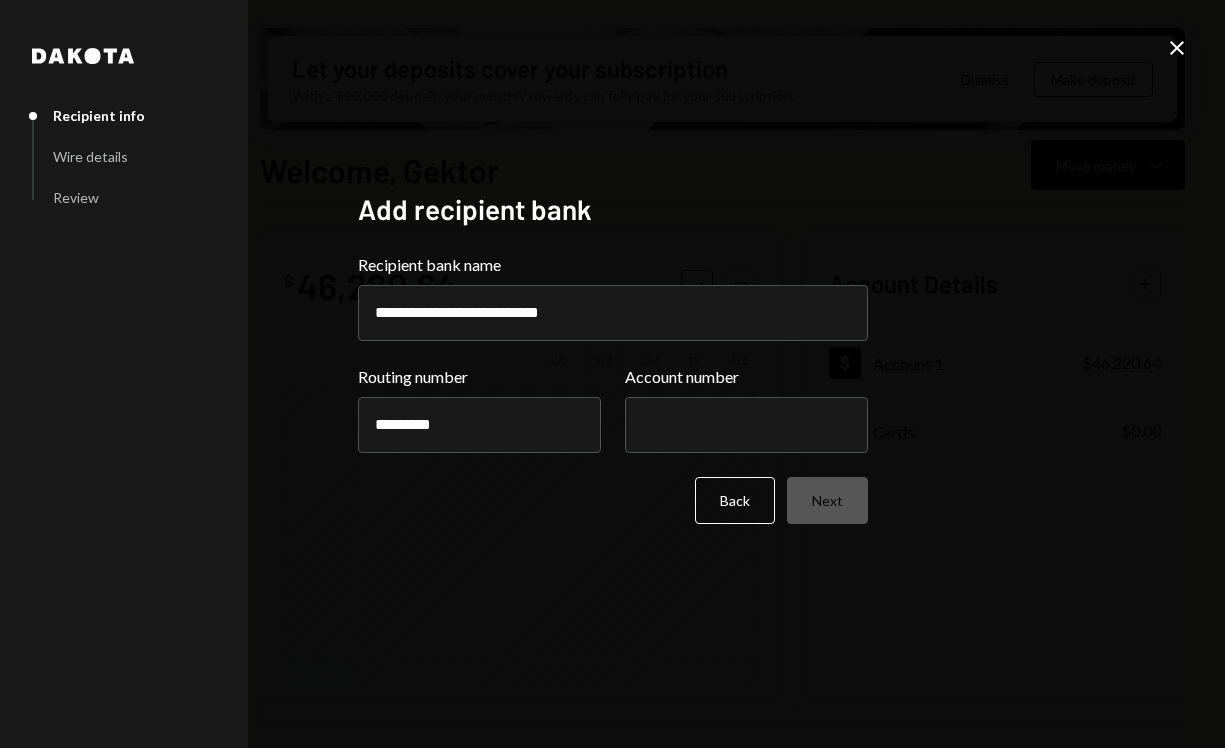 paste on "**********" 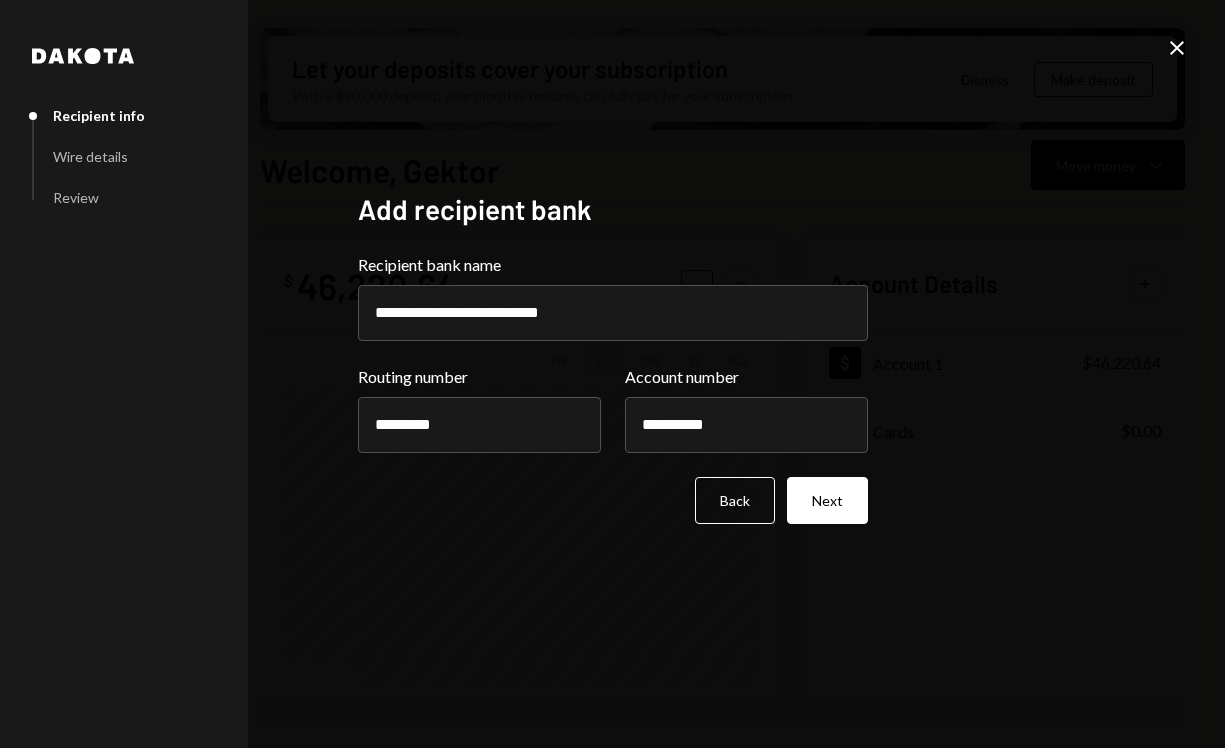 type on "**********" 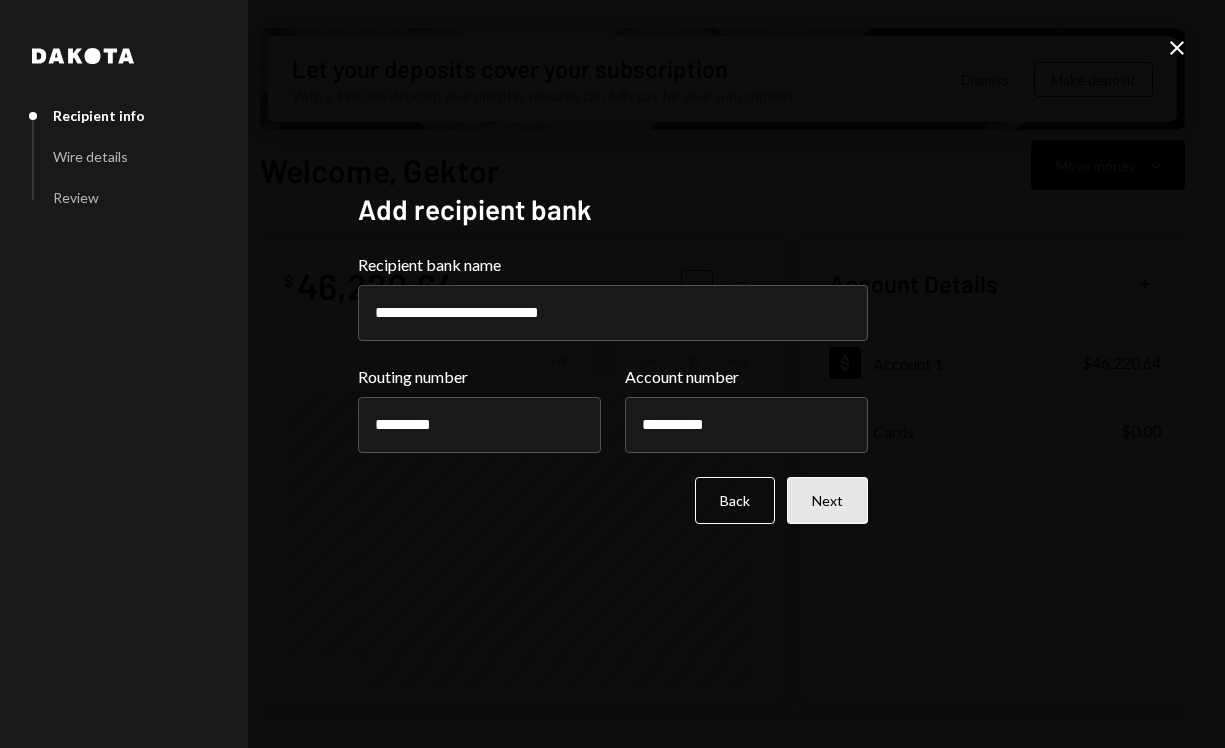 click on "Next" at bounding box center (827, 500) 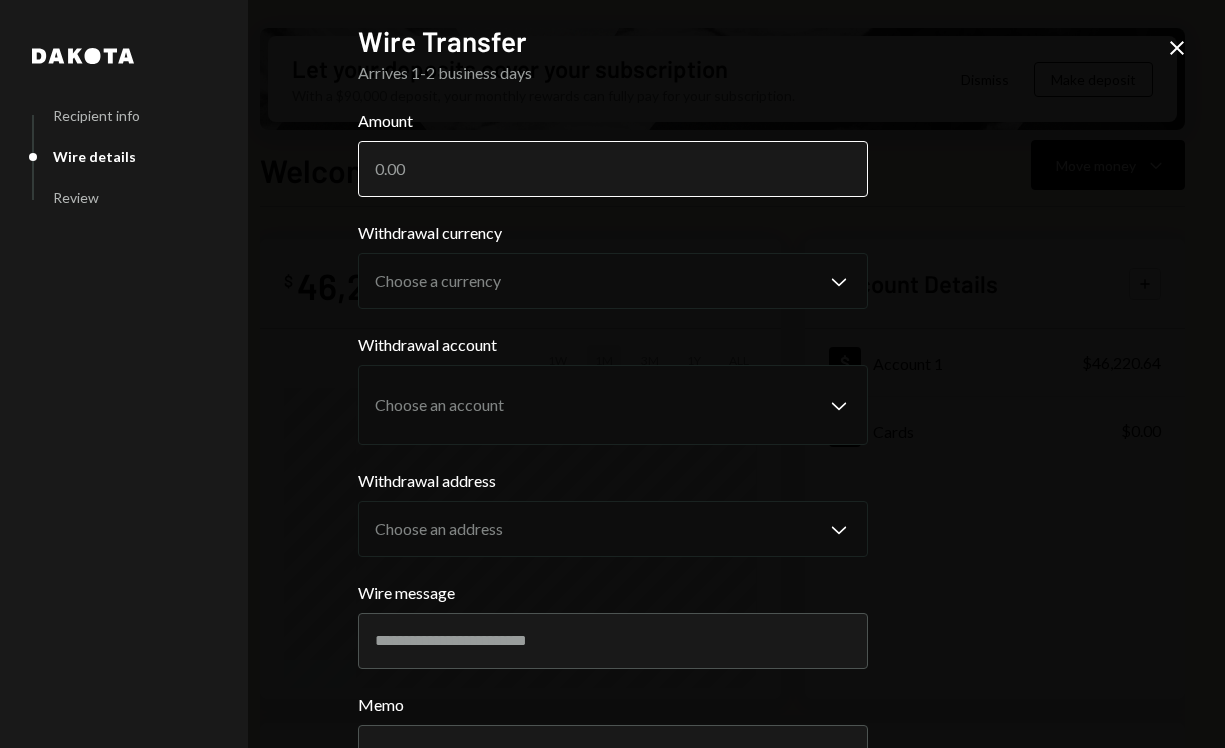 click on "Amount" at bounding box center [613, 169] 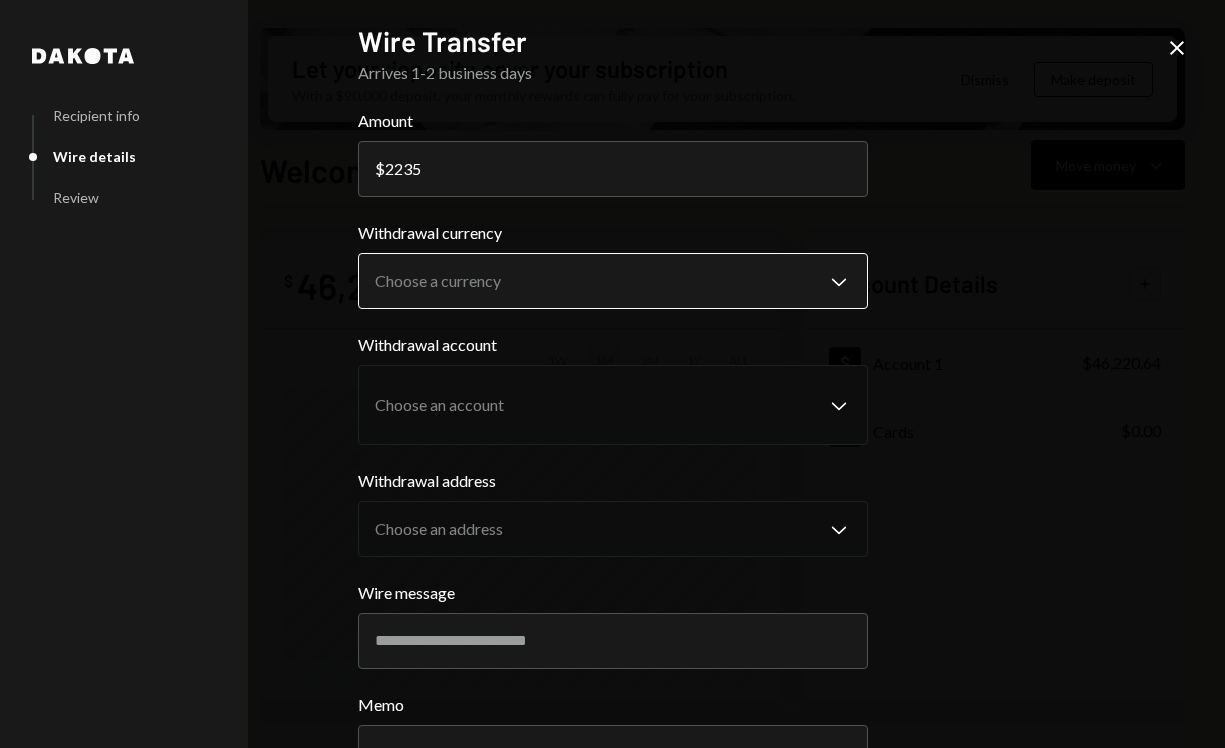 type on "2235" 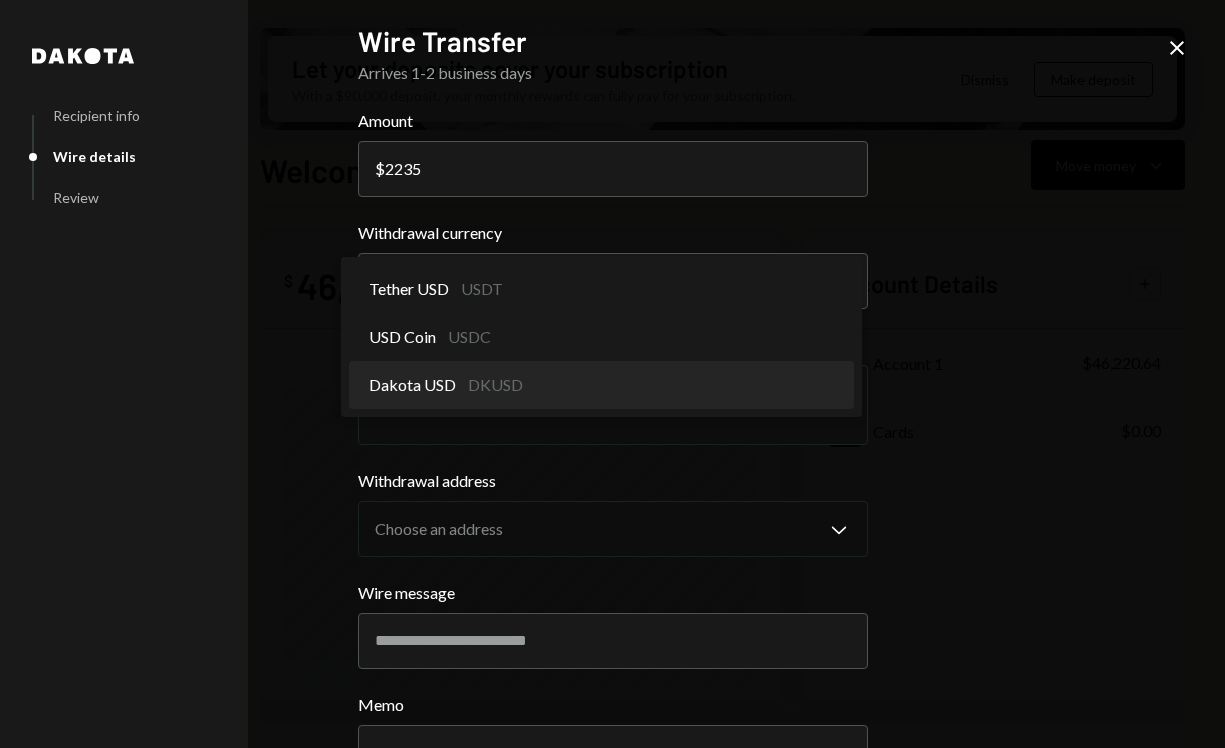 select on "*****" 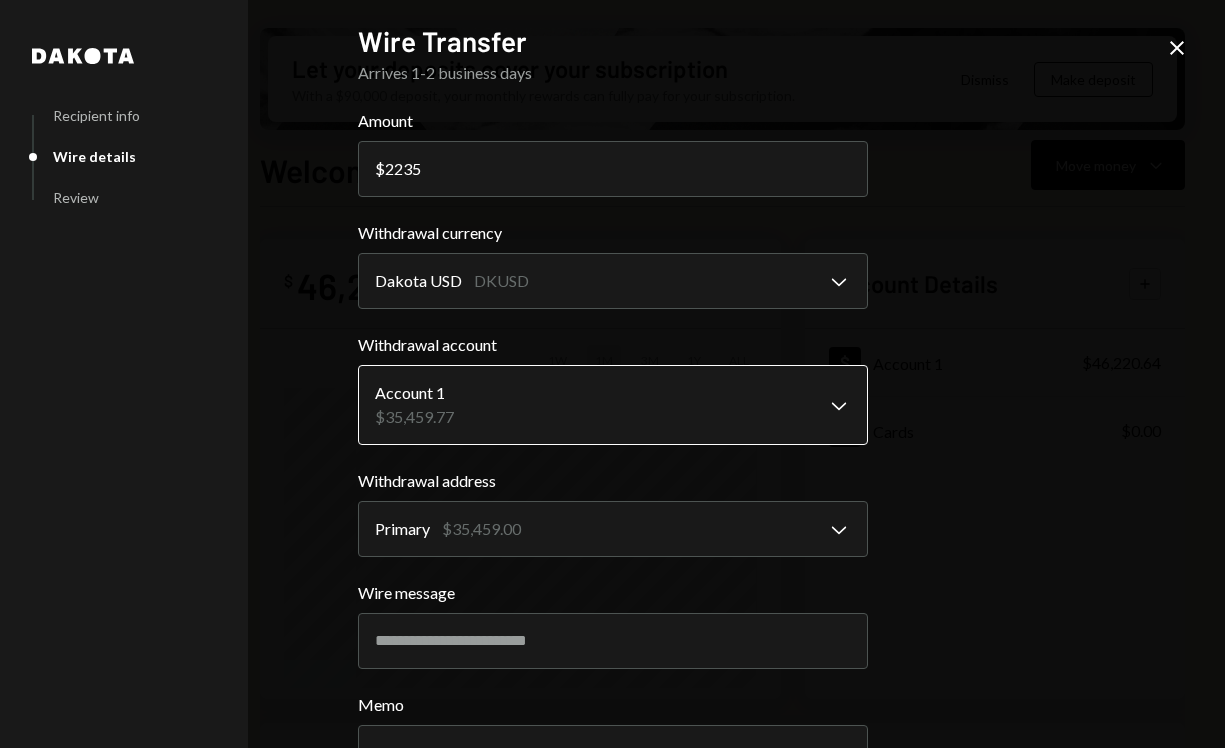 scroll, scrollTop: 159, scrollLeft: 0, axis: vertical 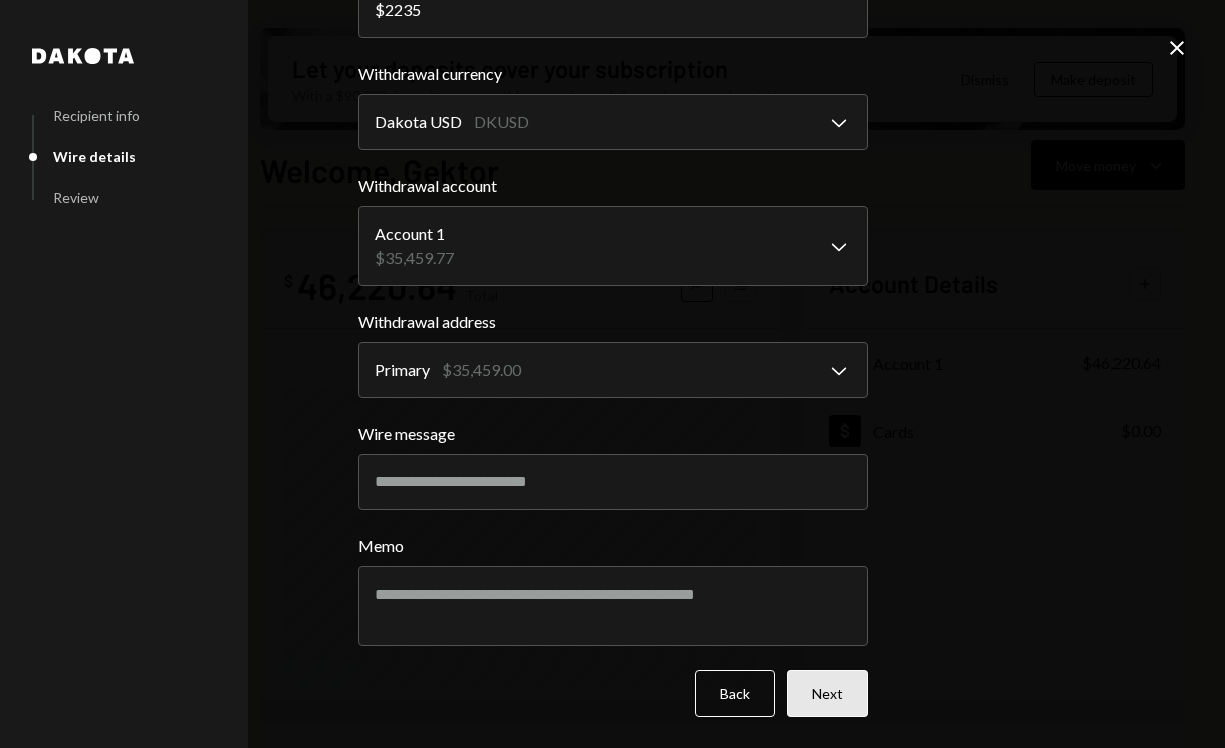 click on "Next" at bounding box center (827, 693) 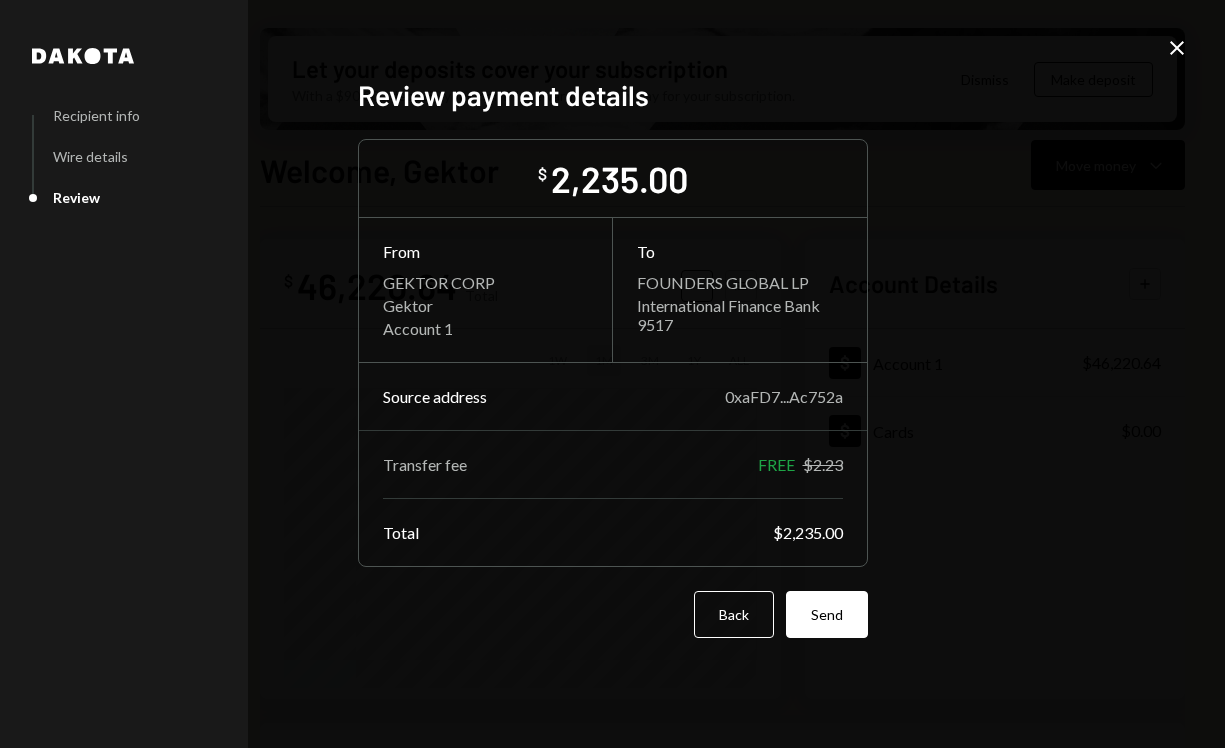 scroll, scrollTop: 0, scrollLeft: 0, axis: both 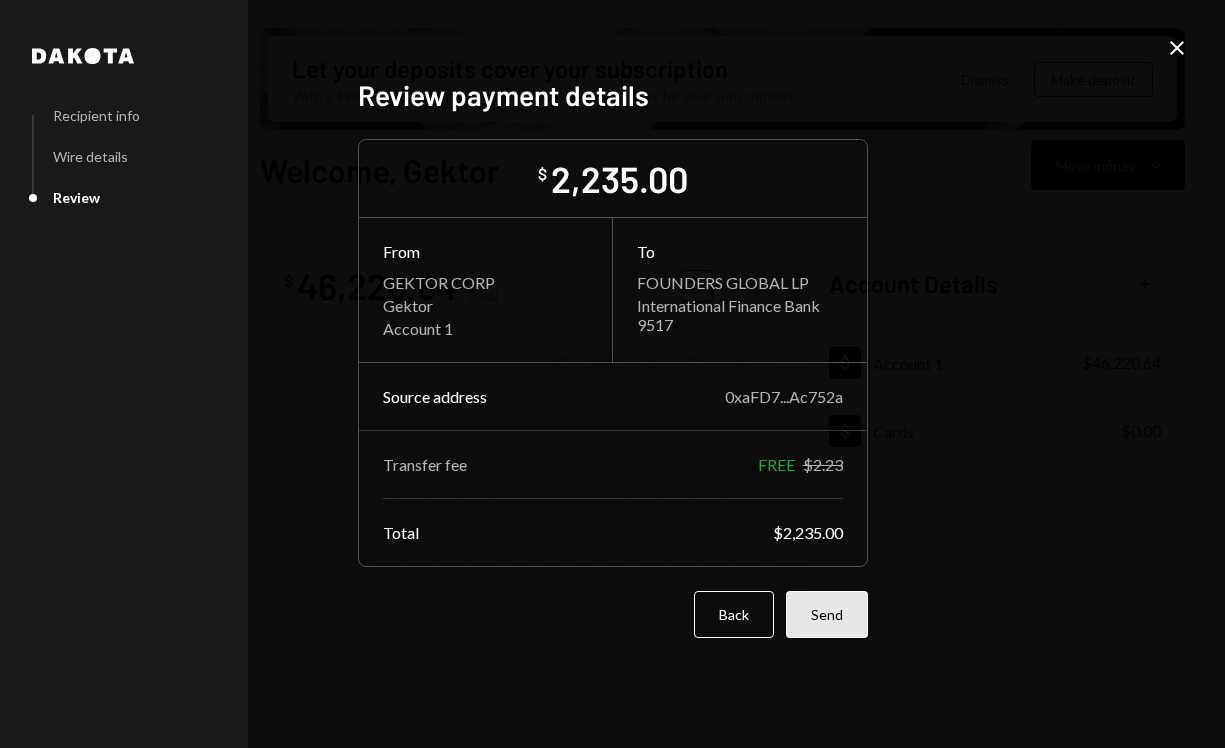 click on "Send" at bounding box center [827, 614] 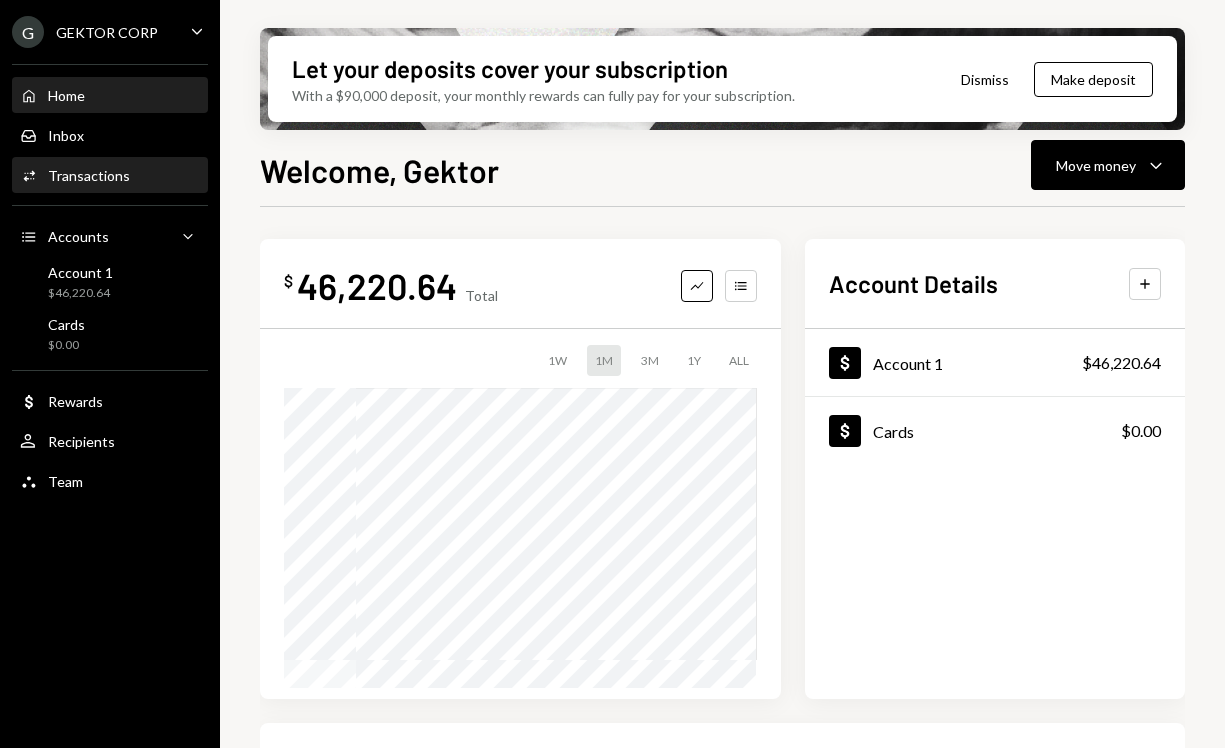click on "Activities Transactions" at bounding box center (110, 176) 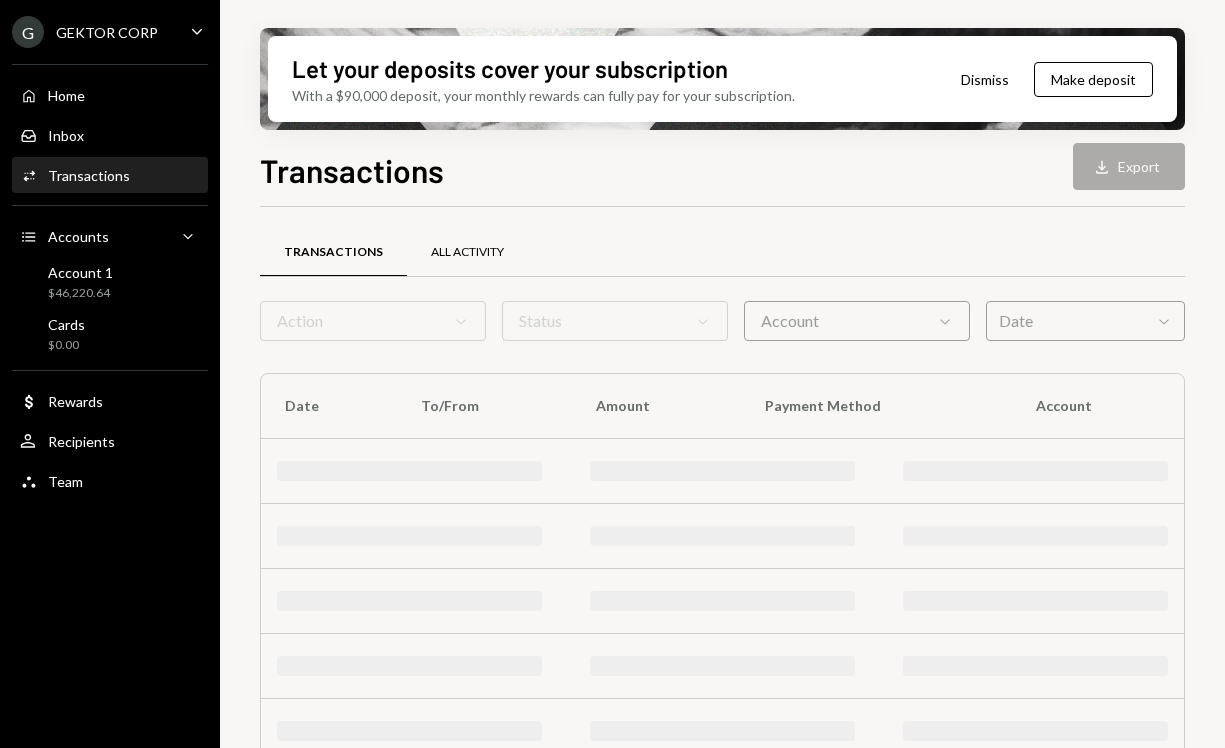 click on "All Activity" at bounding box center [467, 252] 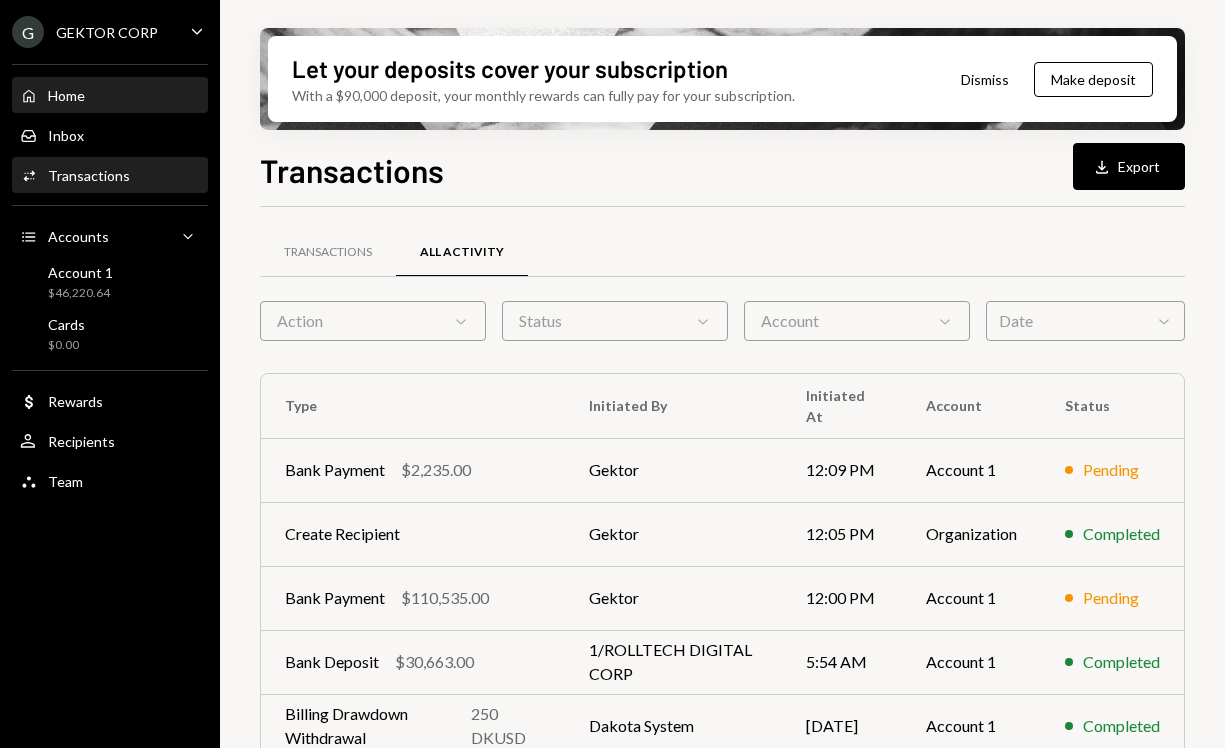 click on "Home Home" at bounding box center [110, 96] 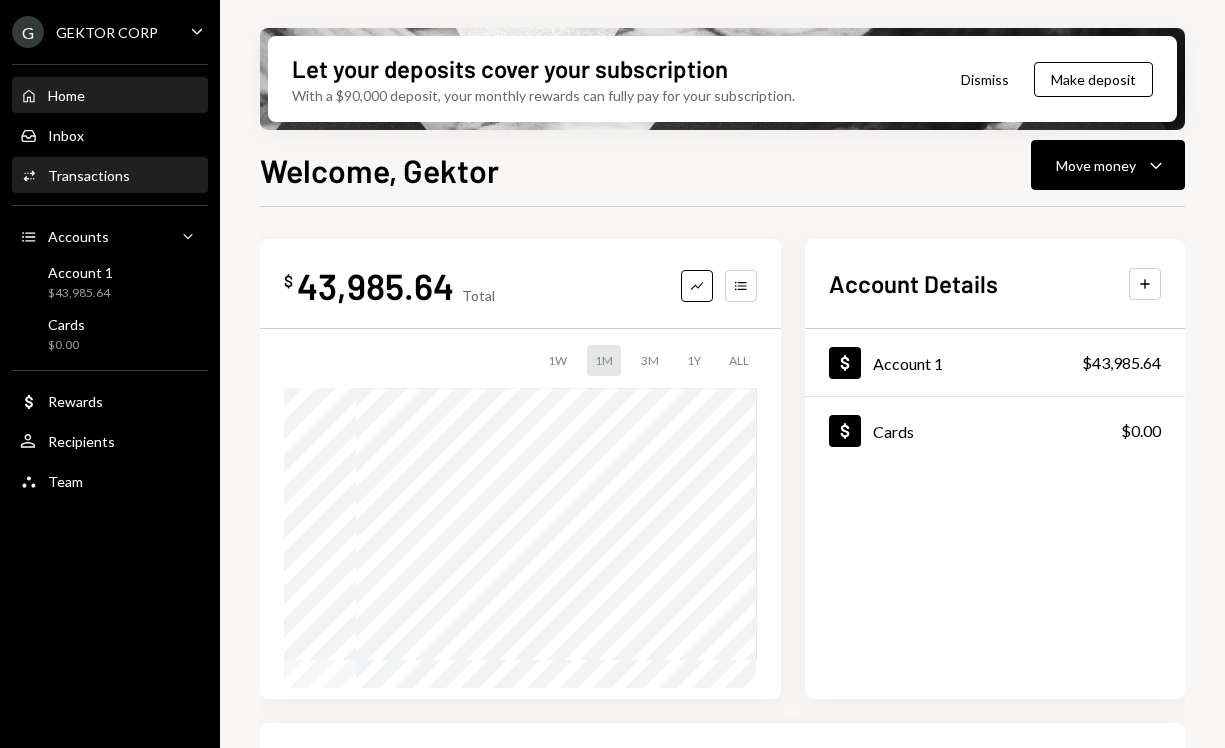 click on "Activities Transactions" at bounding box center (110, 176) 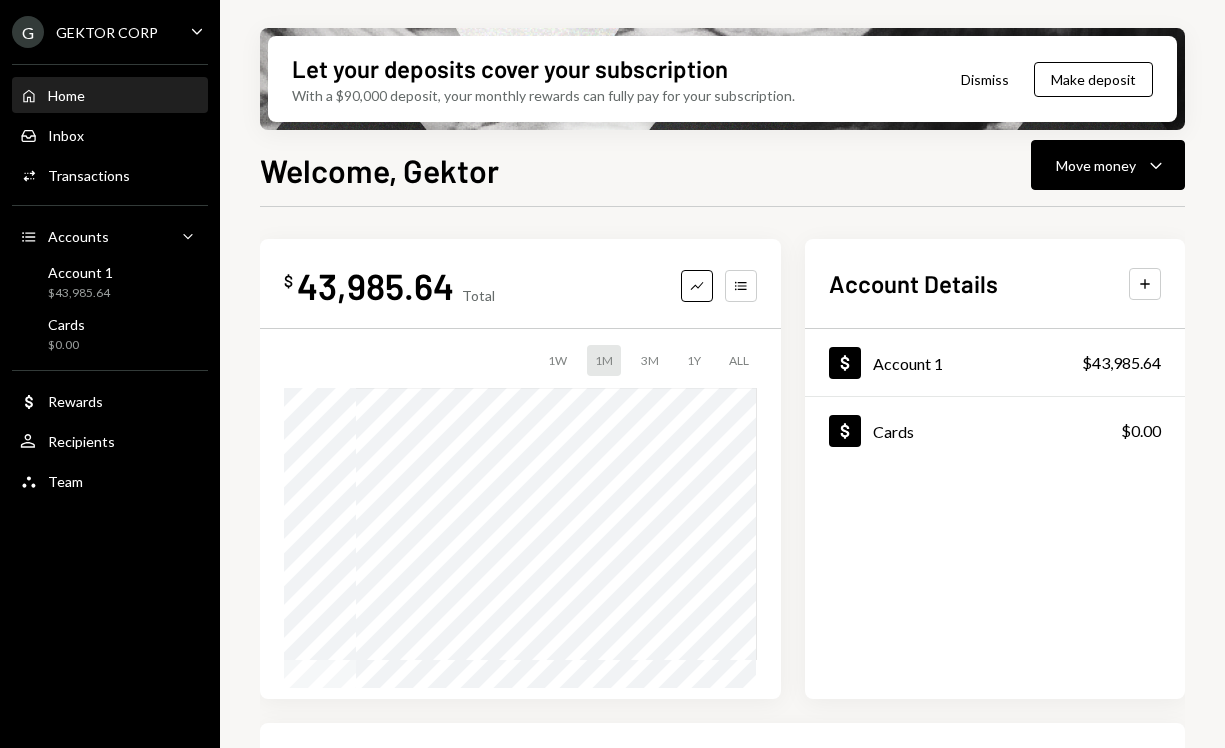 scroll, scrollTop: 0, scrollLeft: 0, axis: both 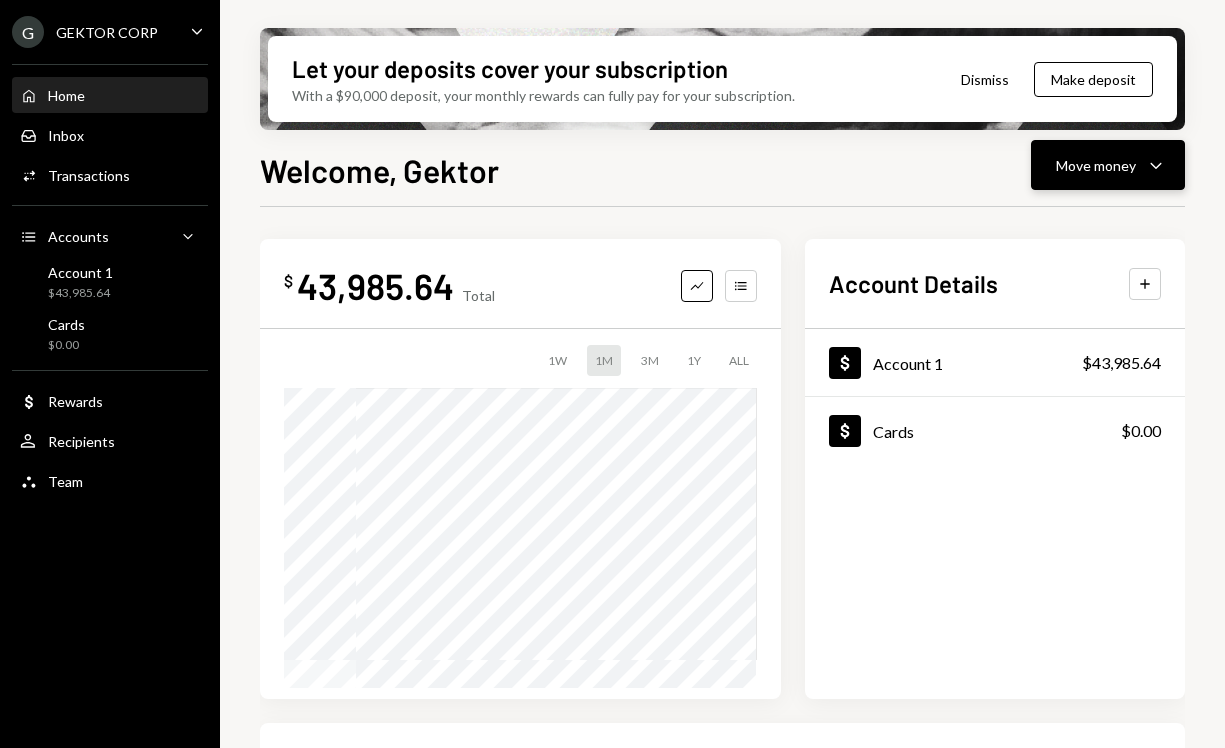 click on "Move money Caret Down" at bounding box center (1108, 165) 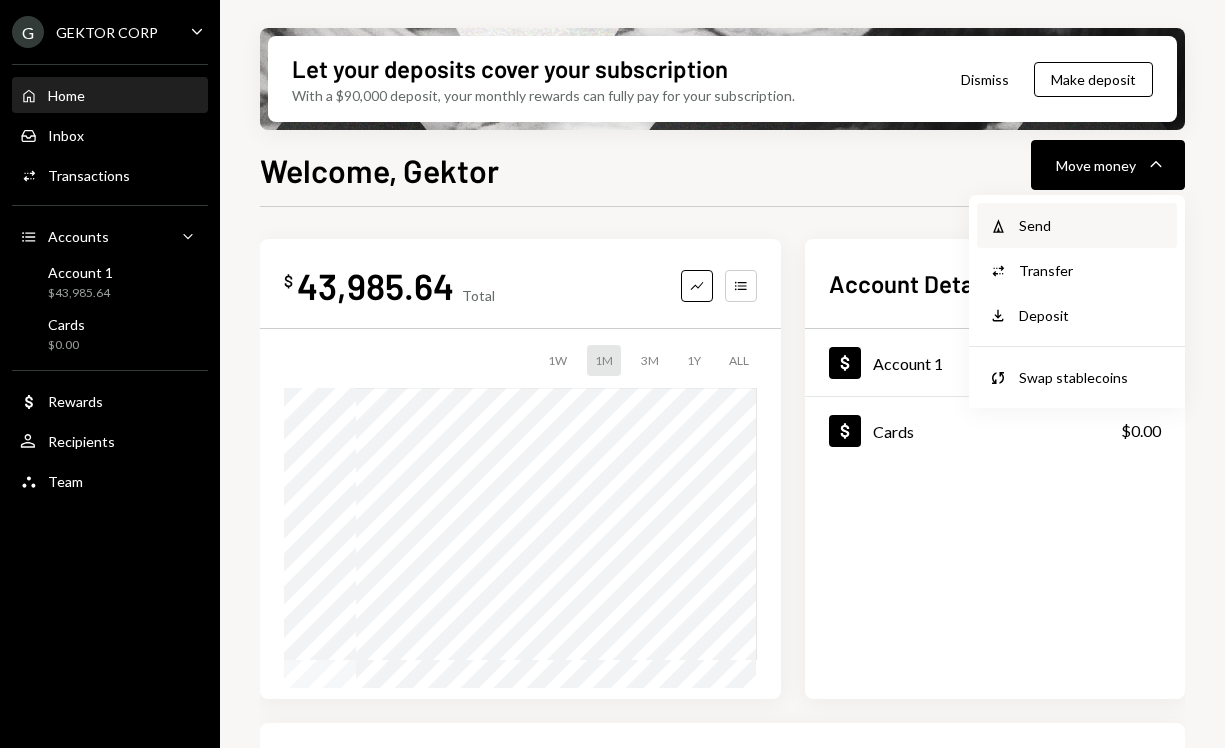 click on "Withdraw Send" at bounding box center (1077, 225) 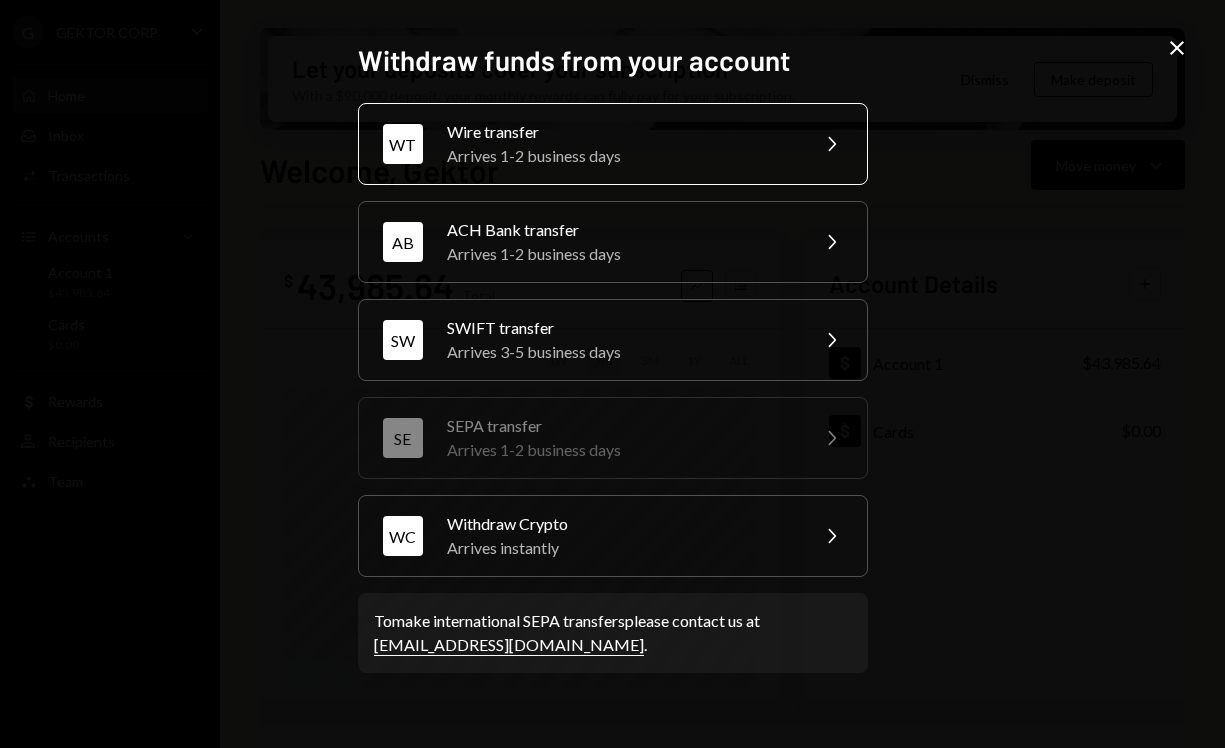 click on "Wire transfer" at bounding box center (621, 132) 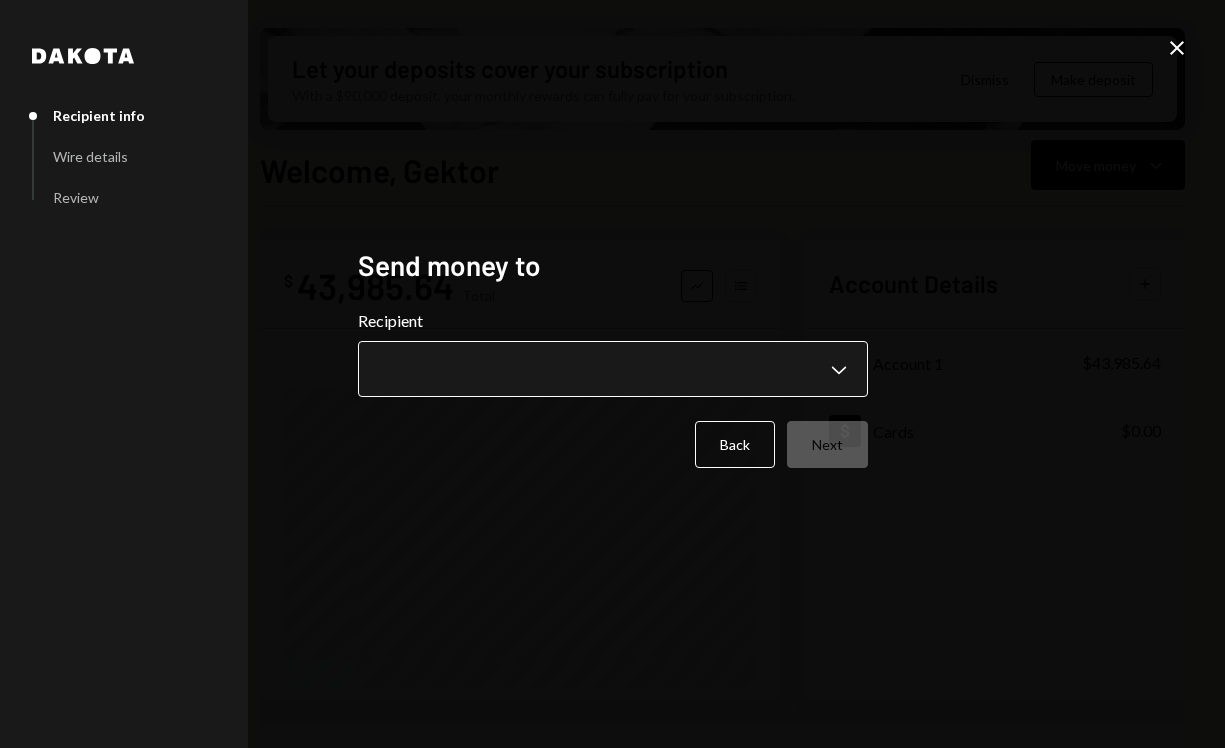 click on "**********" at bounding box center (612, 374) 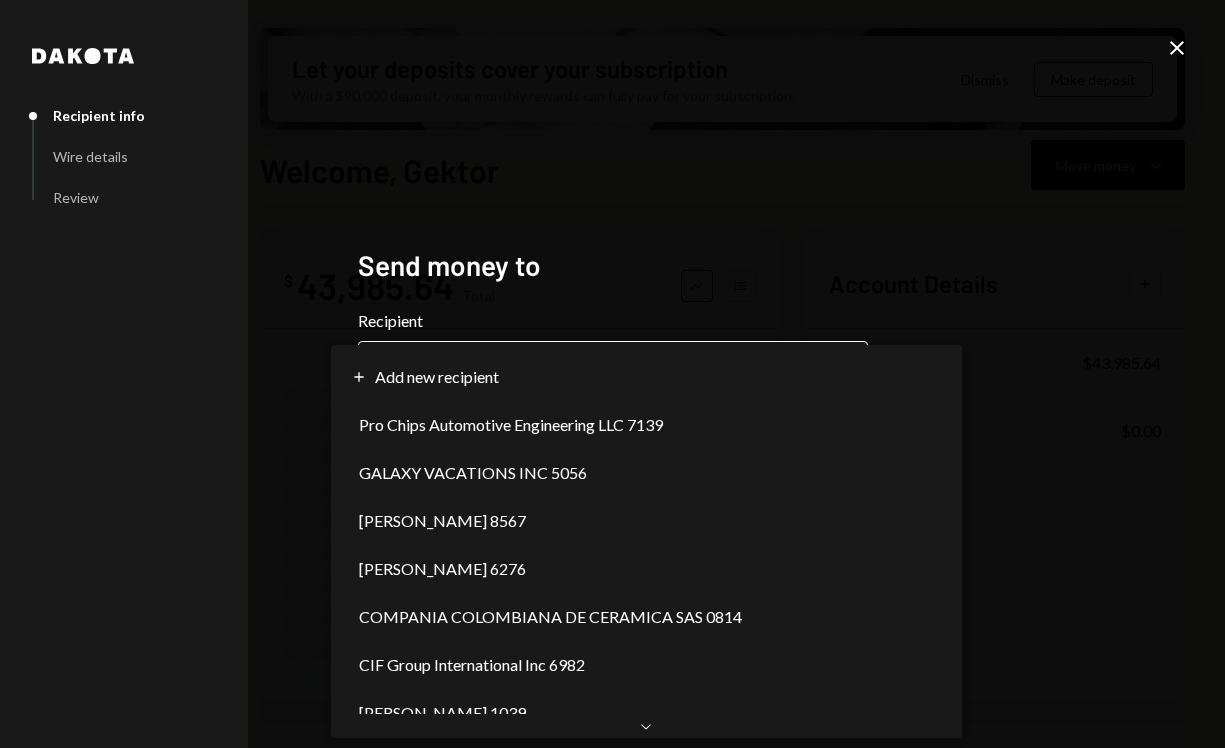 select on "**********" 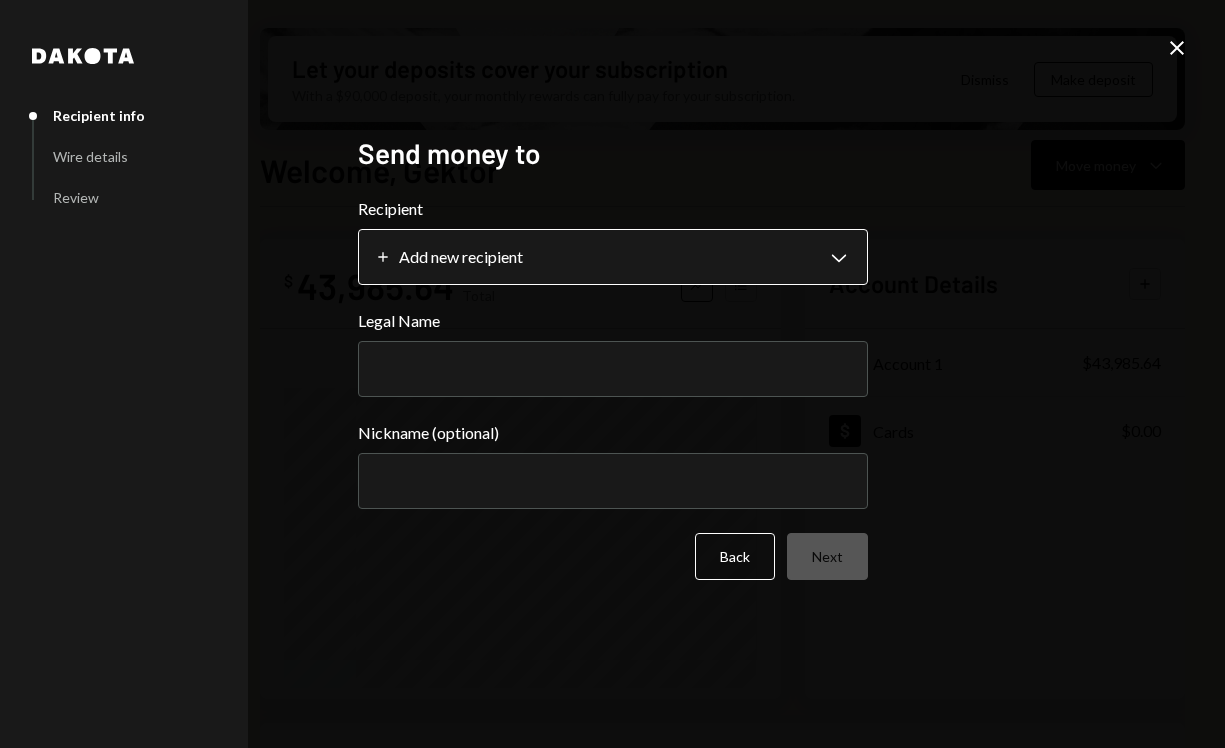 click on "Legal Name" at bounding box center [613, 369] 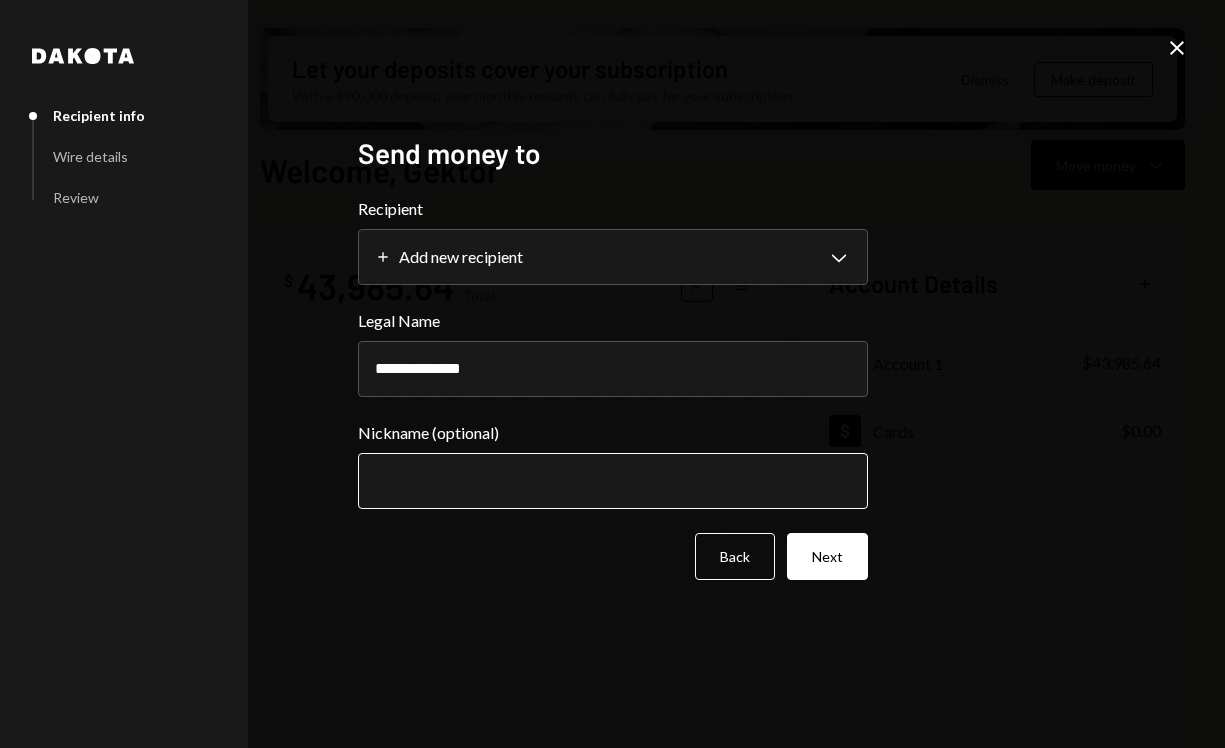 type on "**********" 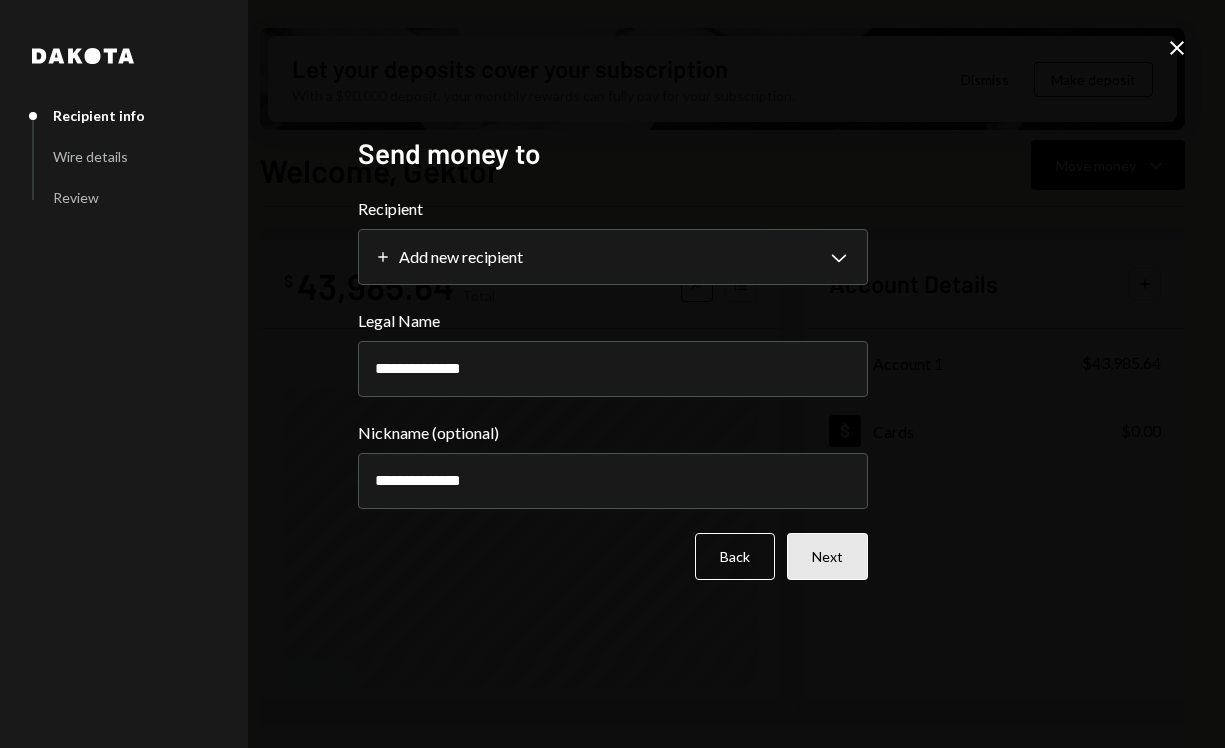 type on "**********" 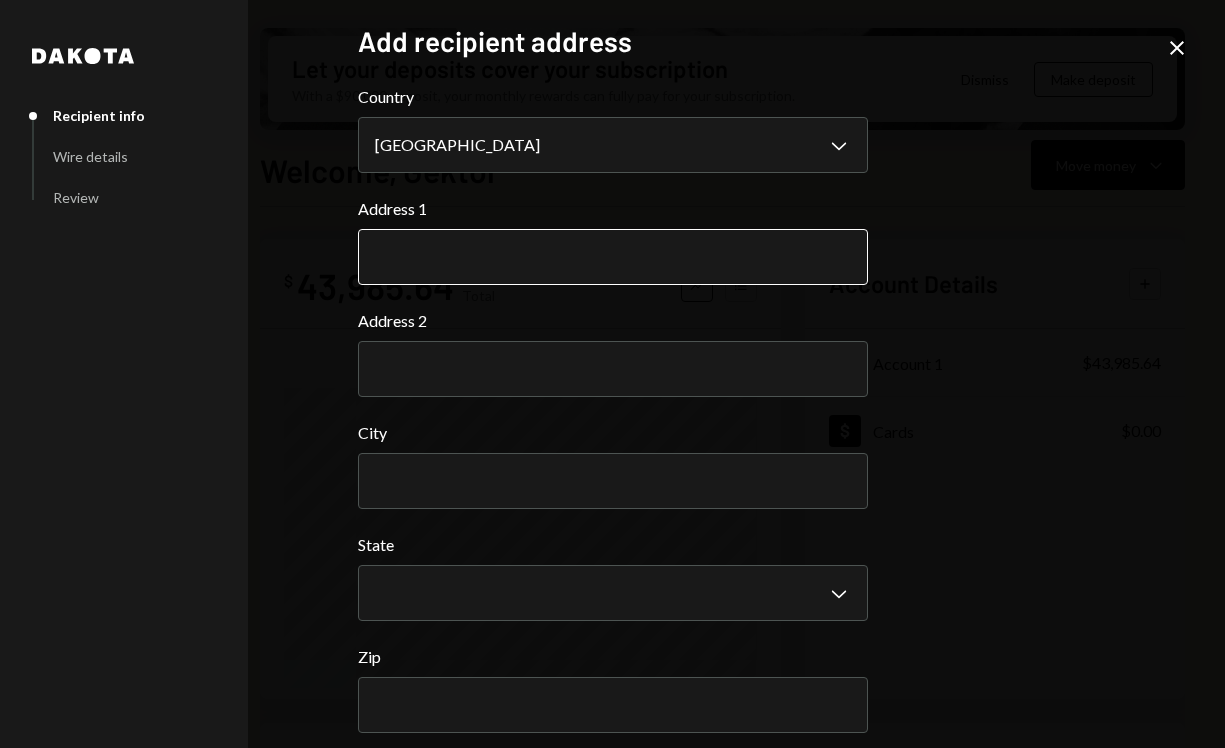 click on "Address 1" at bounding box center [613, 257] 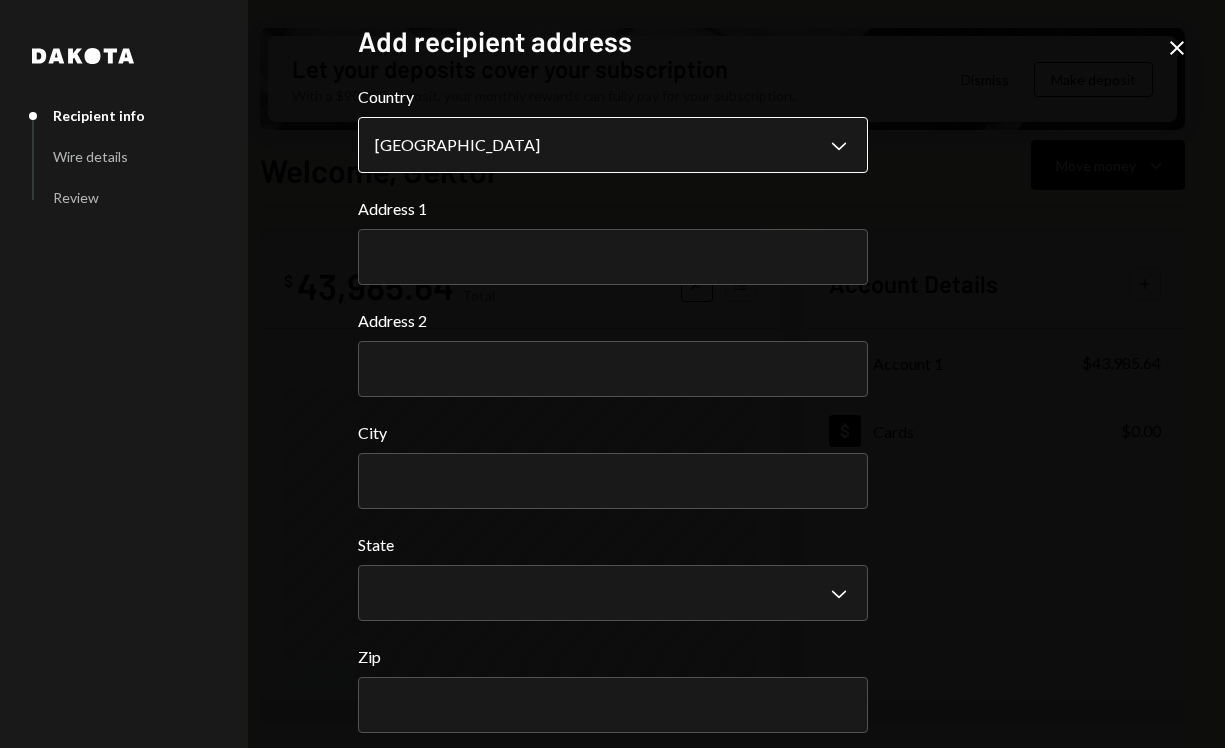 paste on "**********" 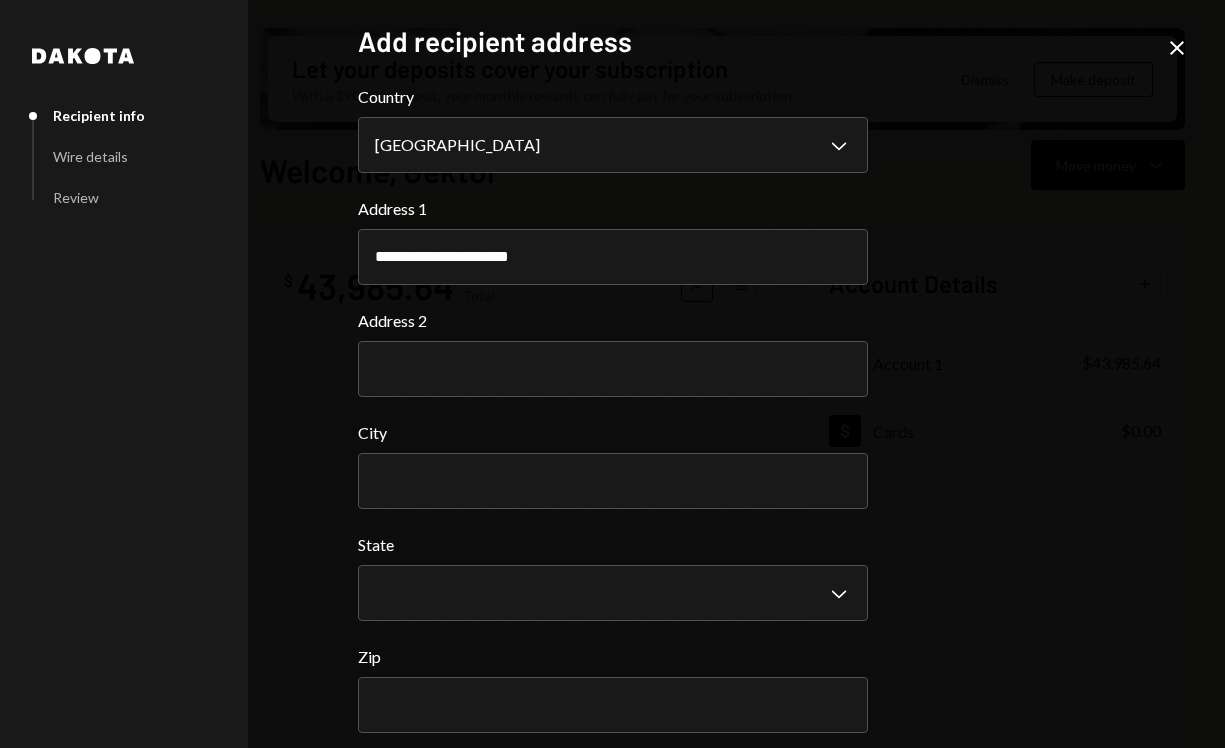 type on "**********" 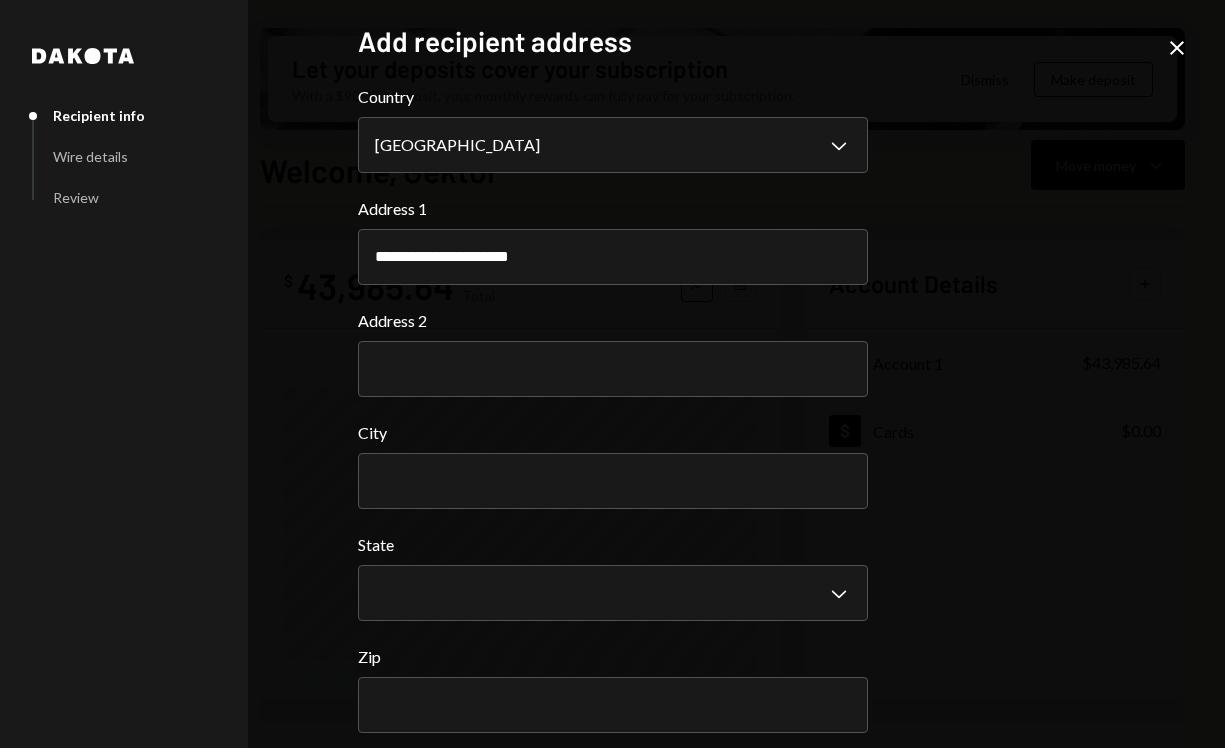 paste on "**********" 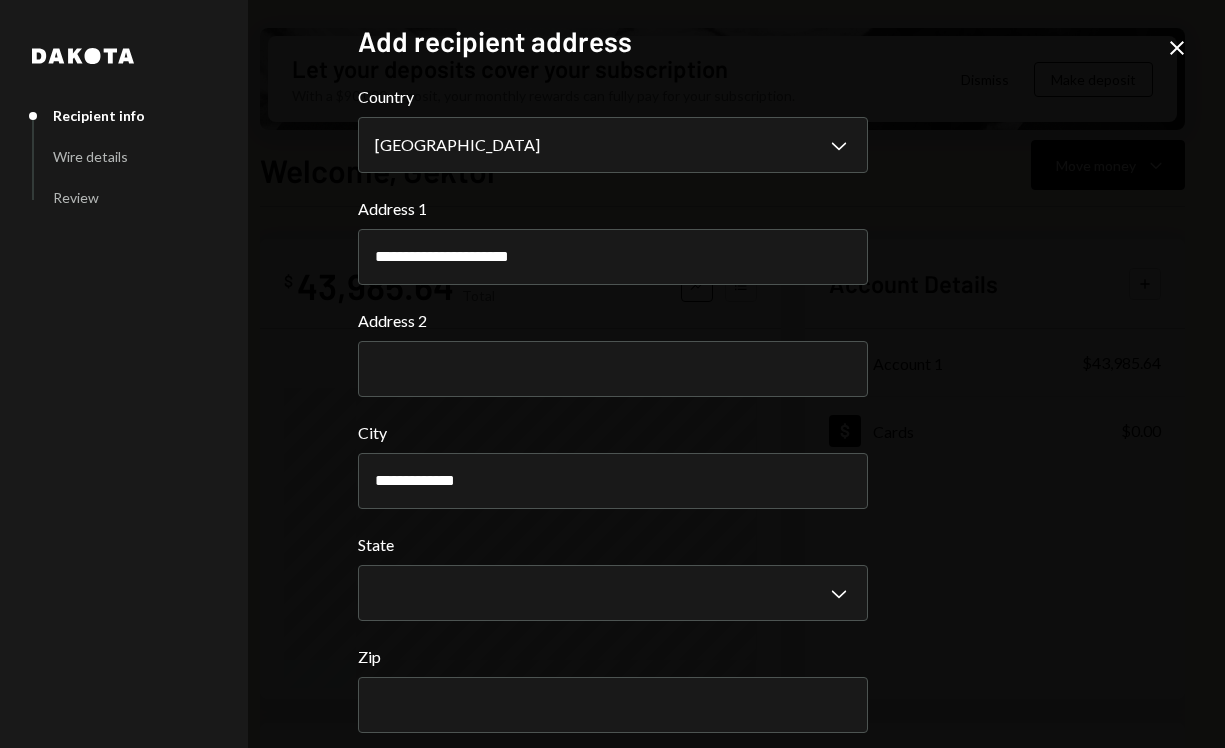 type on "**********" 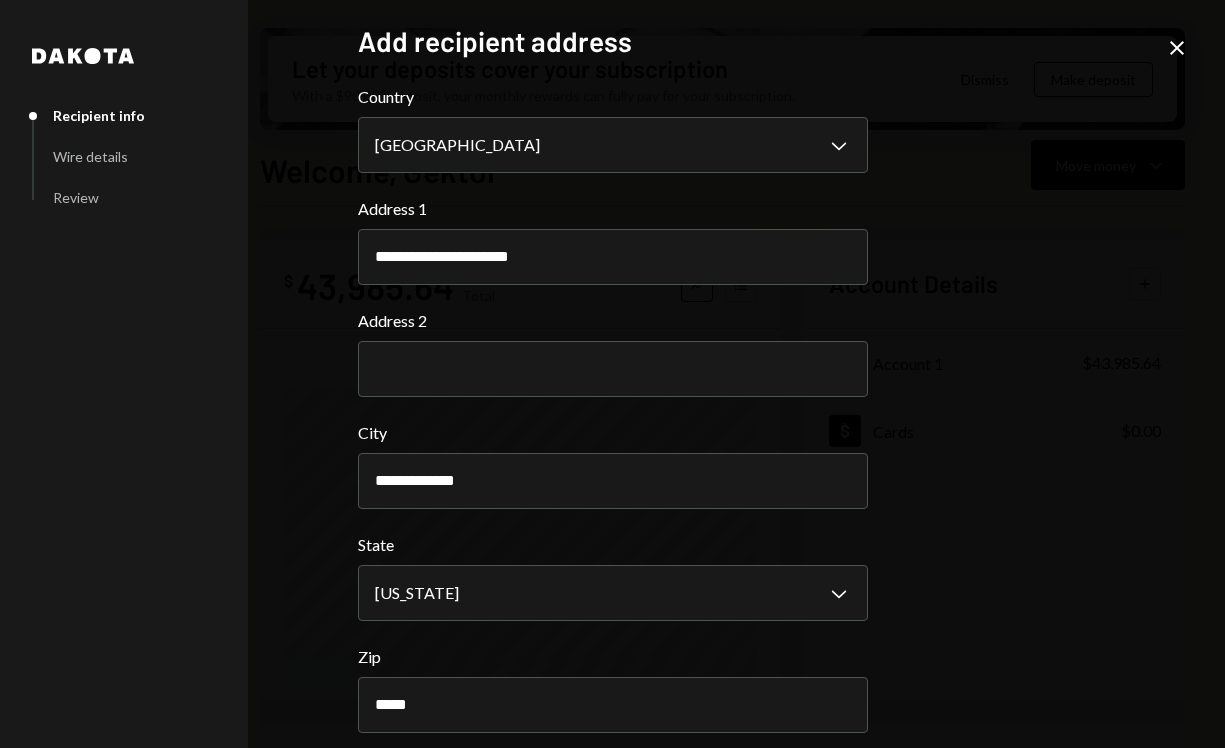 scroll, scrollTop: 87, scrollLeft: 0, axis: vertical 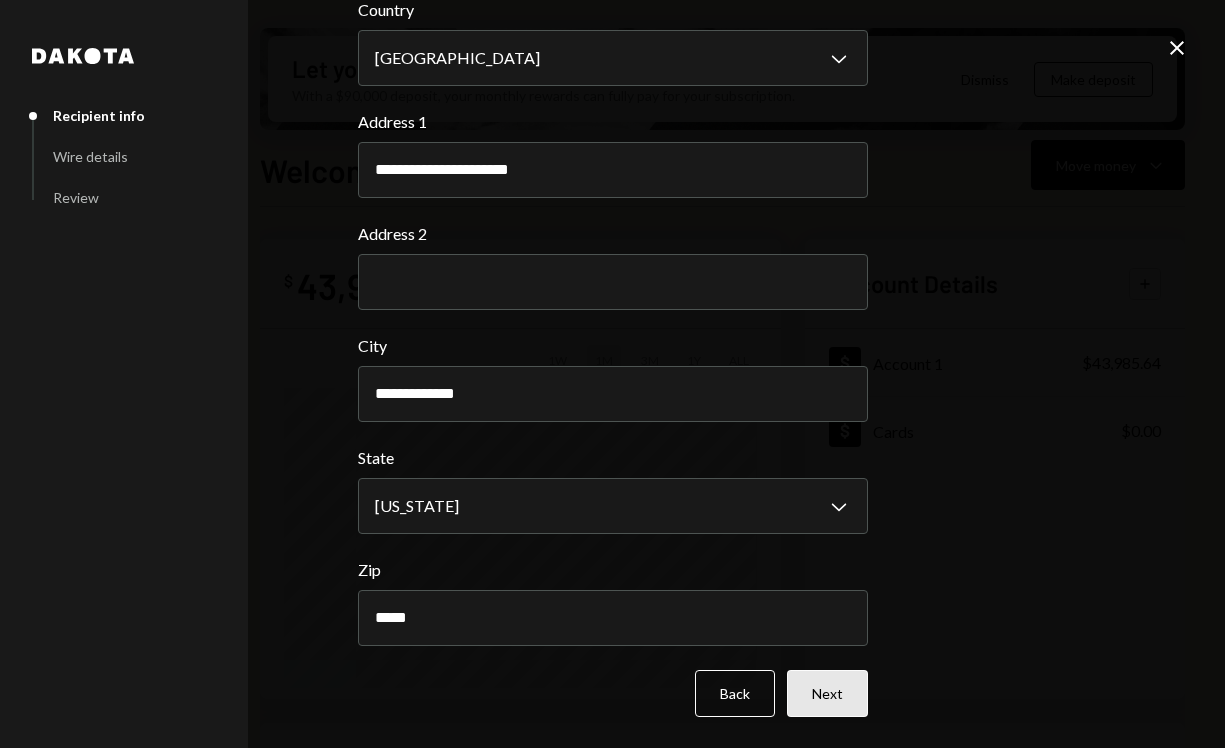 type on "*****" 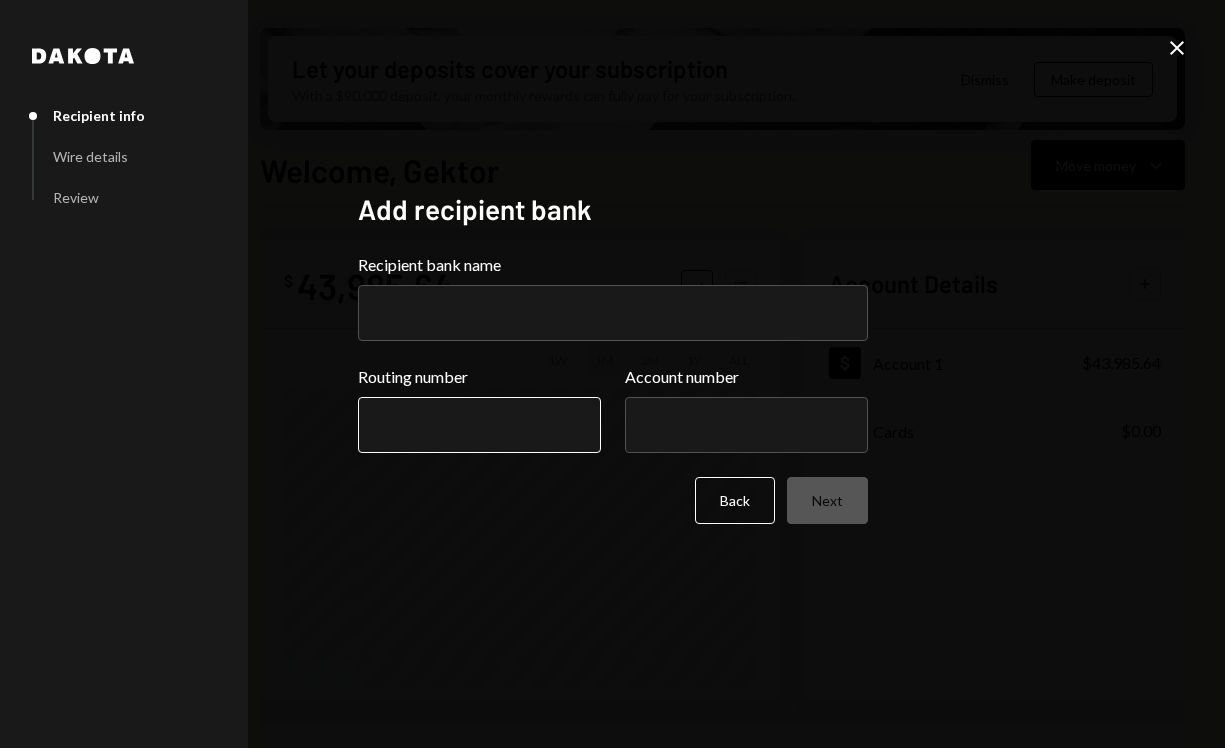 click on "Routing number" at bounding box center (479, 425) 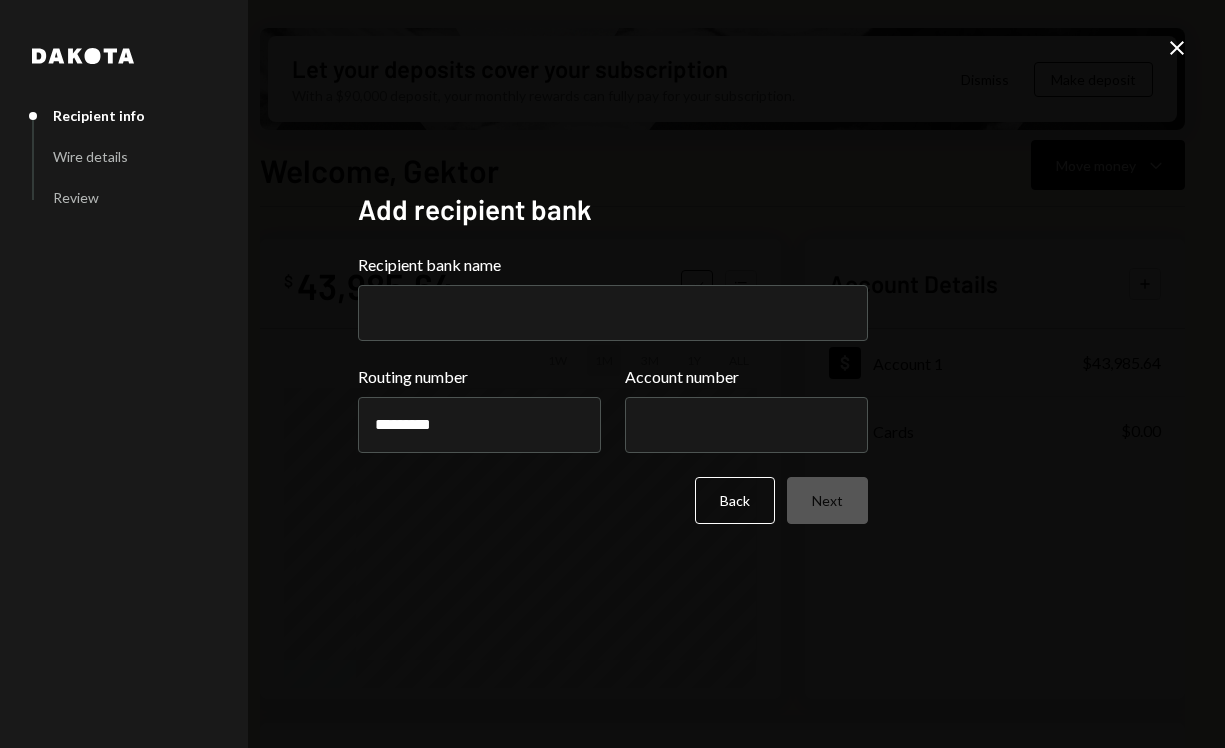type on "*********" 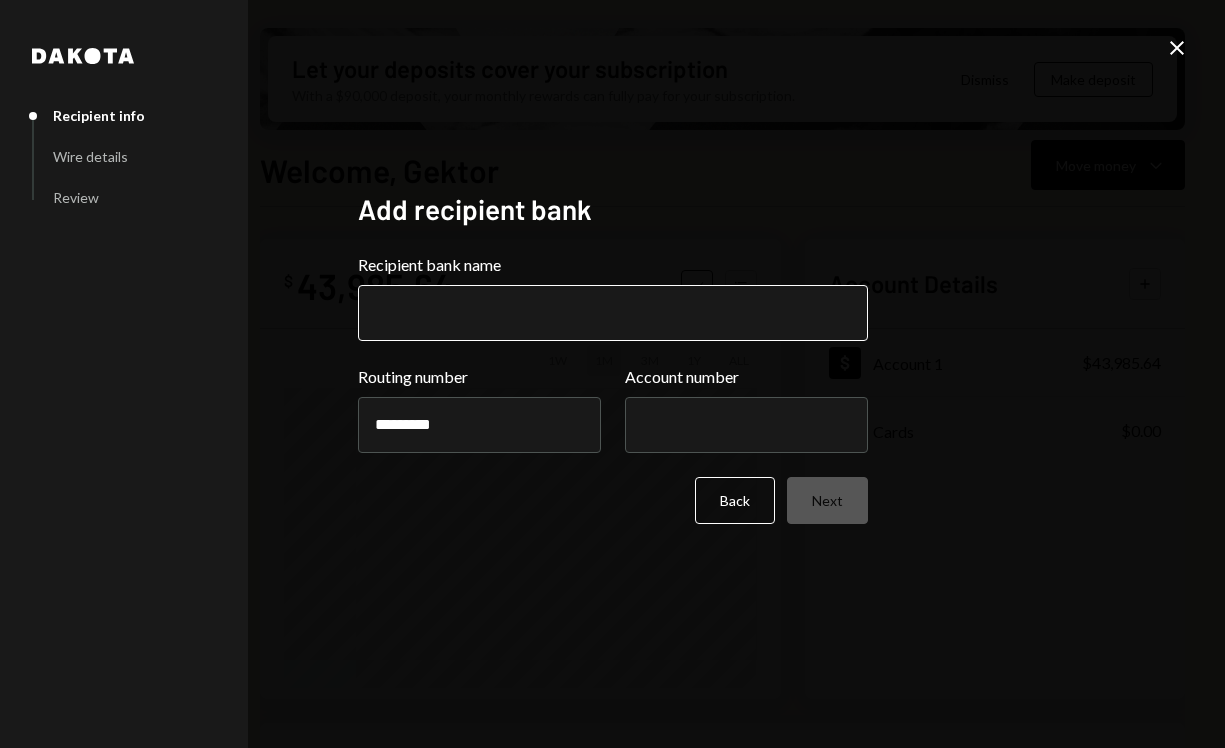 click on "Recipient bank name" at bounding box center (613, 313) 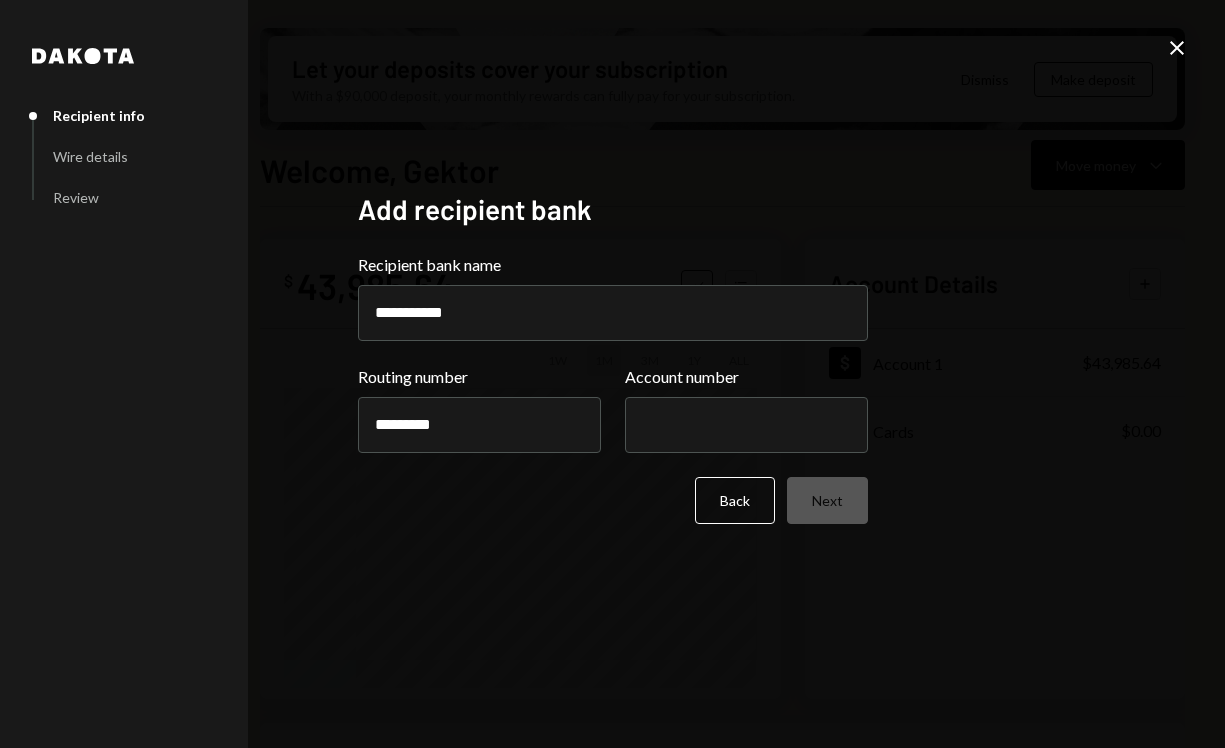 type on "**********" 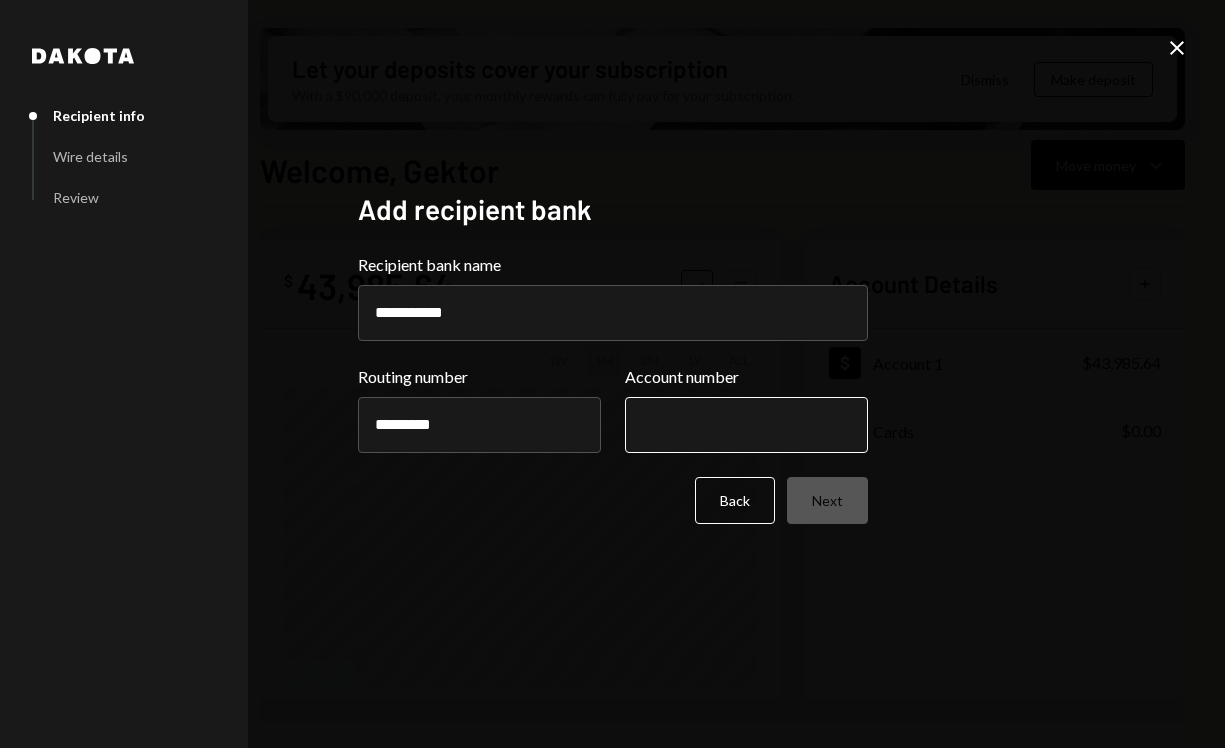 click on "Account number" at bounding box center [746, 425] 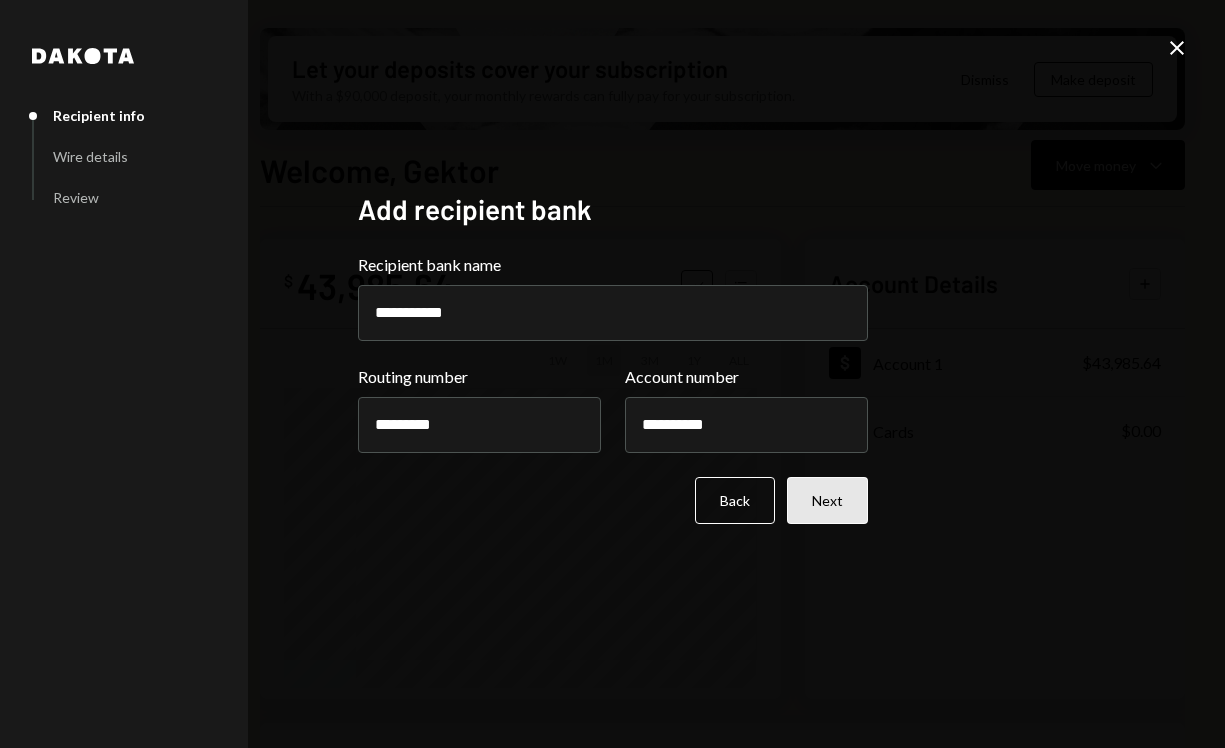 type on "**********" 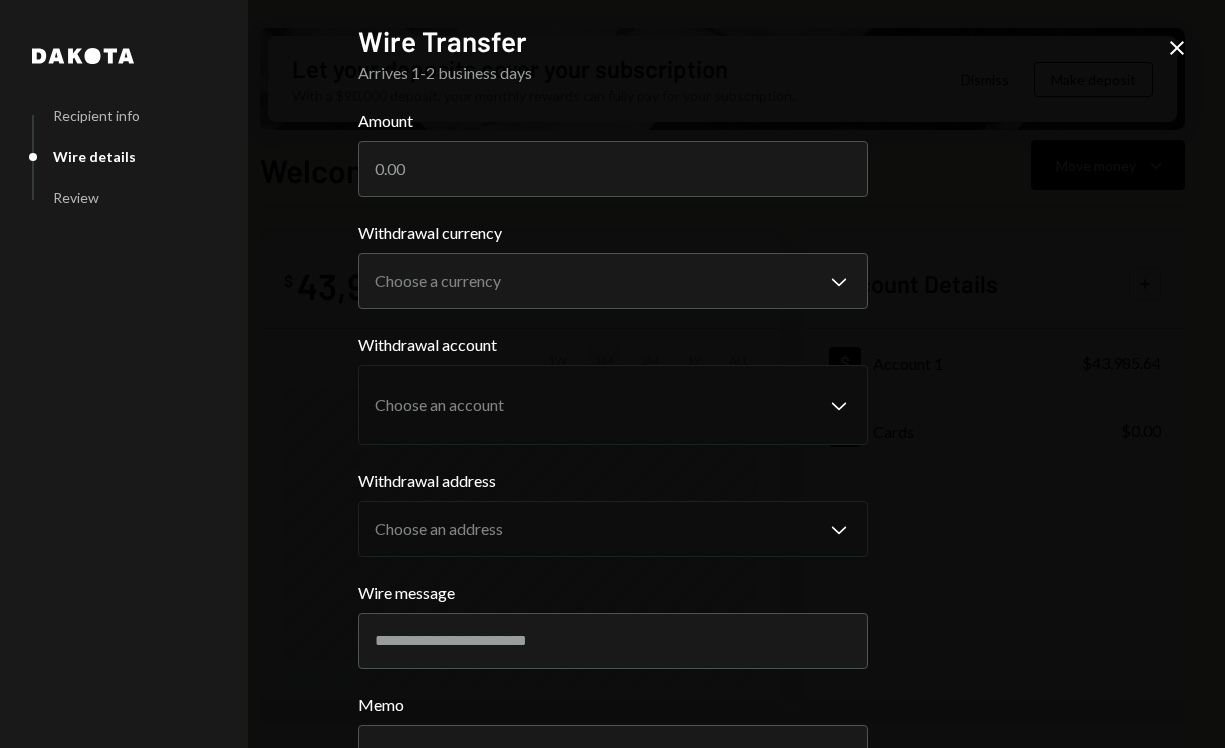 click on "**********" at bounding box center [613, 492] 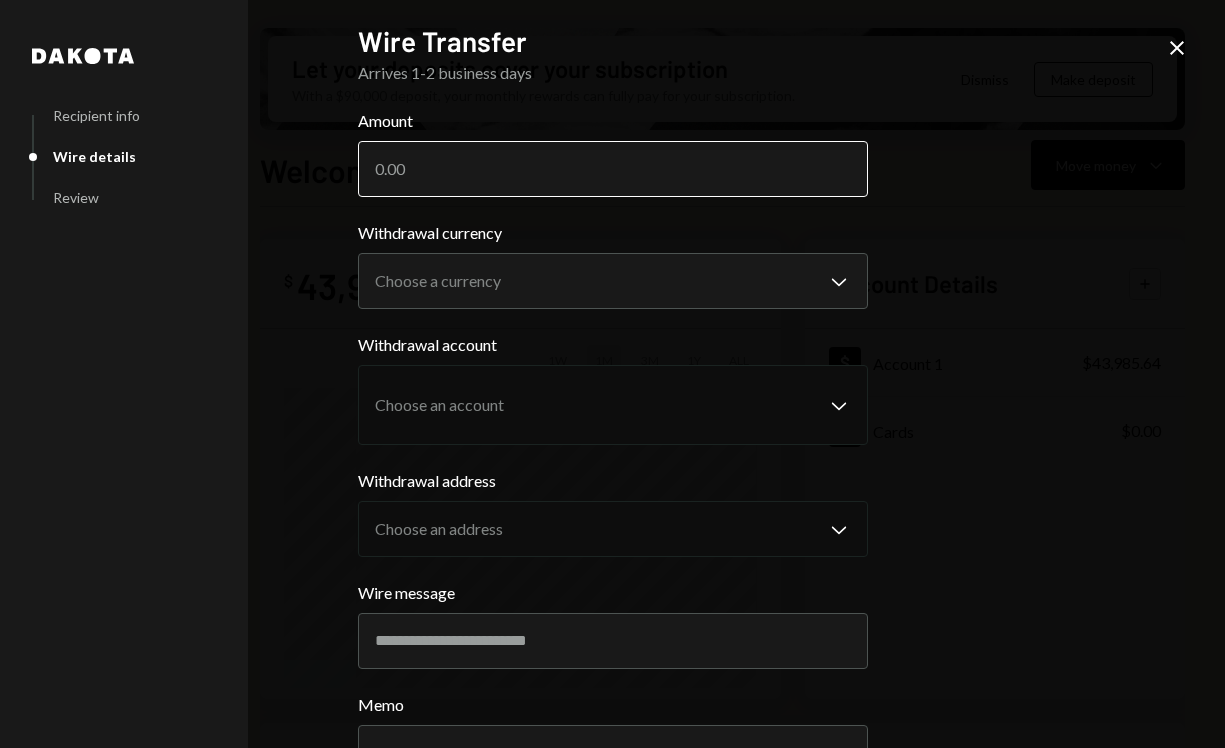 click on "Amount" at bounding box center (613, 169) 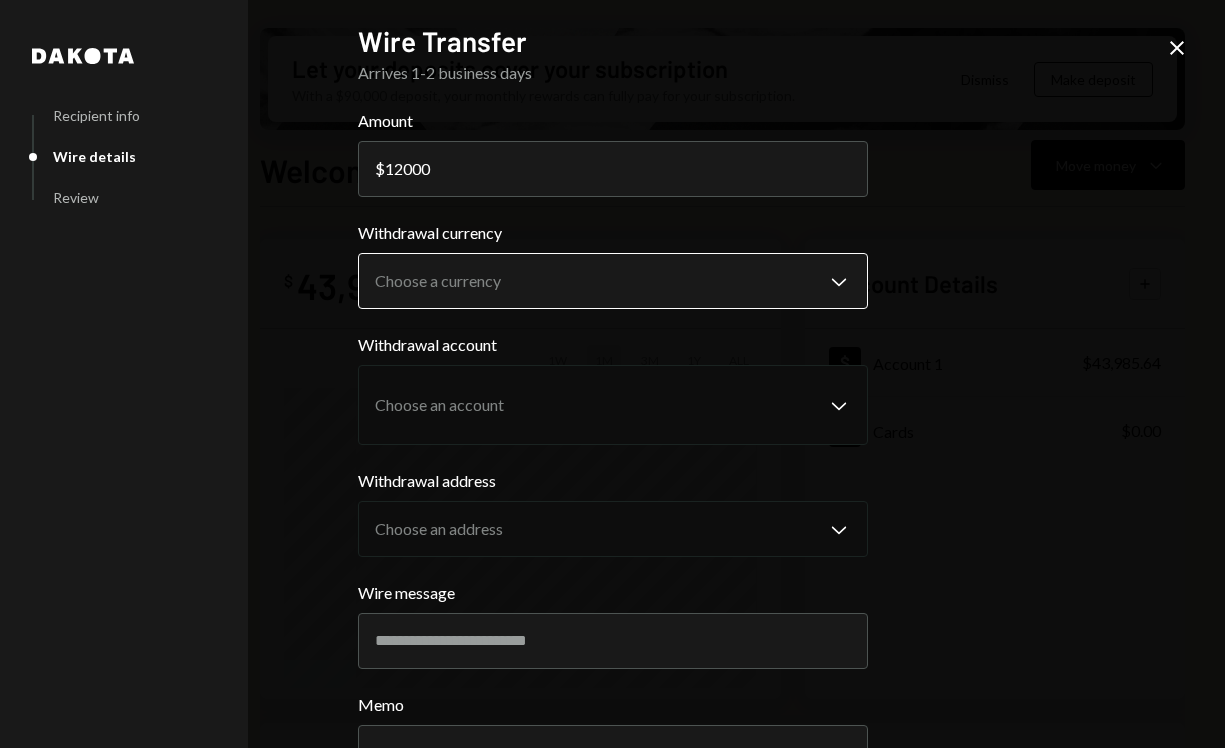 type on "12000" 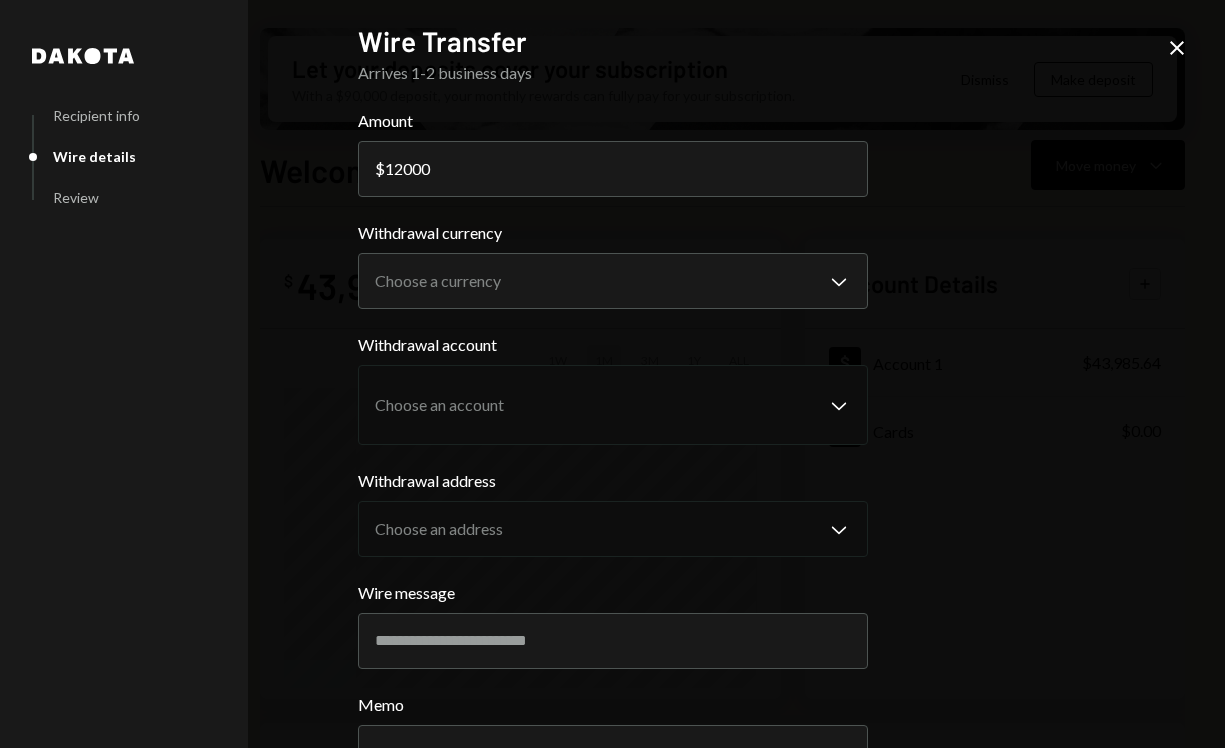 click on "**********" at bounding box center (613, 492) 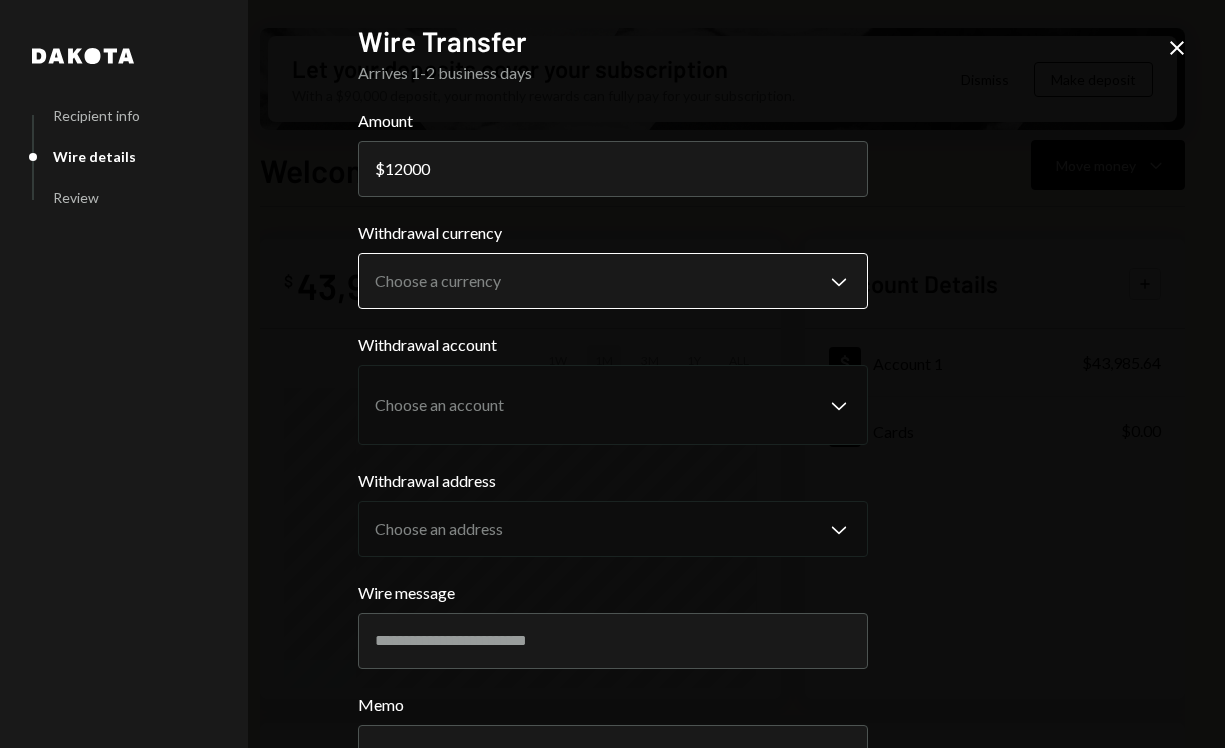 click on "**********" at bounding box center (612, 374) 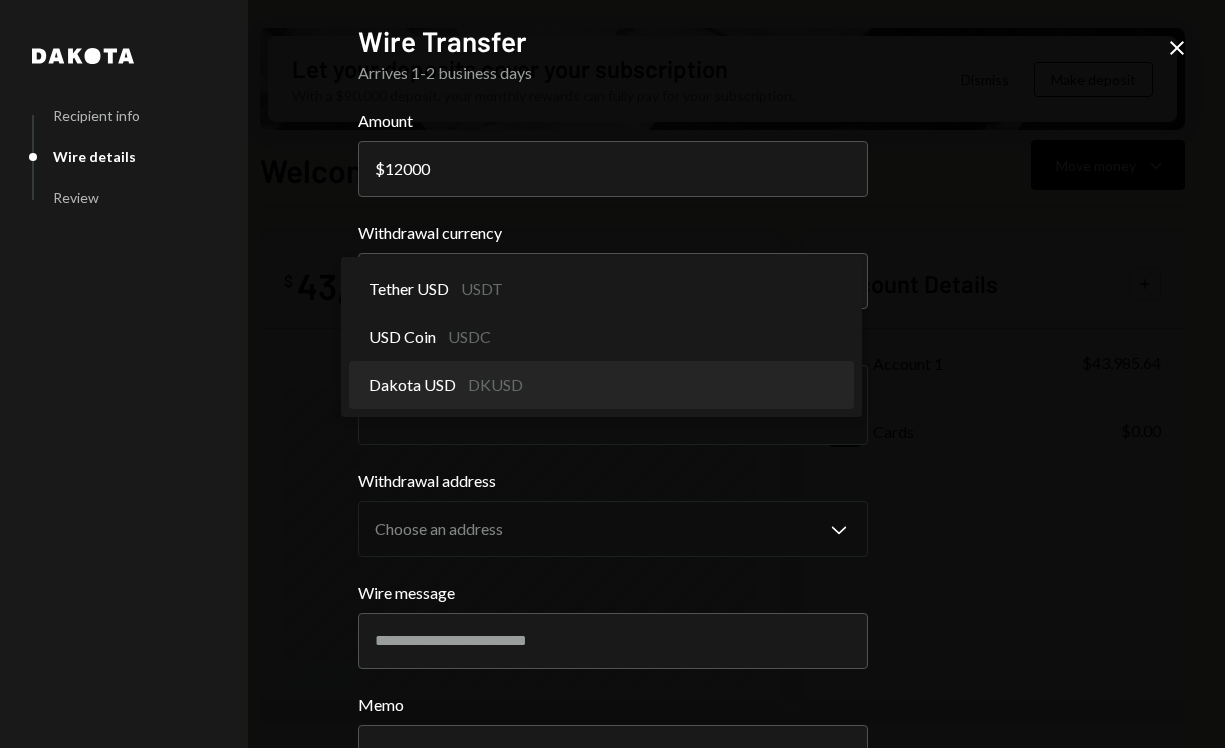 select on "*****" 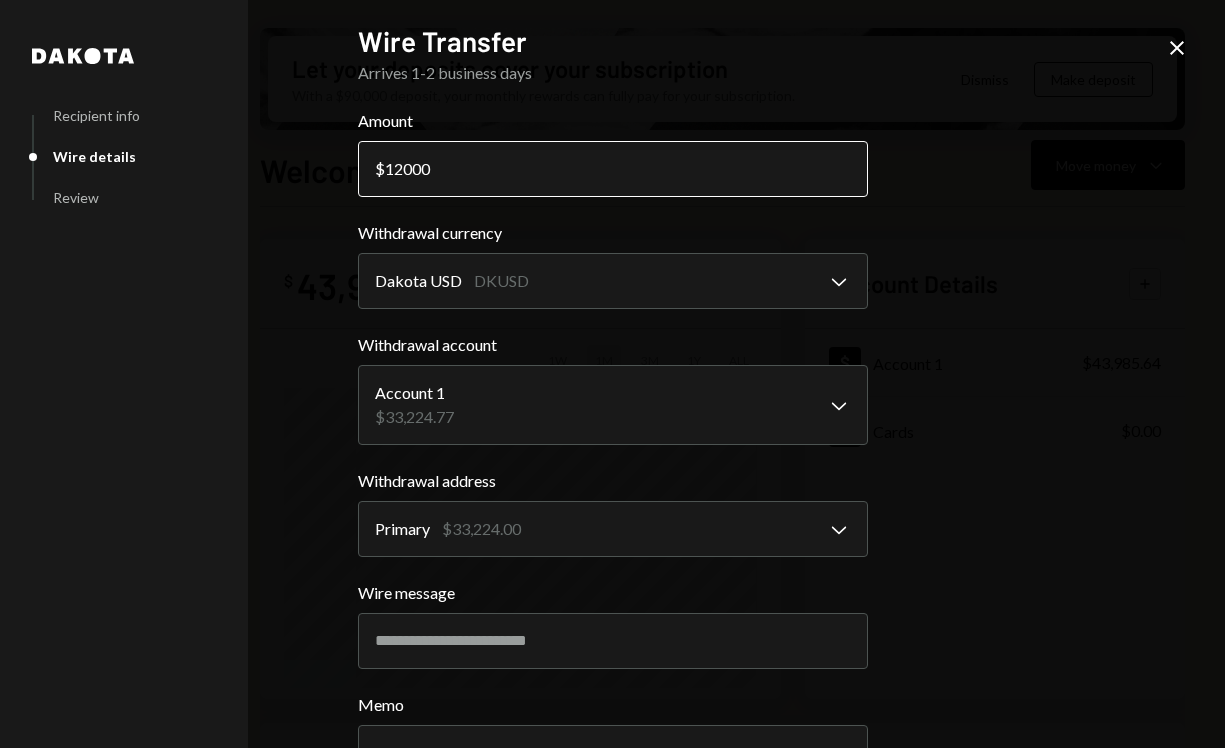 click on "12000" at bounding box center (613, 169) 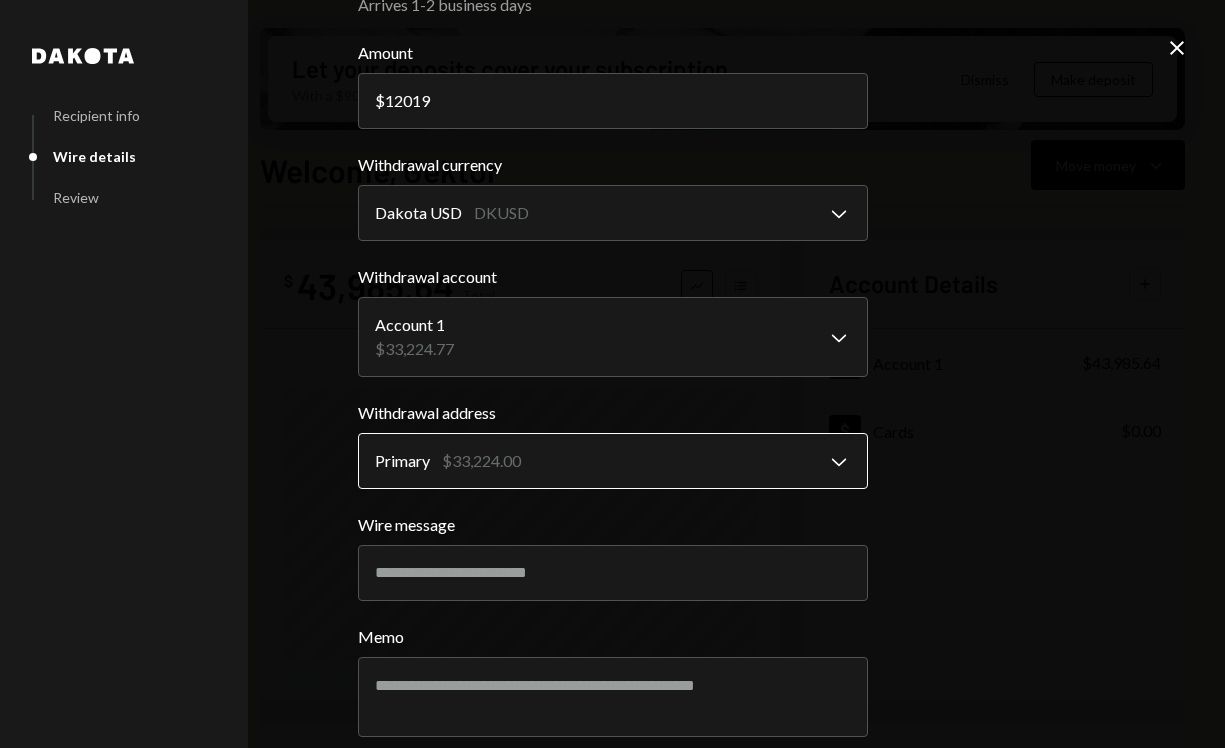 scroll, scrollTop: 159, scrollLeft: 0, axis: vertical 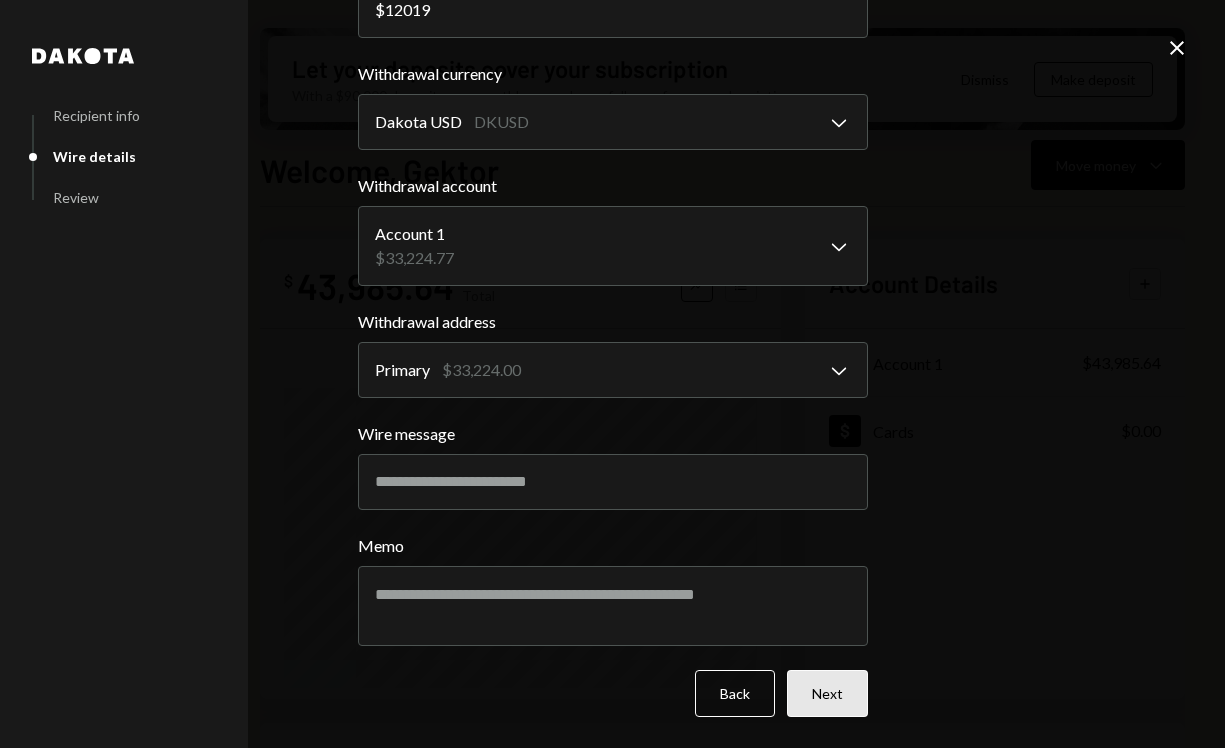 type on "12019" 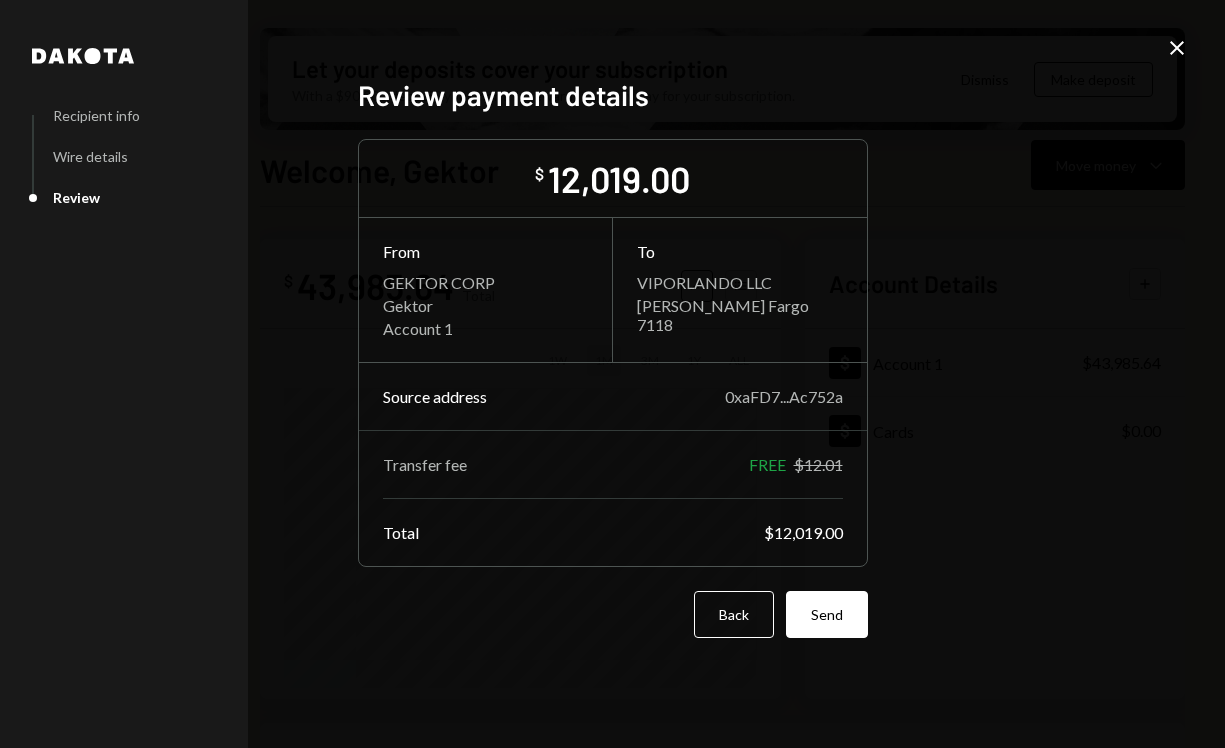 scroll, scrollTop: 0, scrollLeft: 0, axis: both 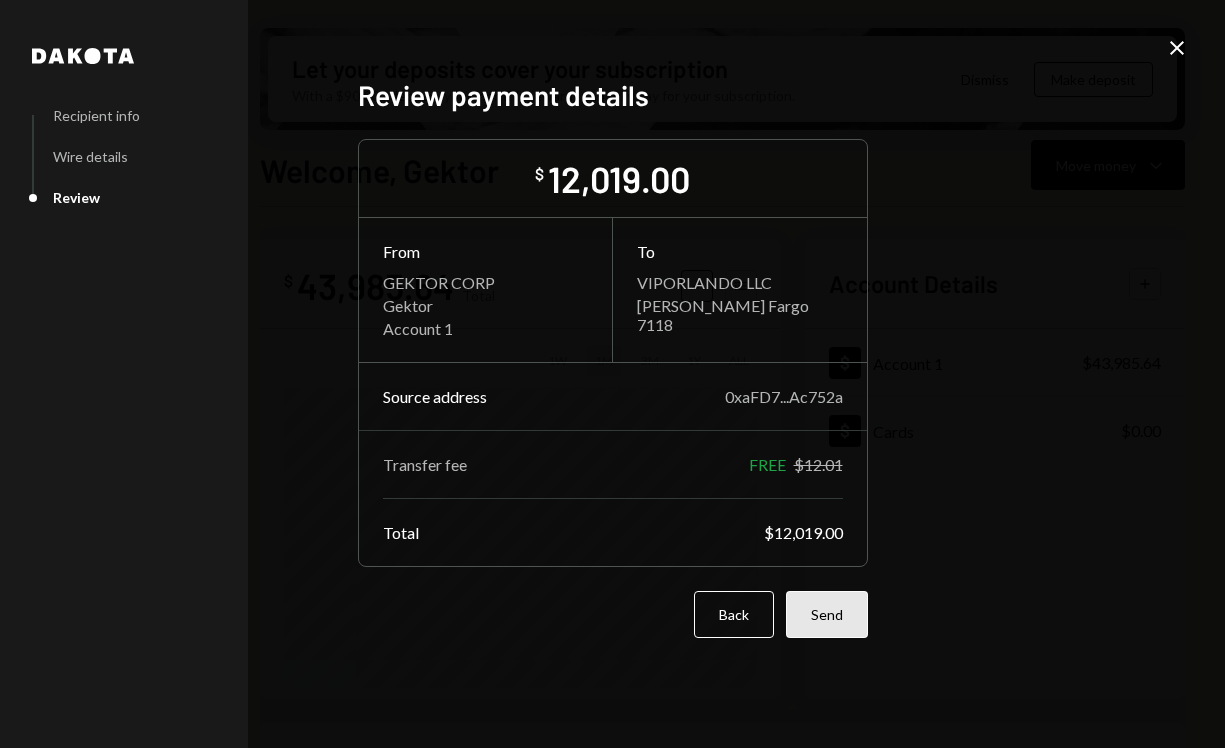click on "Send" at bounding box center (827, 614) 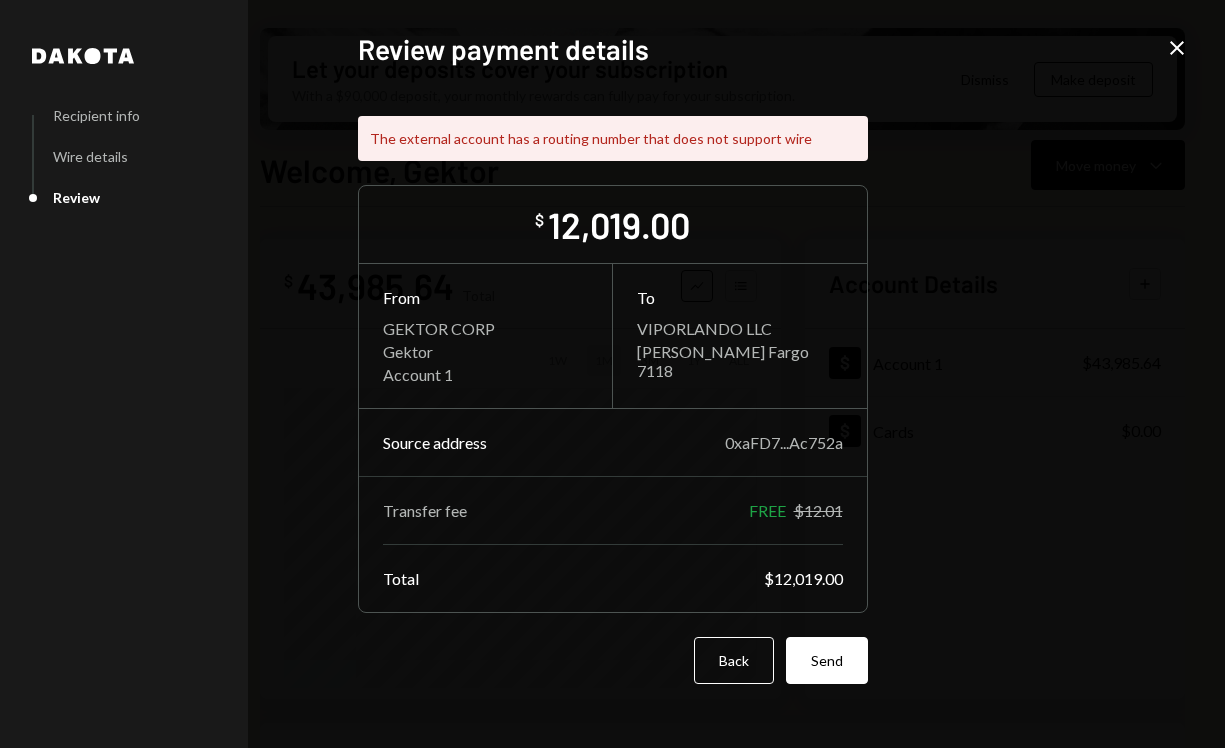 click on "$ 12,019.00 From GEKTOR CORP Gektor Account 1 To VIPORLANDO LLC Wells Fargo 7118 Source address 0xaFD7...Ac752a Transfer fee FREE $12.01 Total $12,019.00 Back Send" at bounding box center [613, 434] 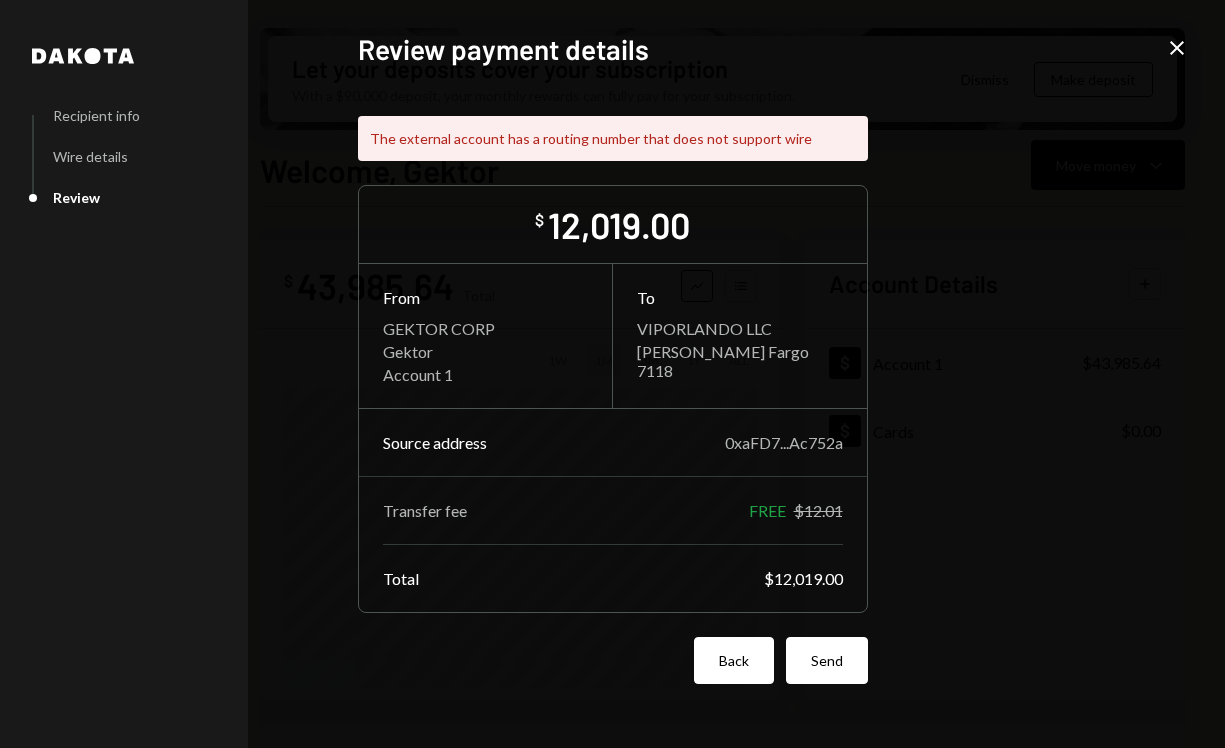 click on "Back" at bounding box center [734, 660] 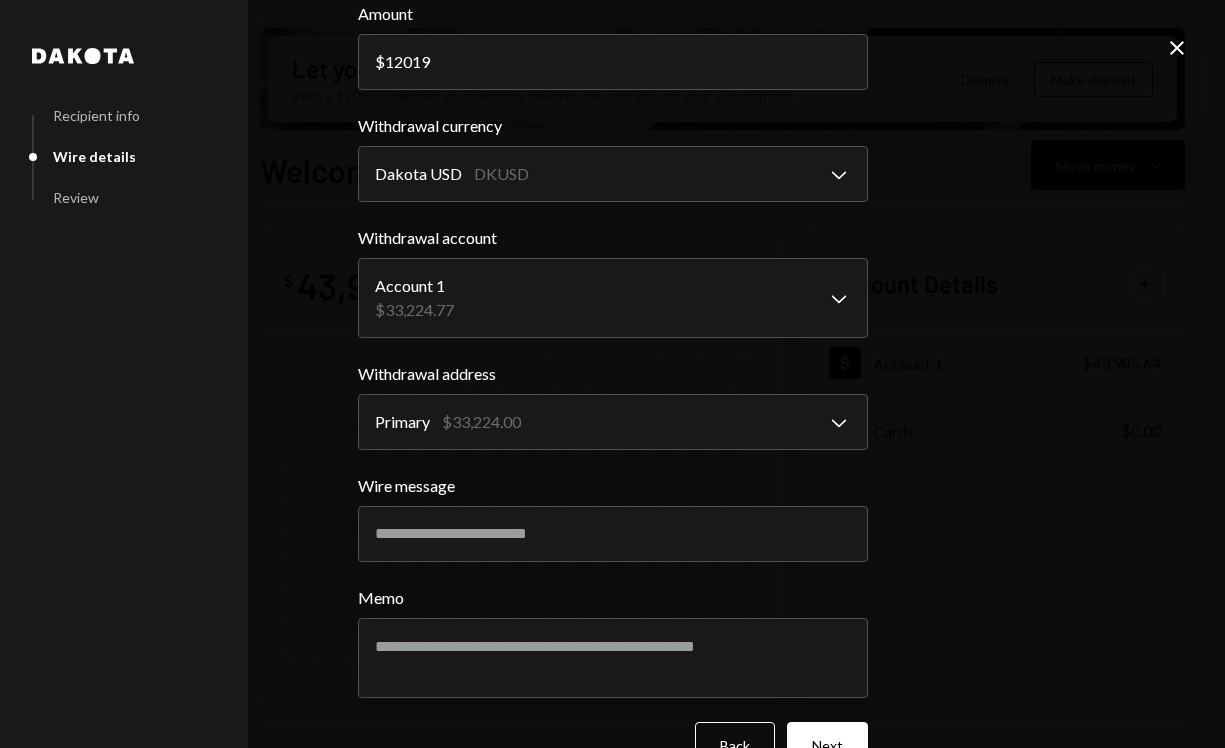scroll, scrollTop: 159, scrollLeft: 0, axis: vertical 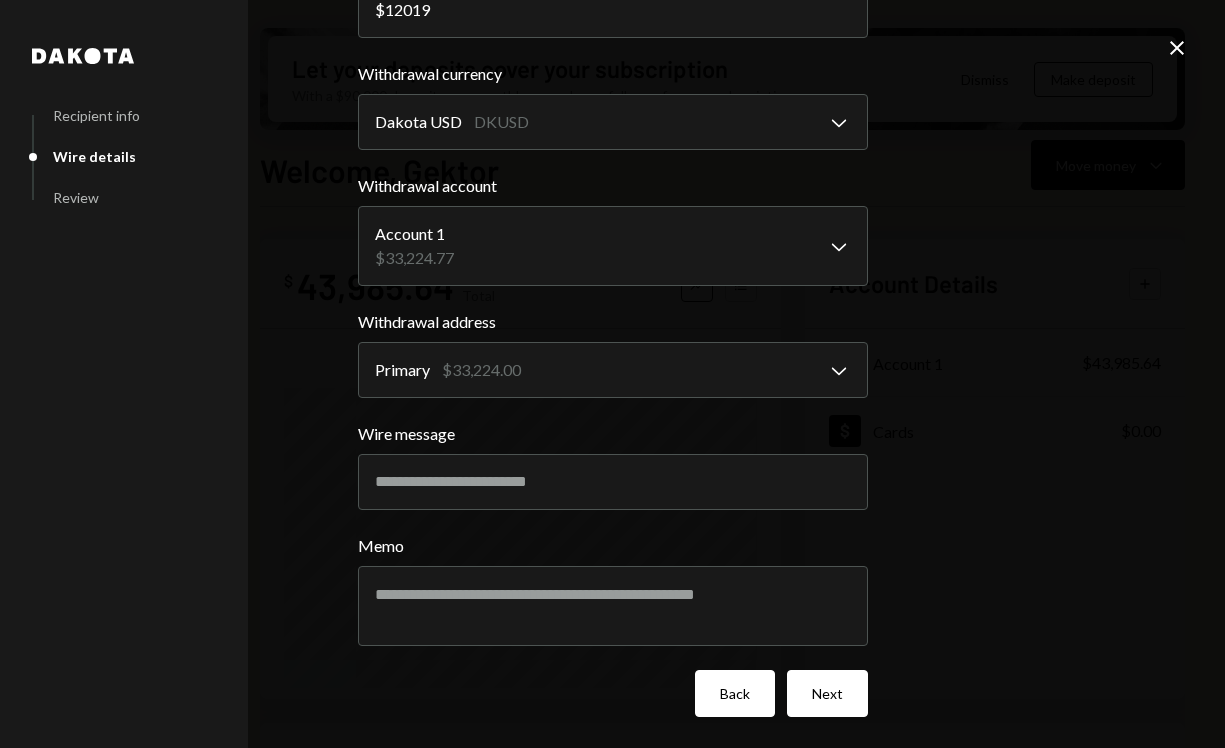 click on "Back" at bounding box center (735, 693) 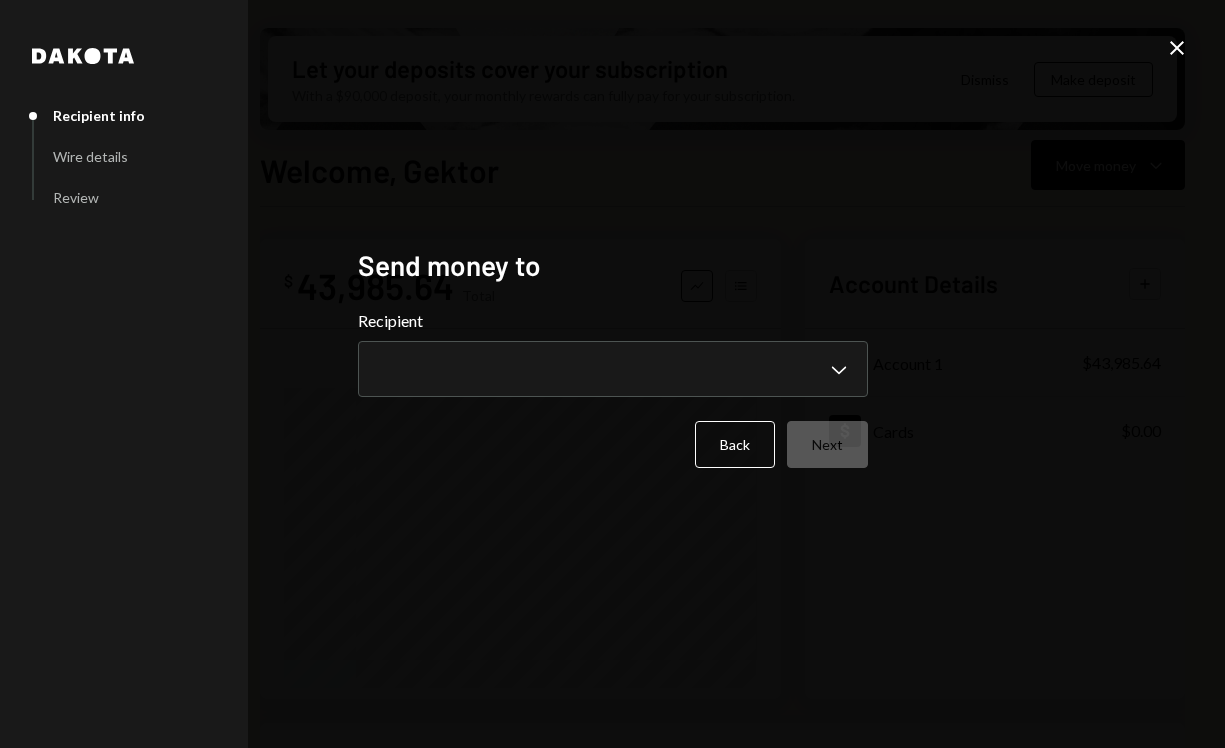 scroll, scrollTop: 0, scrollLeft: 0, axis: both 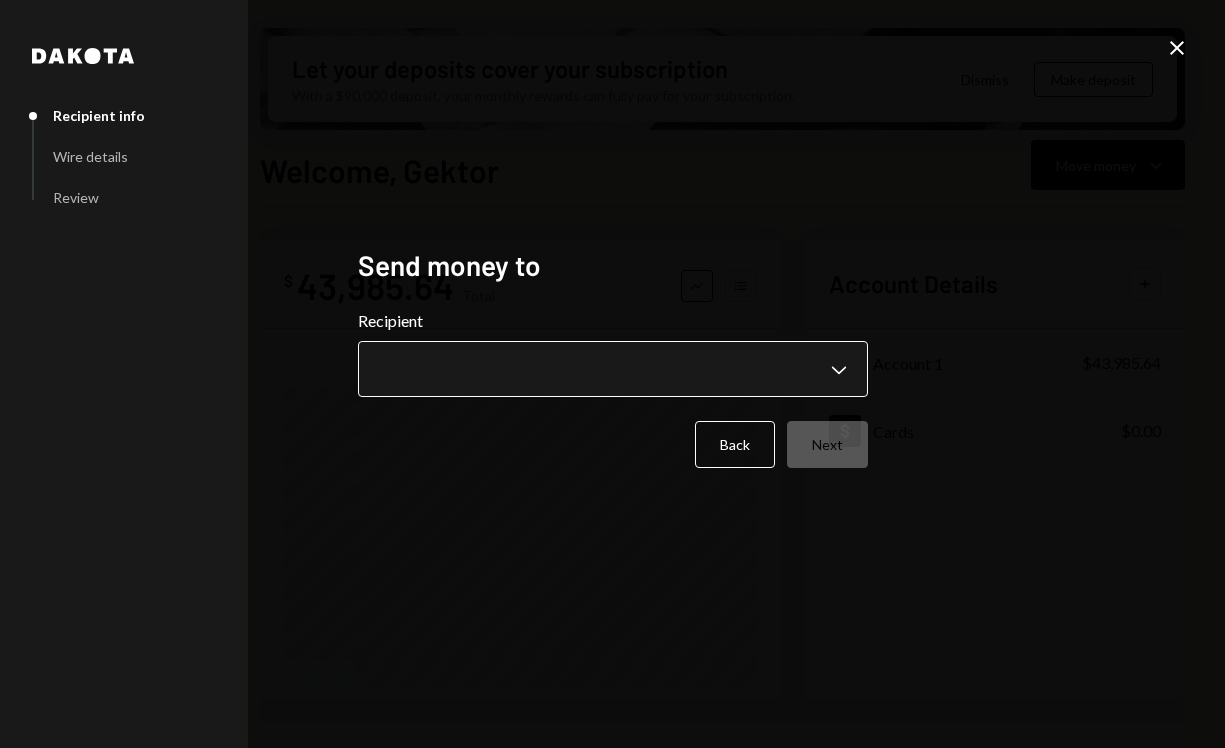 click on "**********" at bounding box center (612, 374) 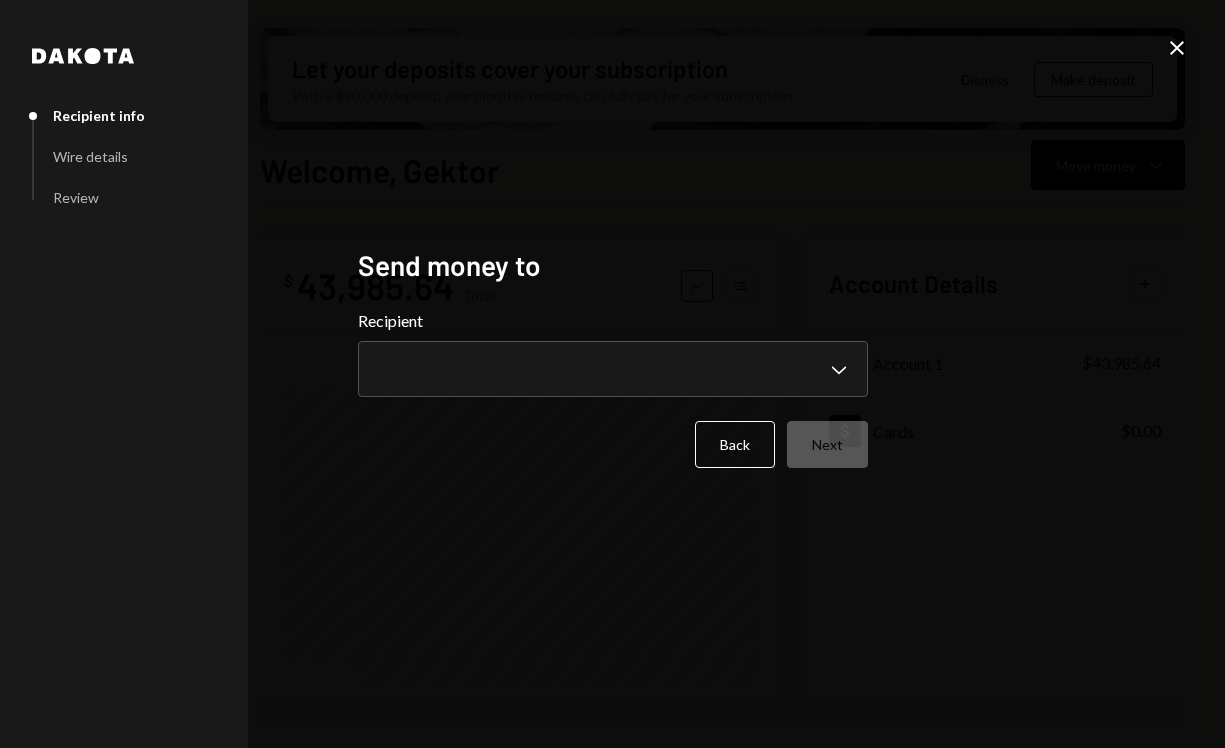click on "Close" 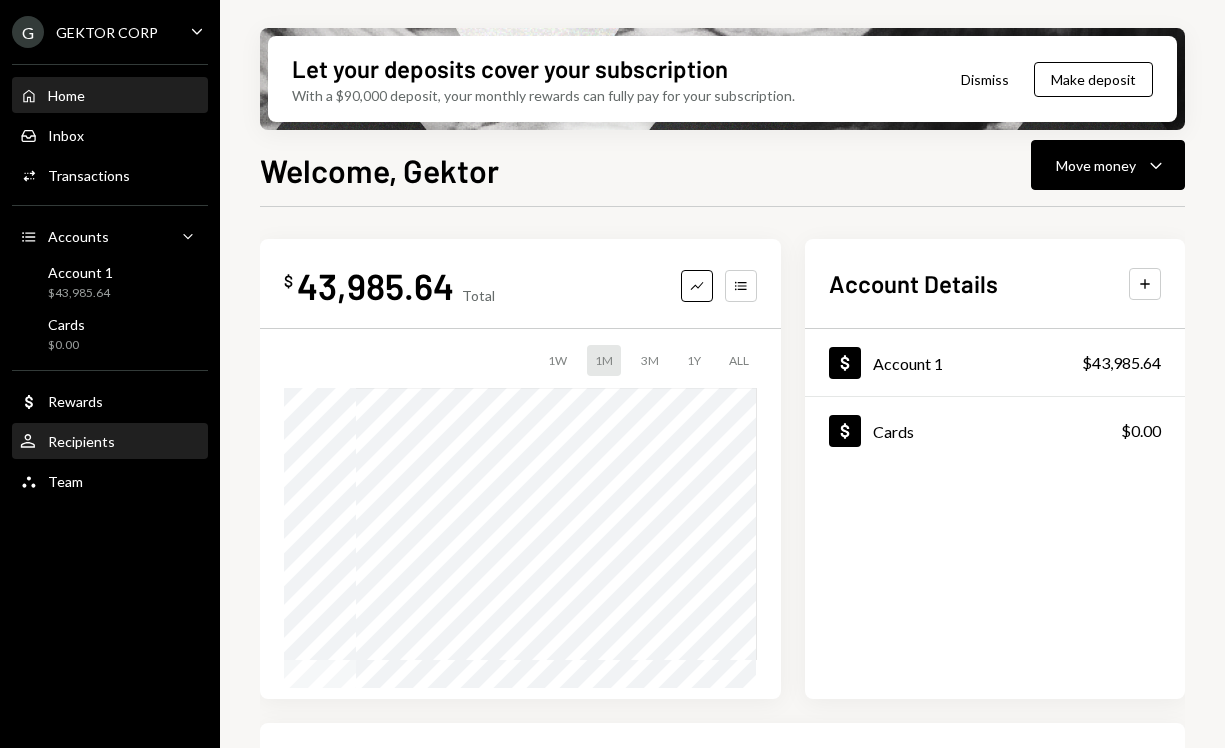 click on "User Recipients" at bounding box center (110, 441) 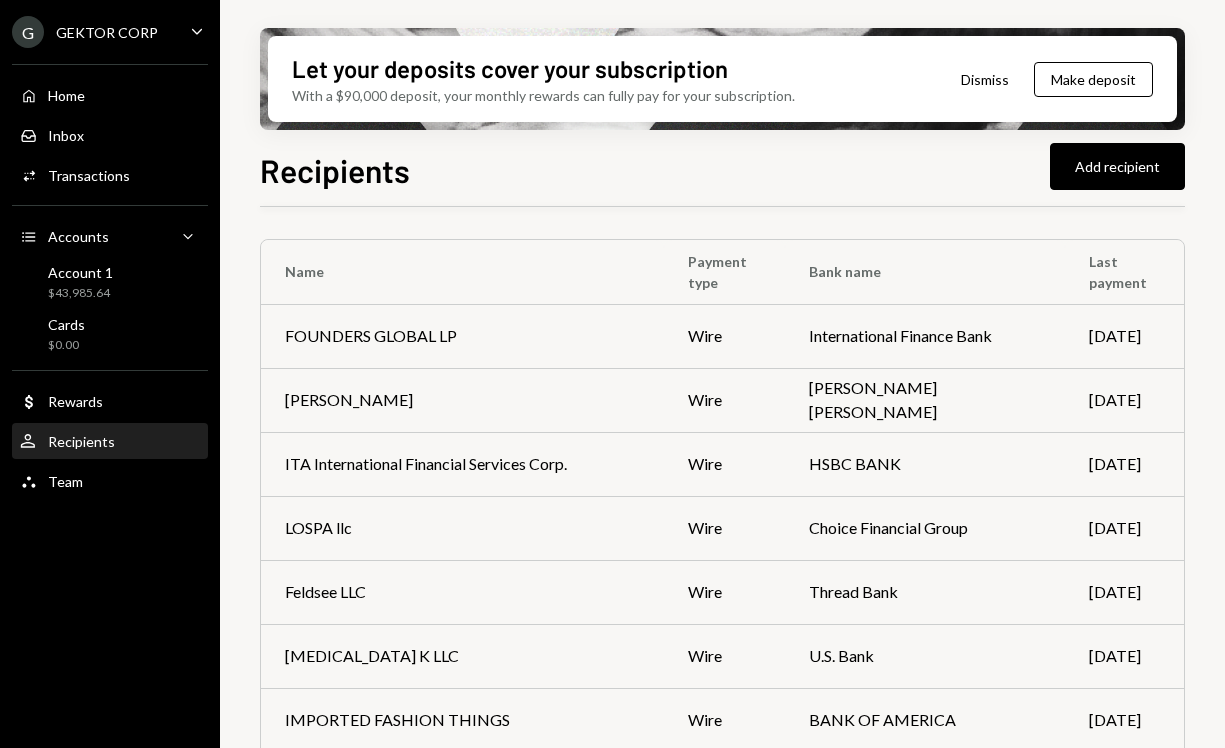 scroll, scrollTop: 13142, scrollLeft: 0, axis: vertical 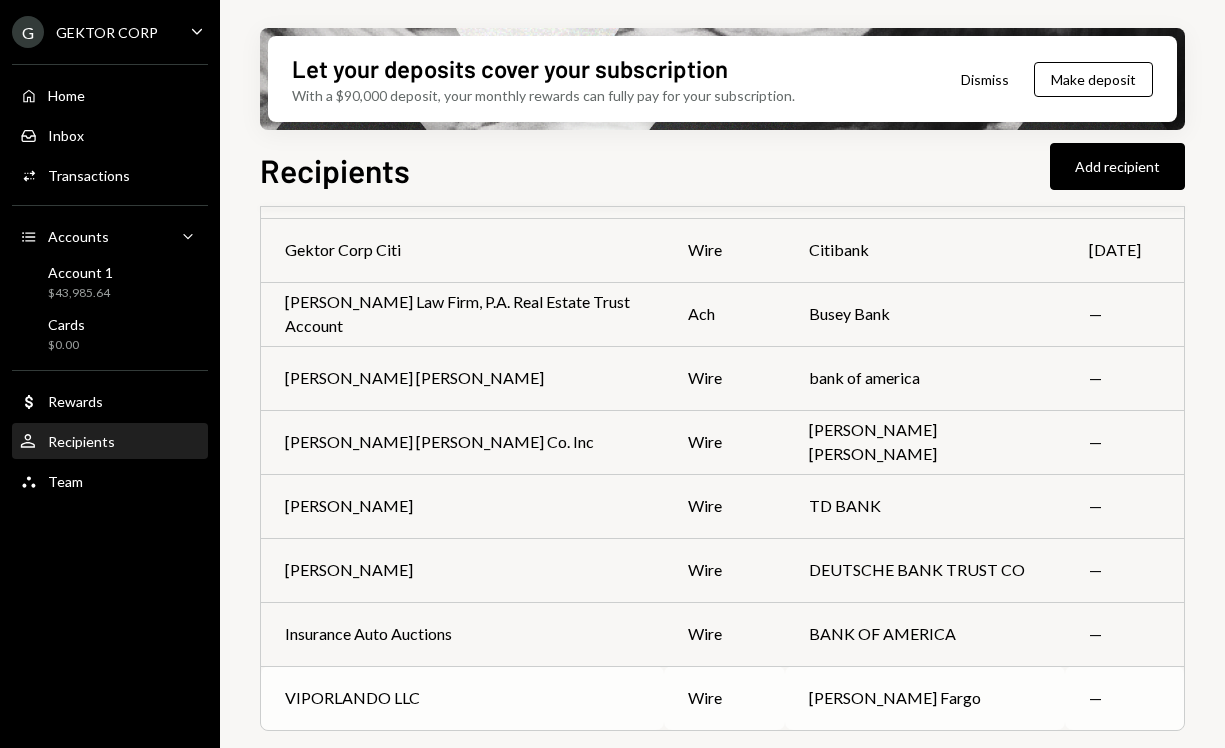 click on "VIPORLANDO LLC" at bounding box center [462, 698] 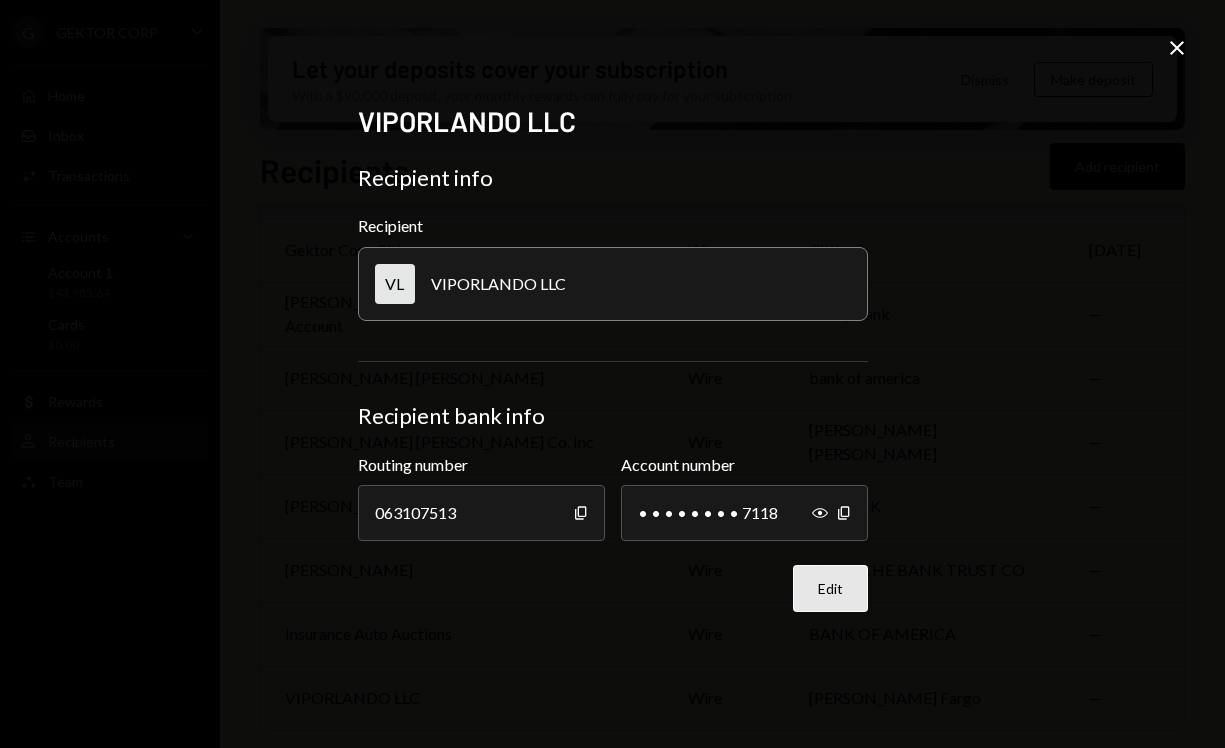 click on "Edit" at bounding box center [830, 588] 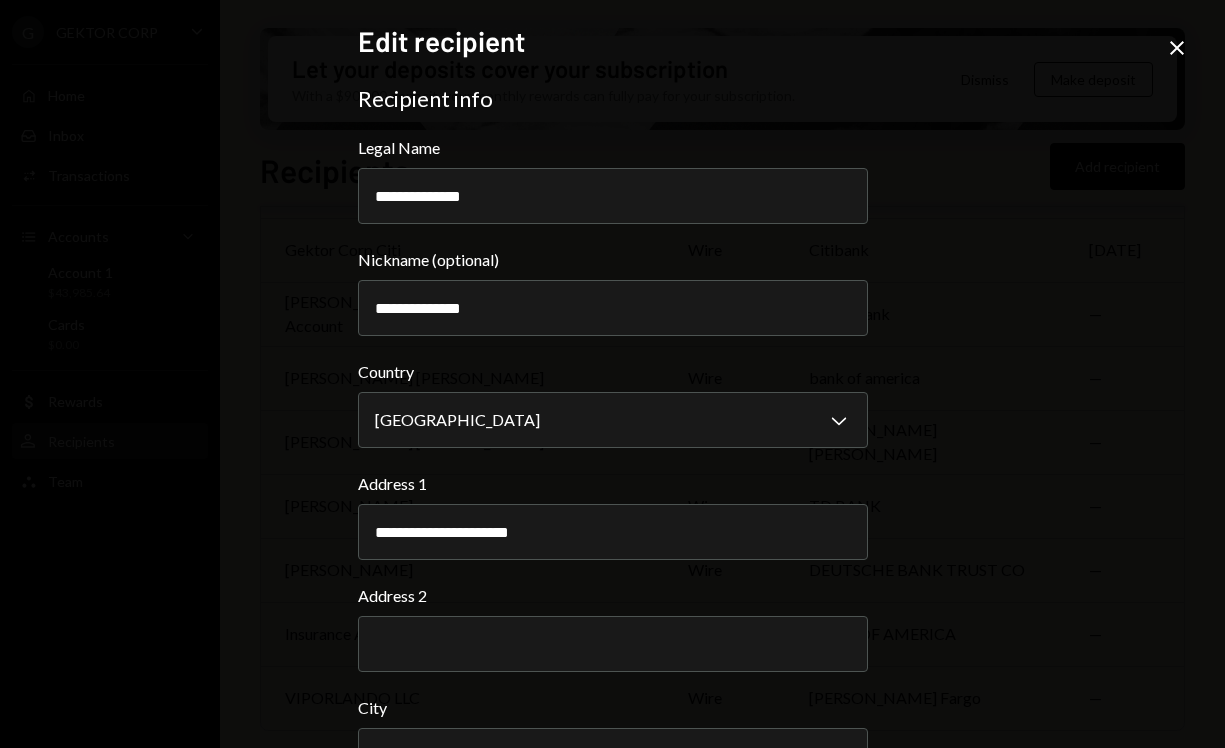 scroll, scrollTop: 695, scrollLeft: 0, axis: vertical 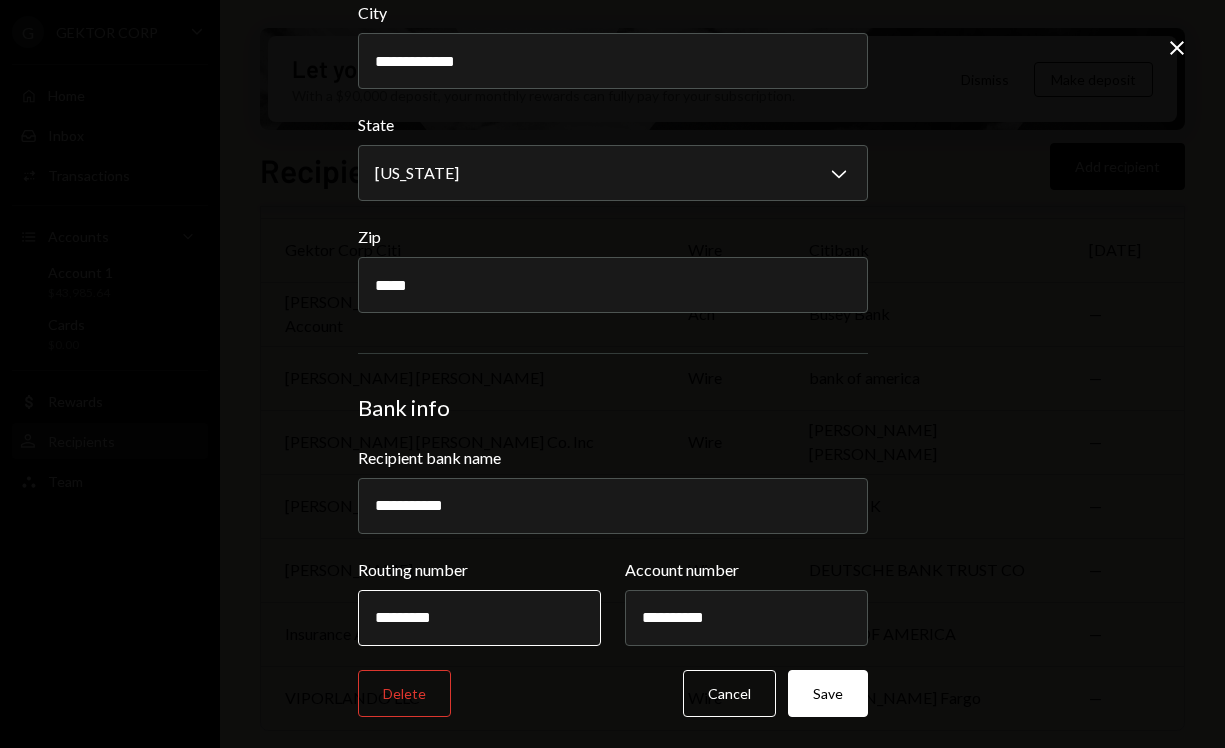 click on "*********" at bounding box center (479, 618) 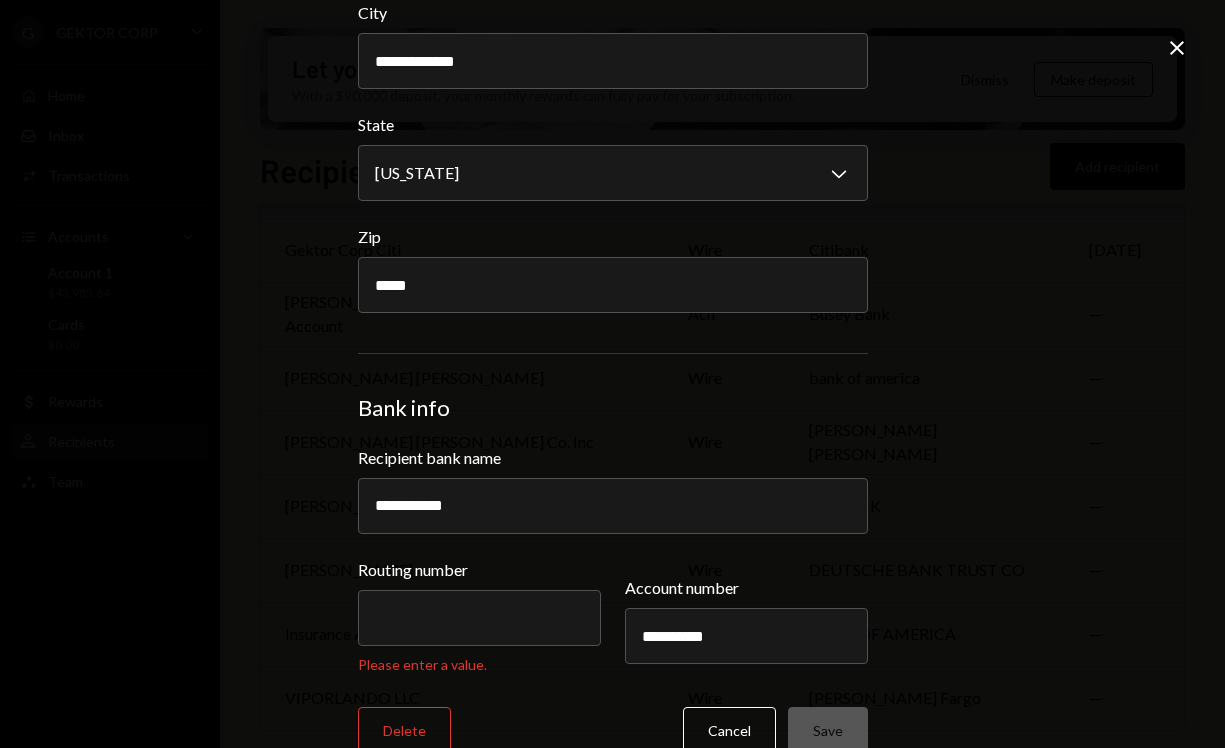 paste on "*********" 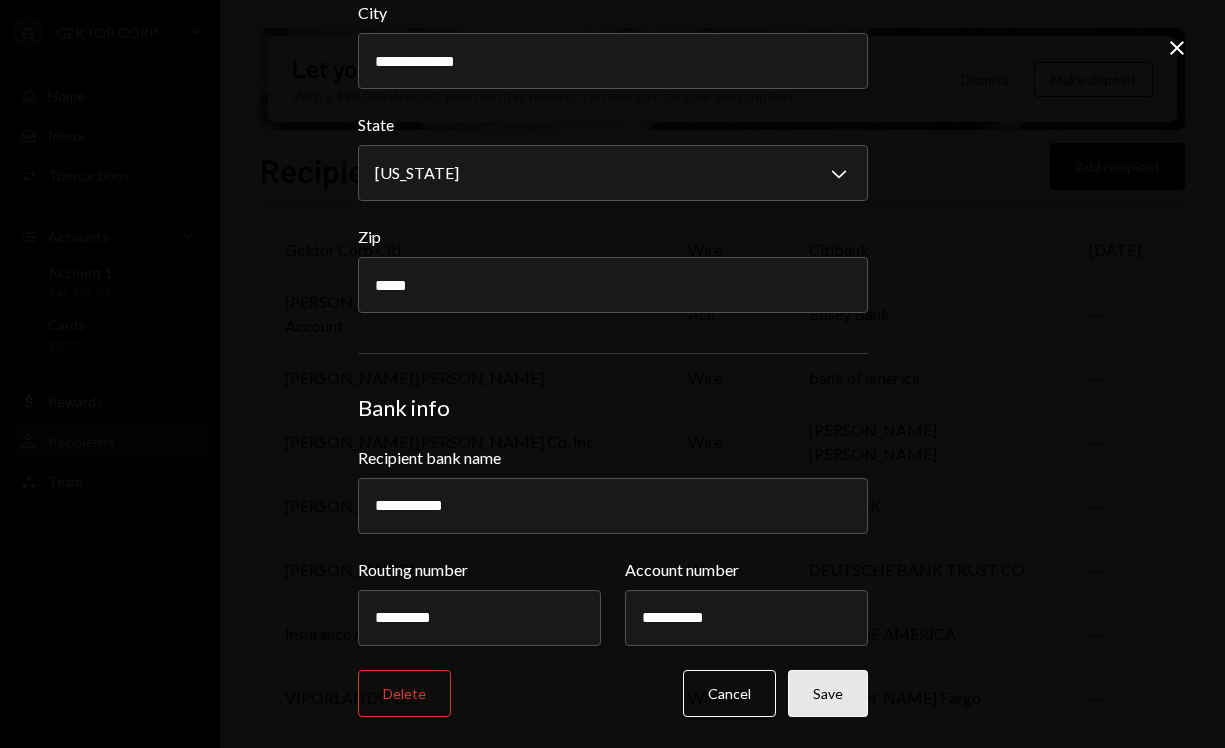 type on "*********" 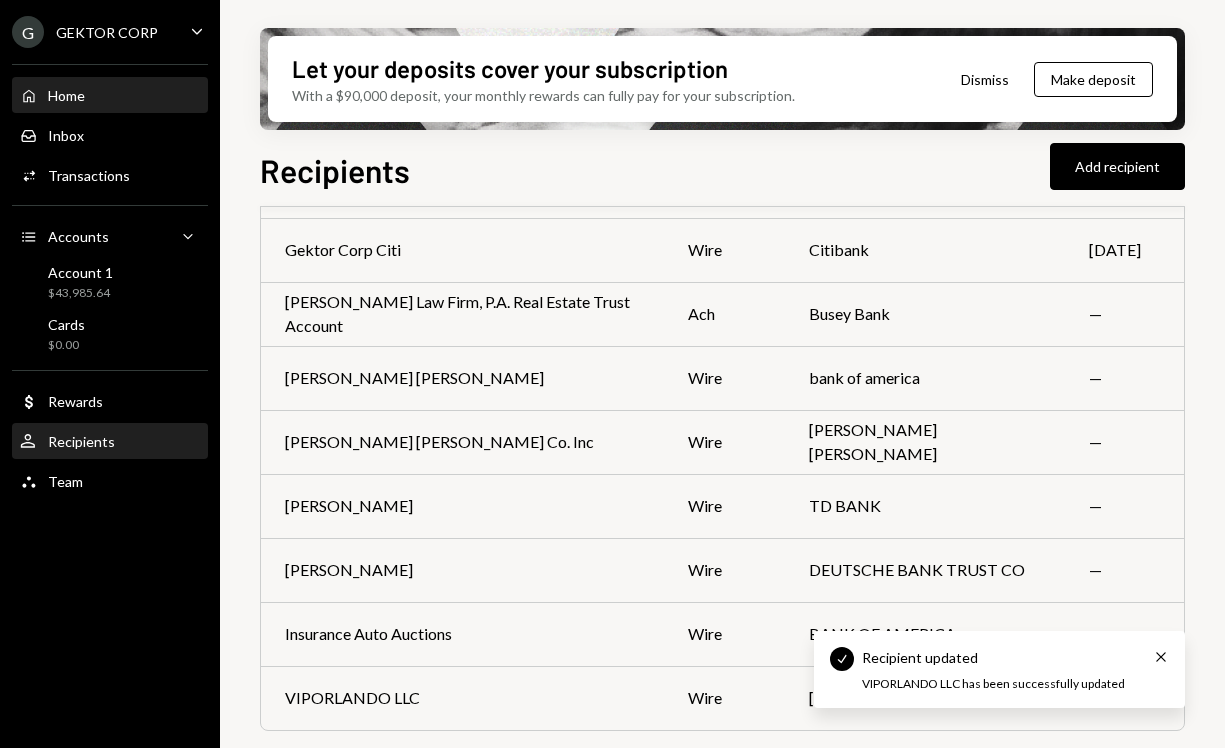 click on "Home Home" at bounding box center (110, 96) 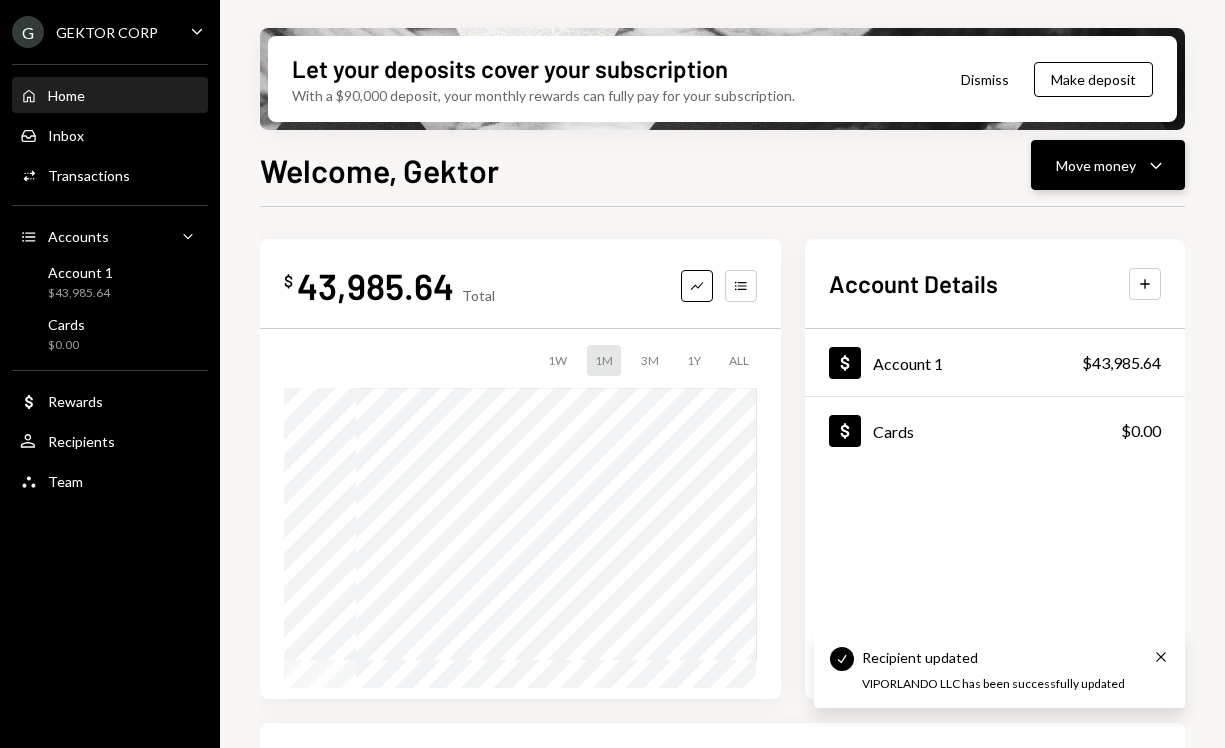 click on "Move money Caret Down" at bounding box center [1108, 165] 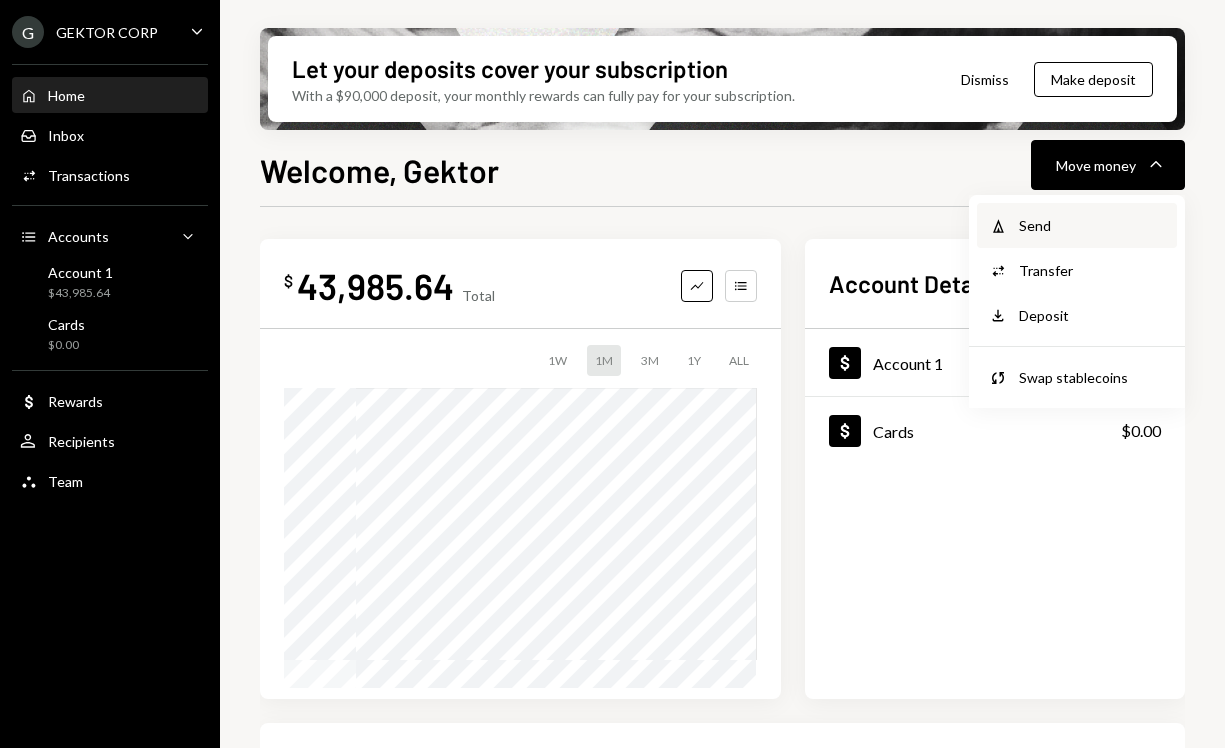 click on "Withdraw Send" at bounding box center [1077, 225] 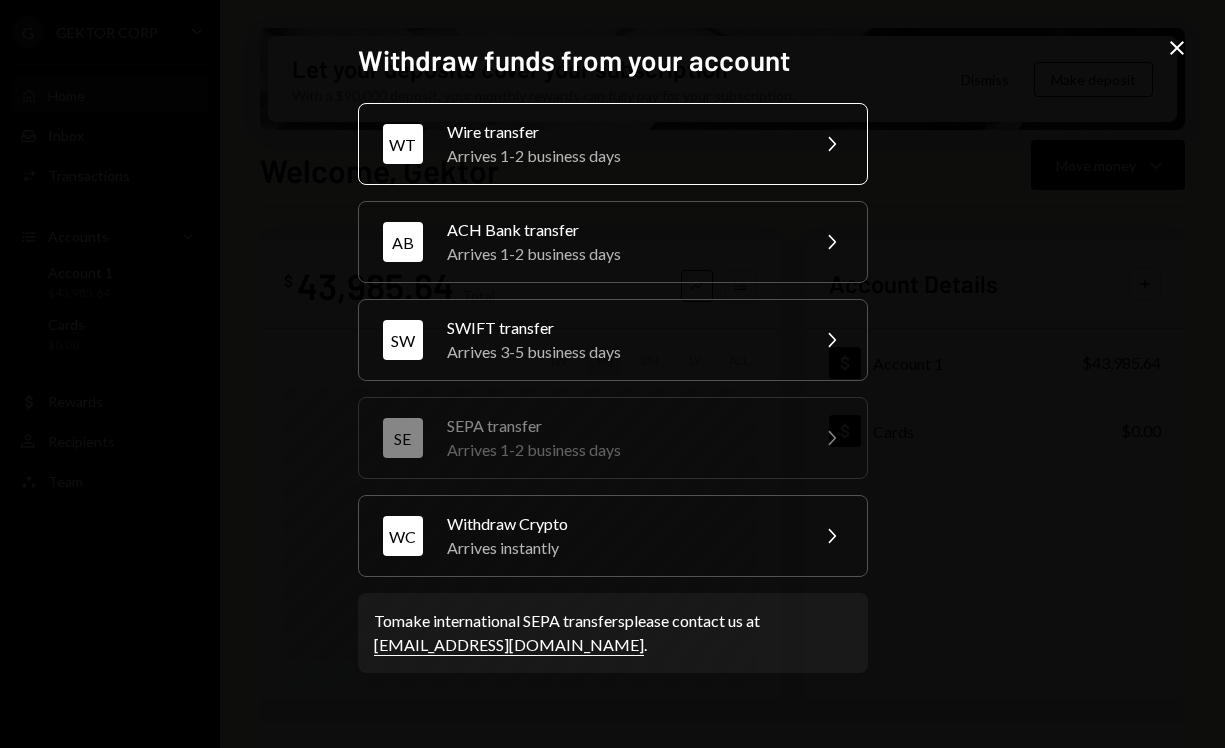 click on "Arrives 1-2 business days" at bounding box center [621, 156] 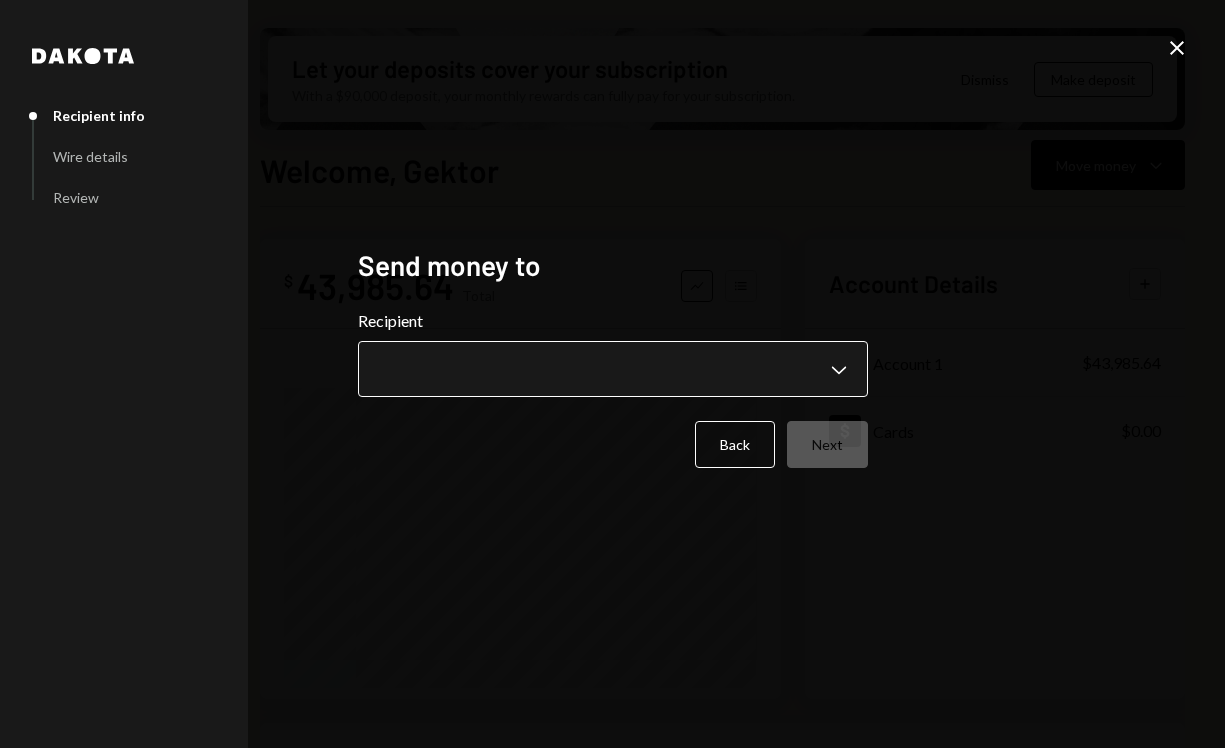 click on "**********" at bounding box center (612, 374) 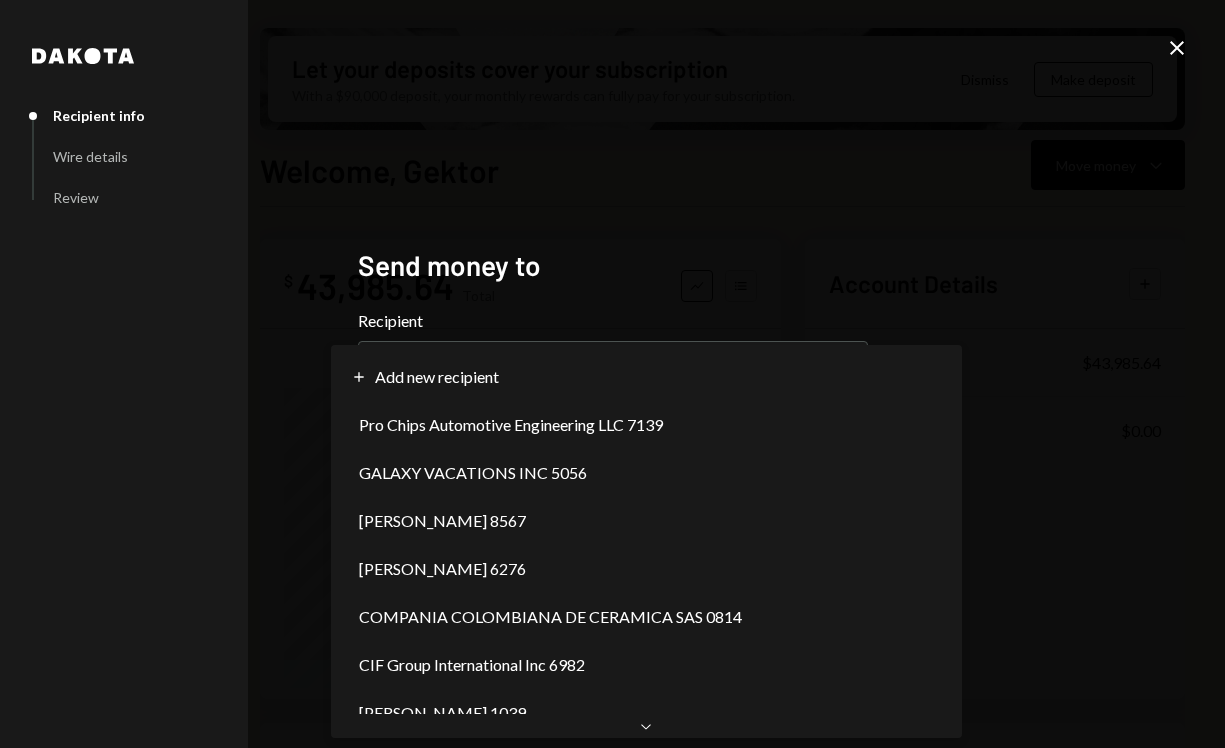 click on "**********" at bounding box center (612, 374) 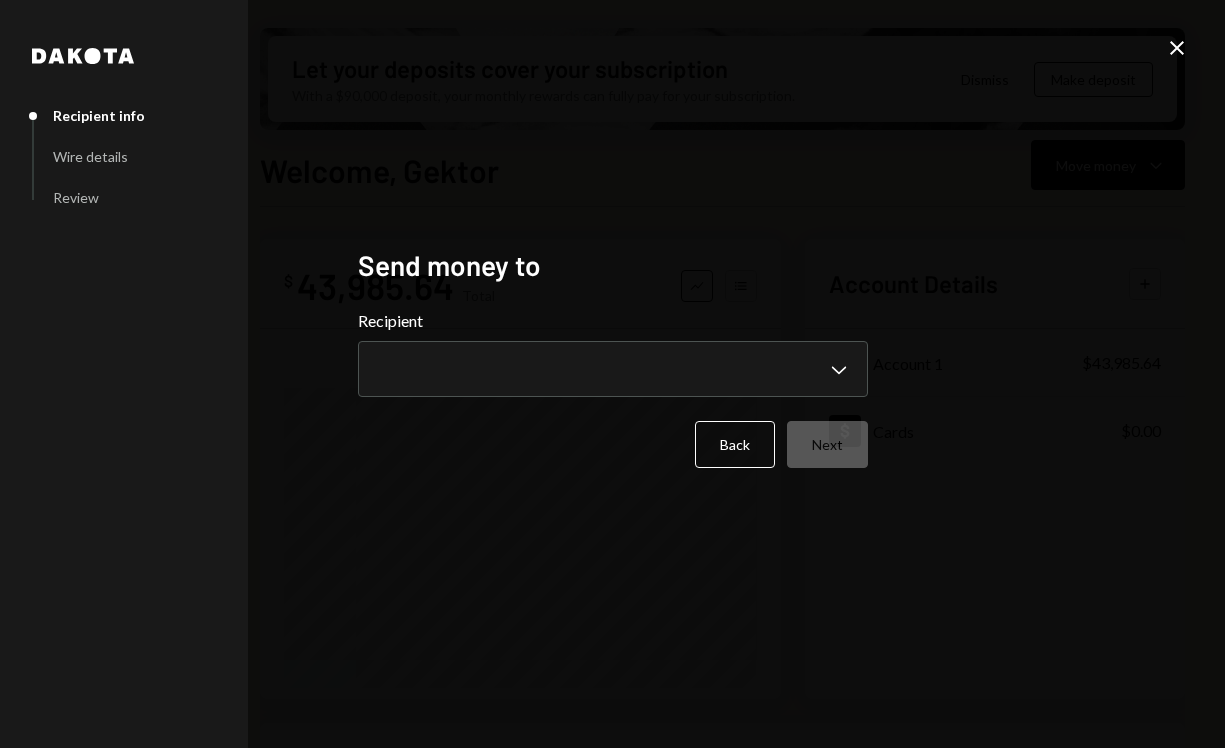 type 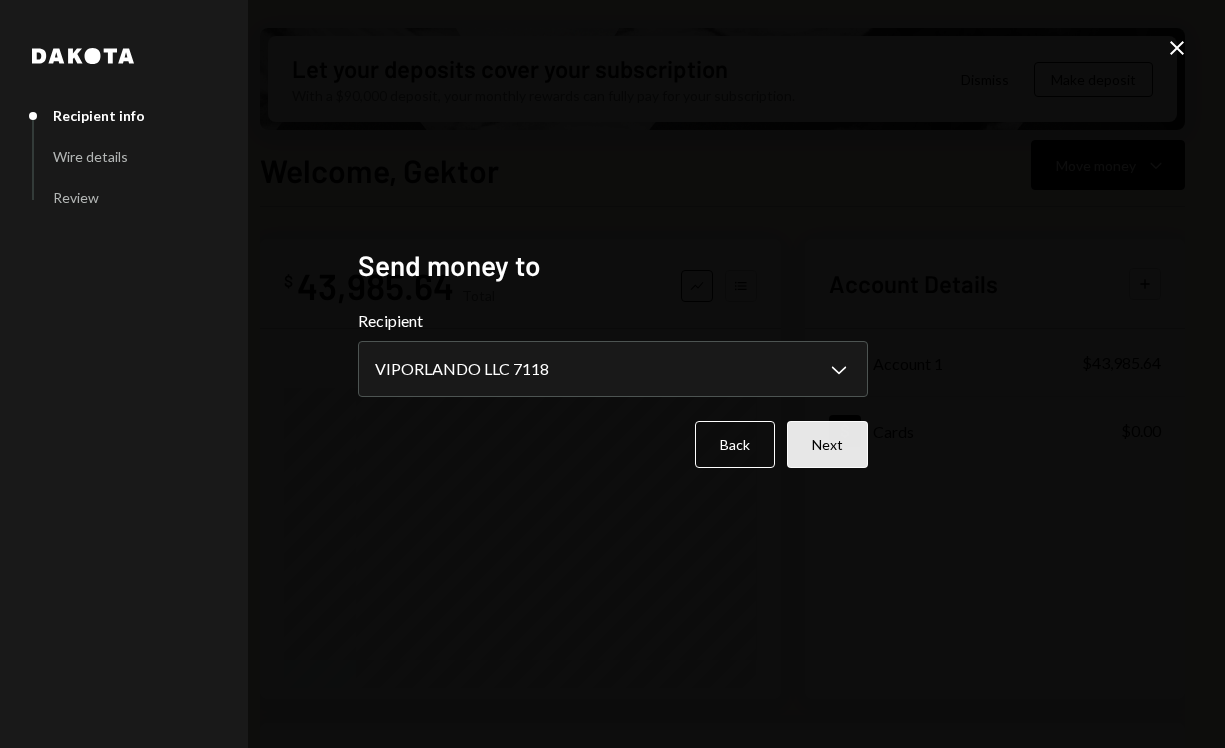 click on "Next" at bounding box center [827, 444] 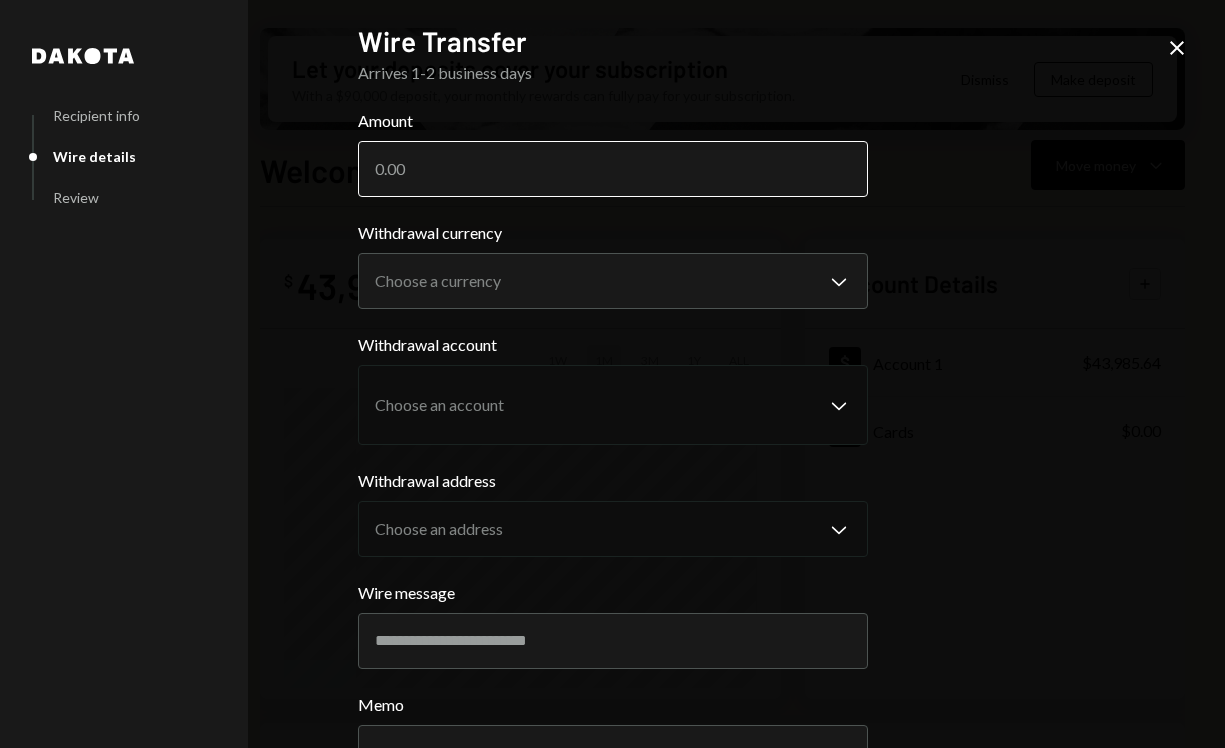 click on "Amount" at bounding box center [613, 169] 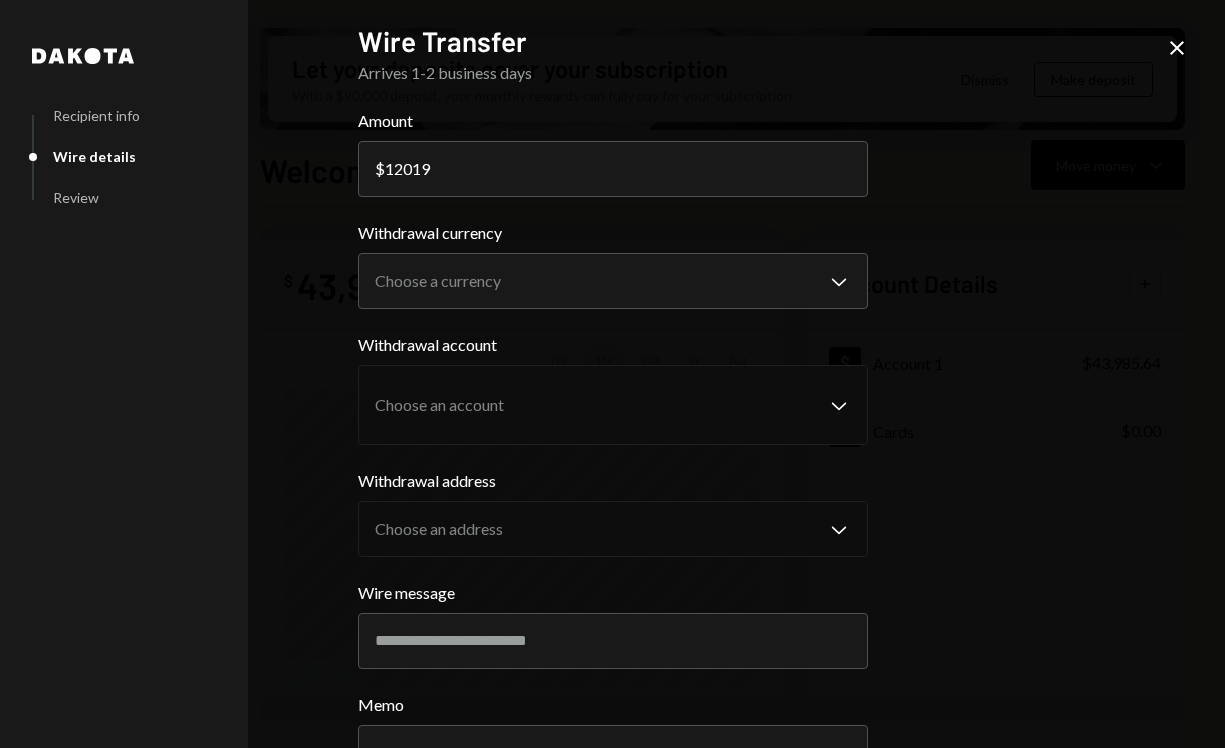 type on "12019" 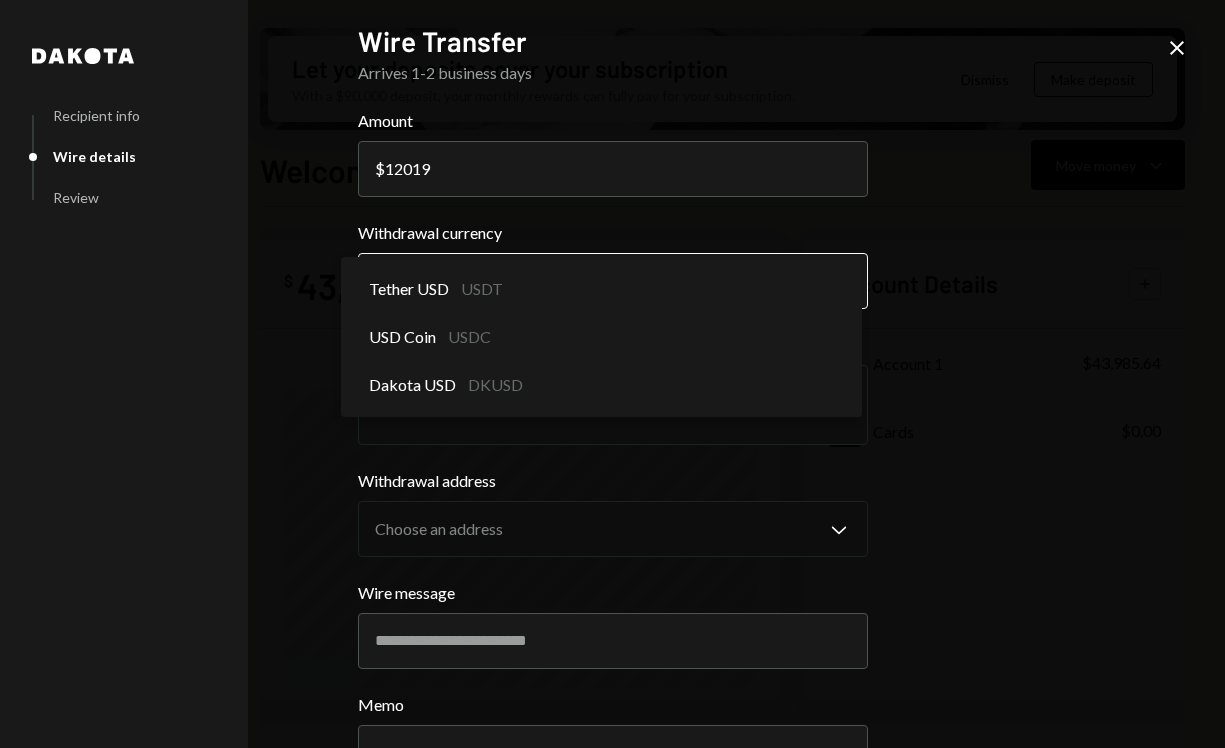 click on "**********" at bounding box center [612, 374] 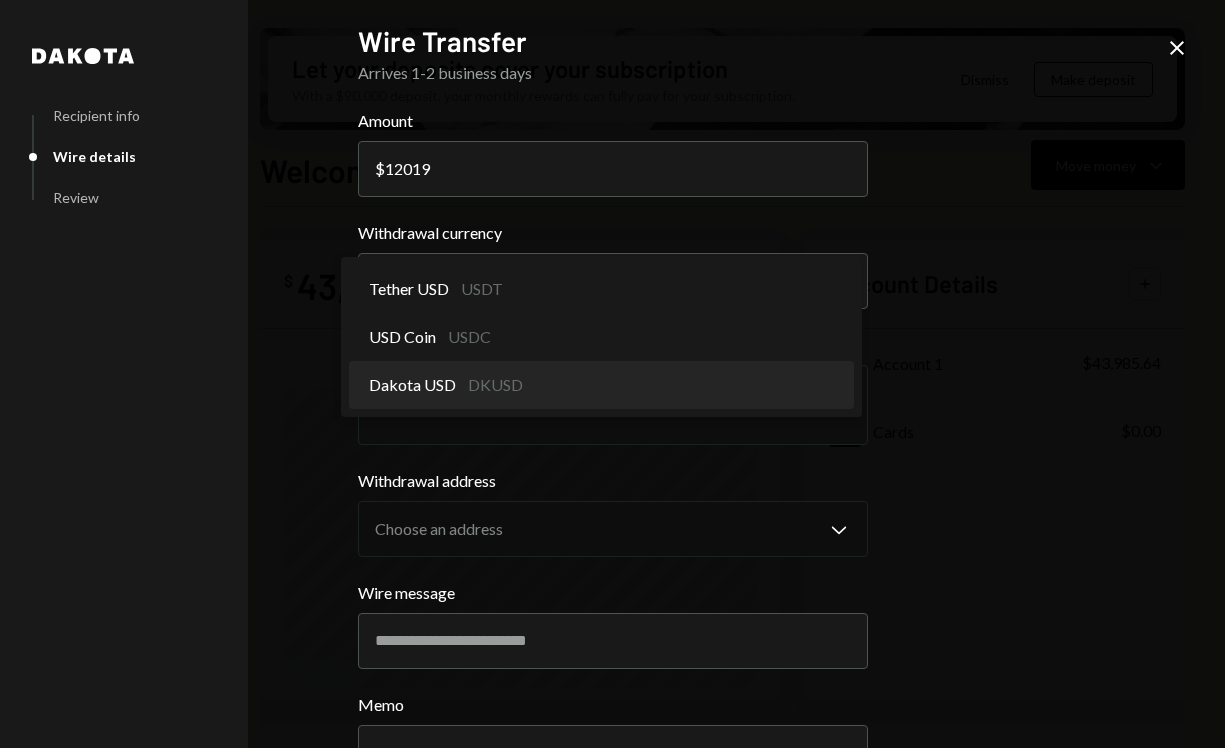 select on "*****" 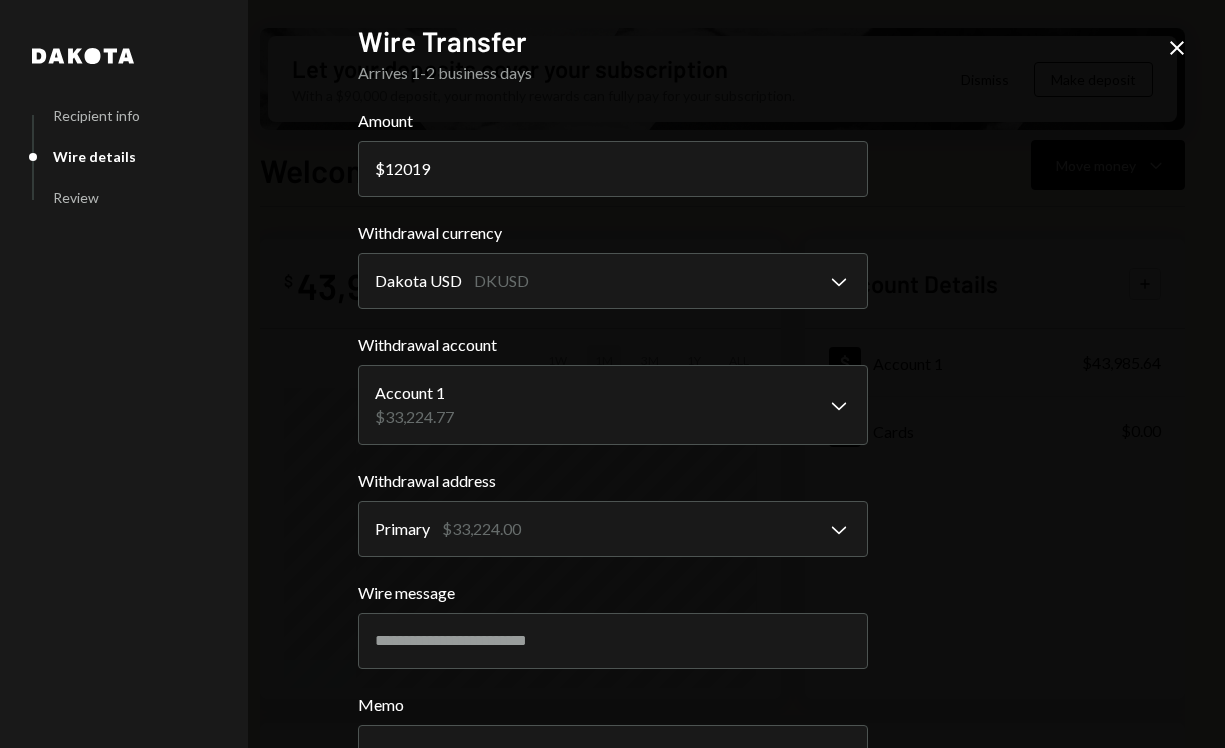 scroll, scrollTop: 159, scrollLeft: 0, axis: vertical 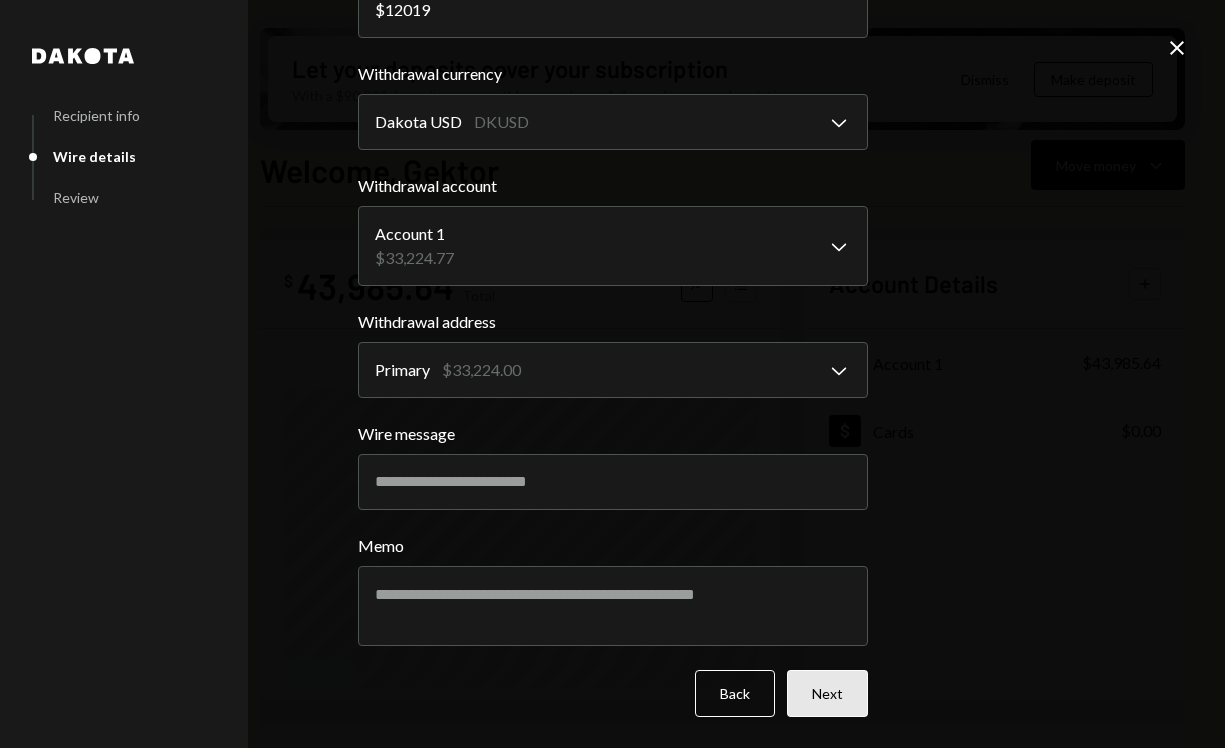 click on "Next" at bounding box center [827, 693] 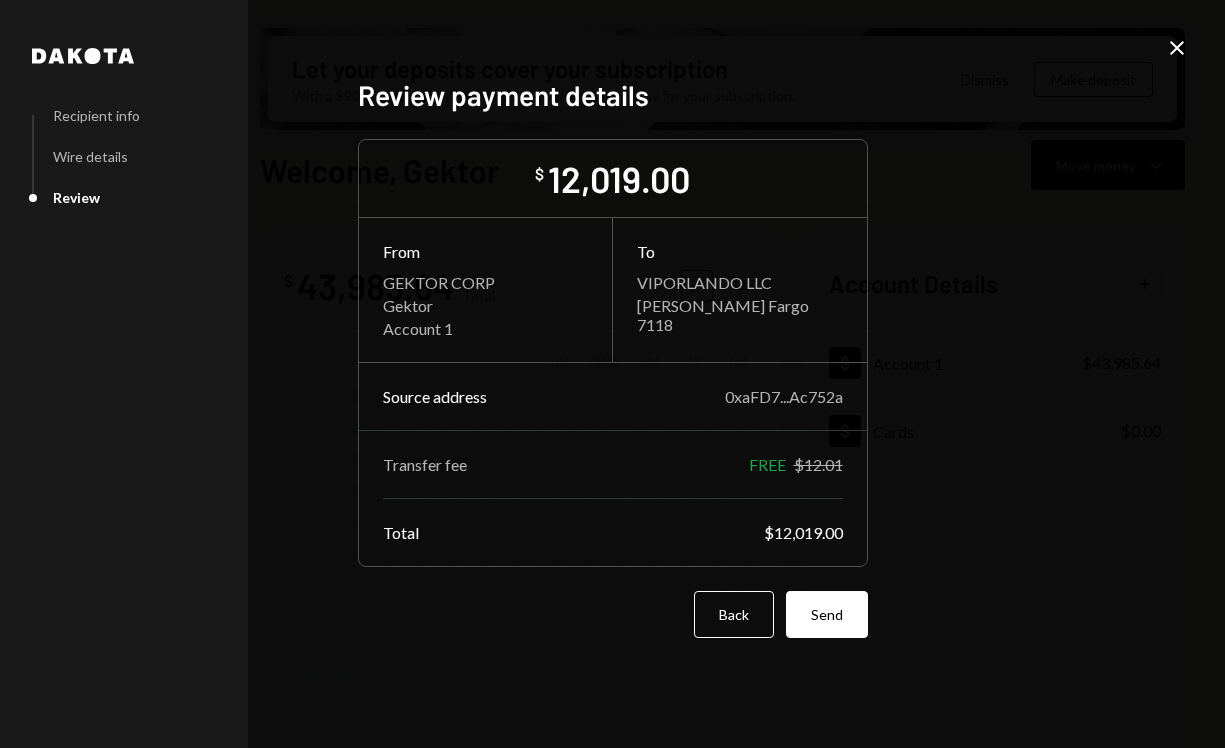 scroll, scrollTop: 0, scrollLeft: 0, axis: both 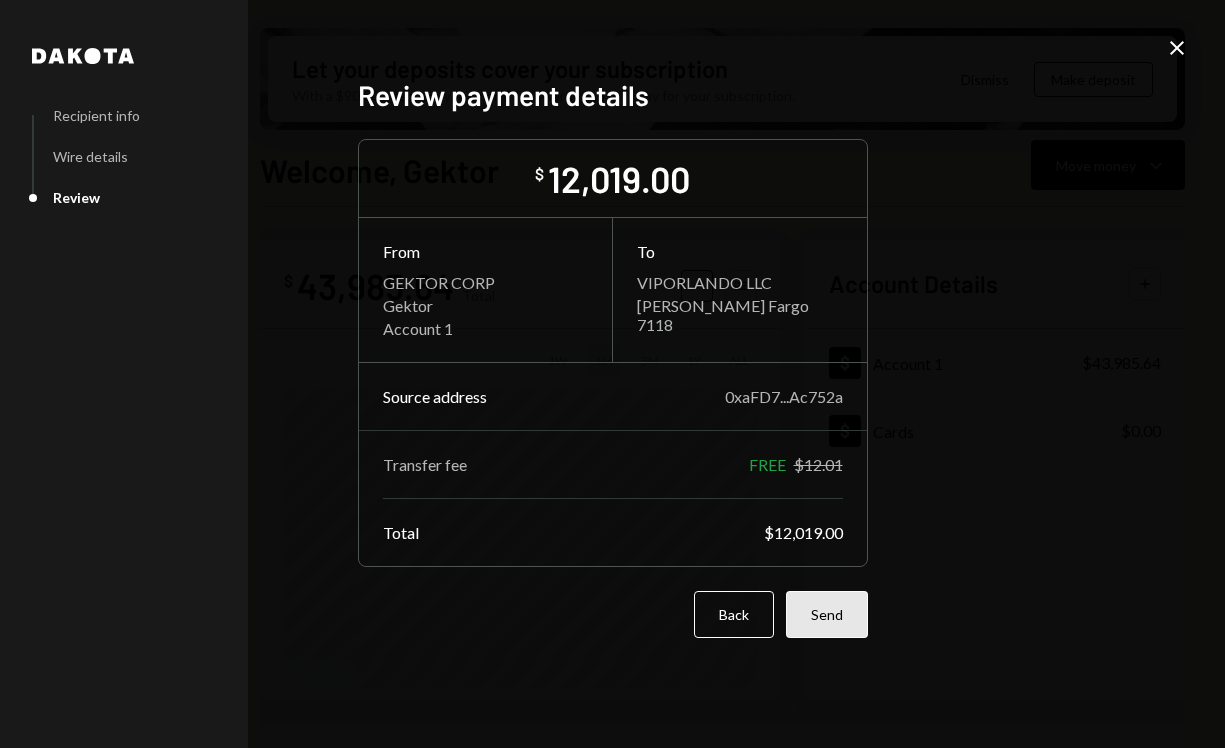 click on "Send" at bounding box center [827, 614] 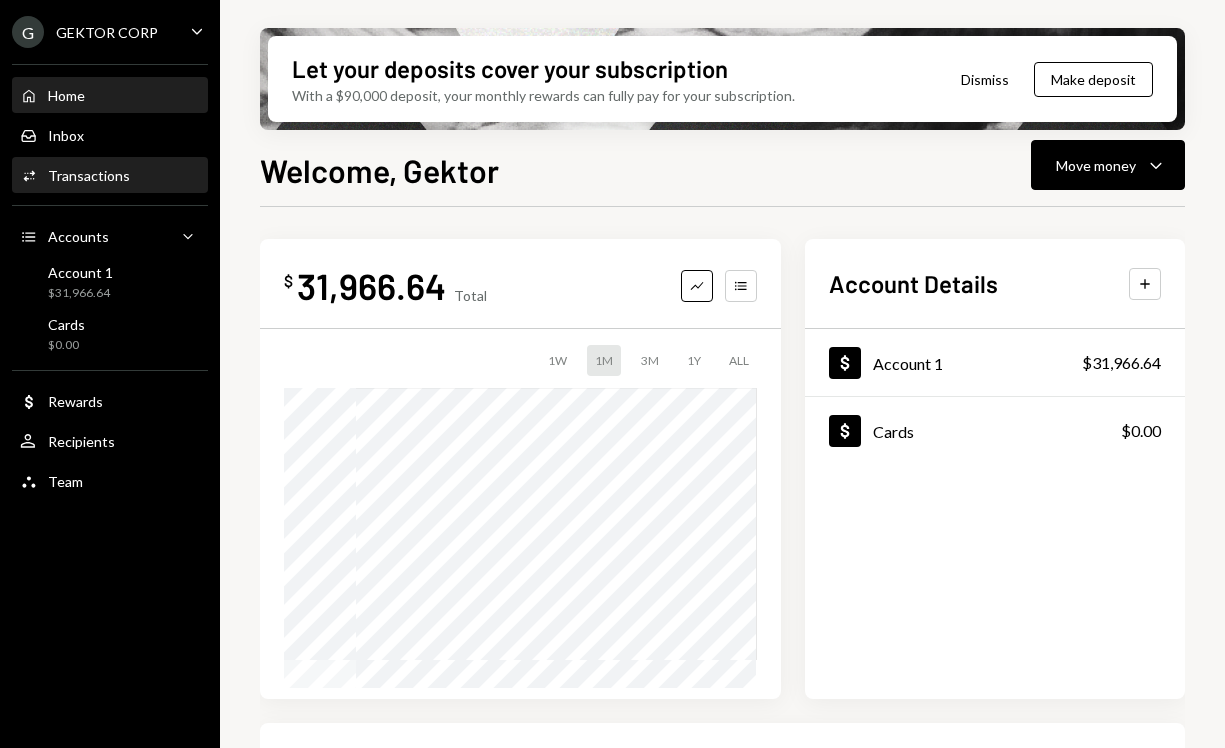 click on "Activities Transactions" at bounding box center (110, 176) 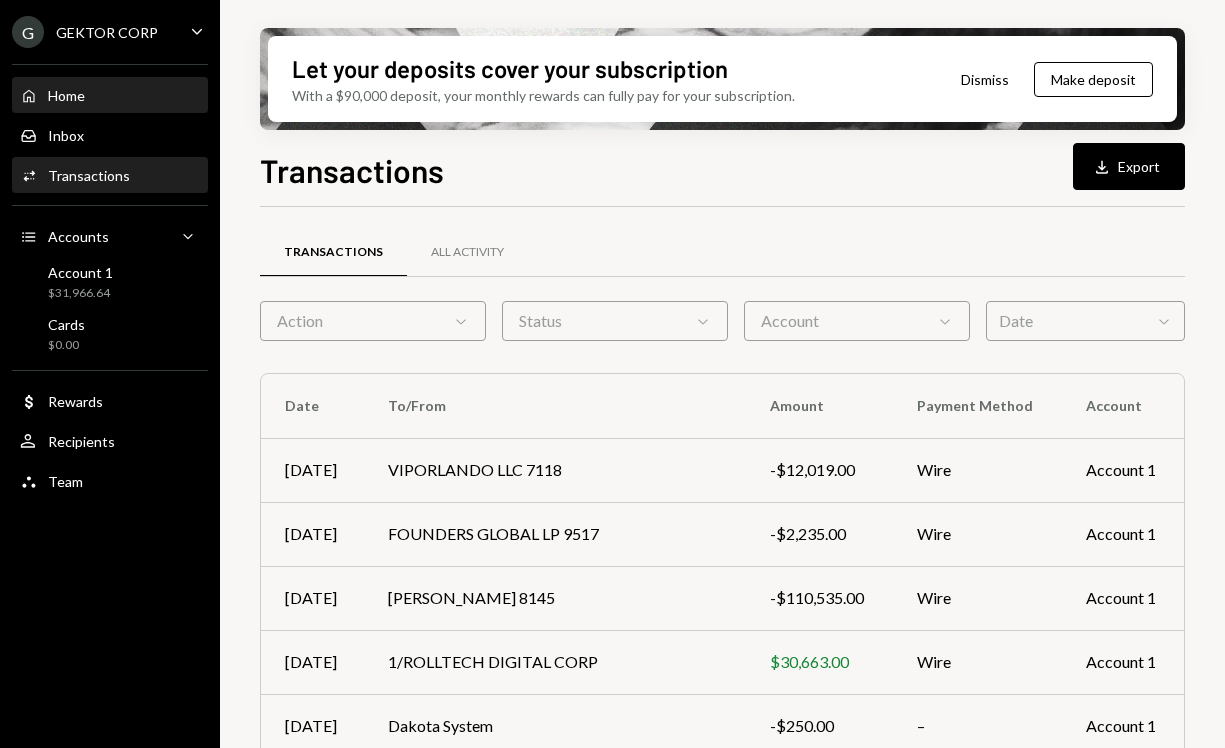 click on "Home" at bounding box center [66, 95] 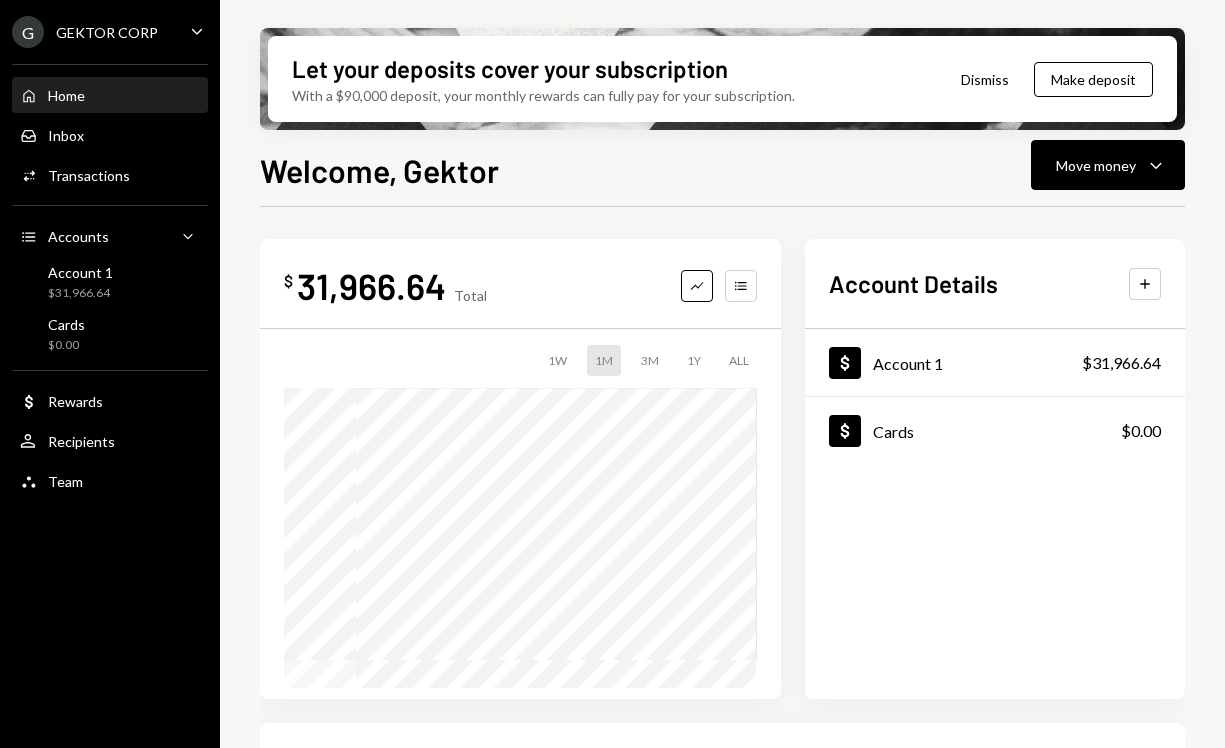 scroll, scrollTop: 0, scrollLeft: 0, axis: both 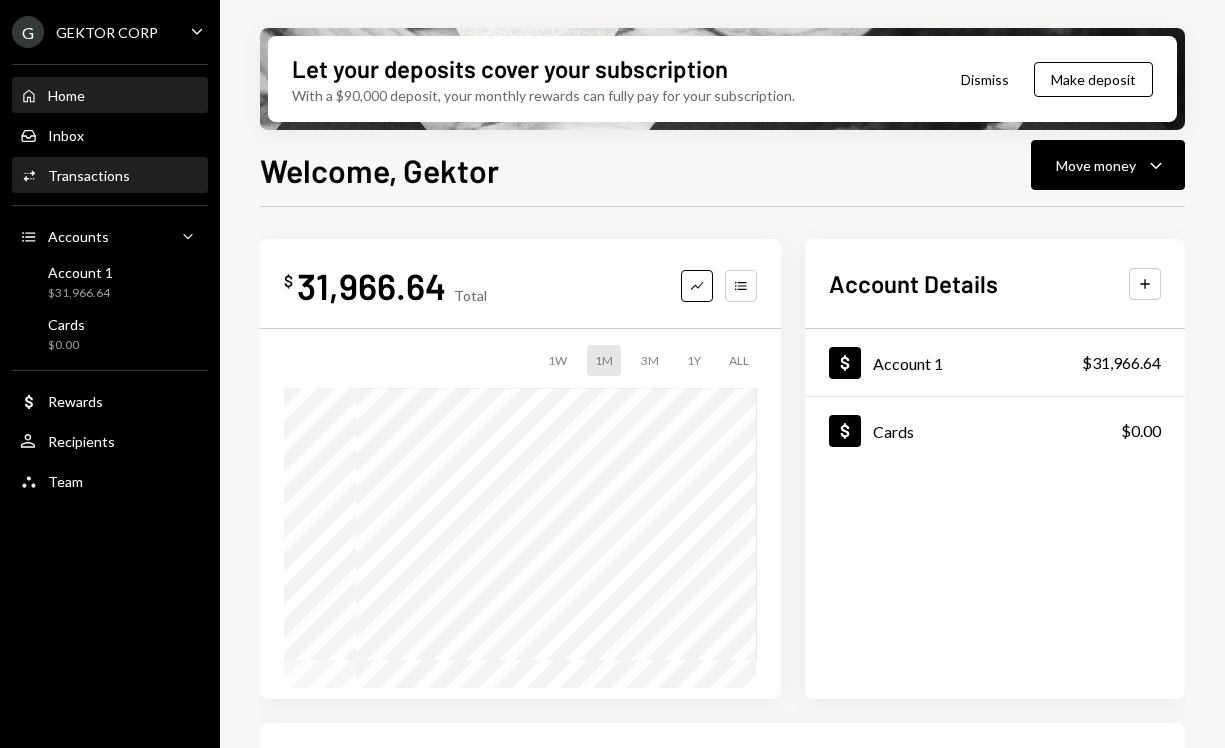 click on "Activities Transactions" at bounding box center (110, 176) 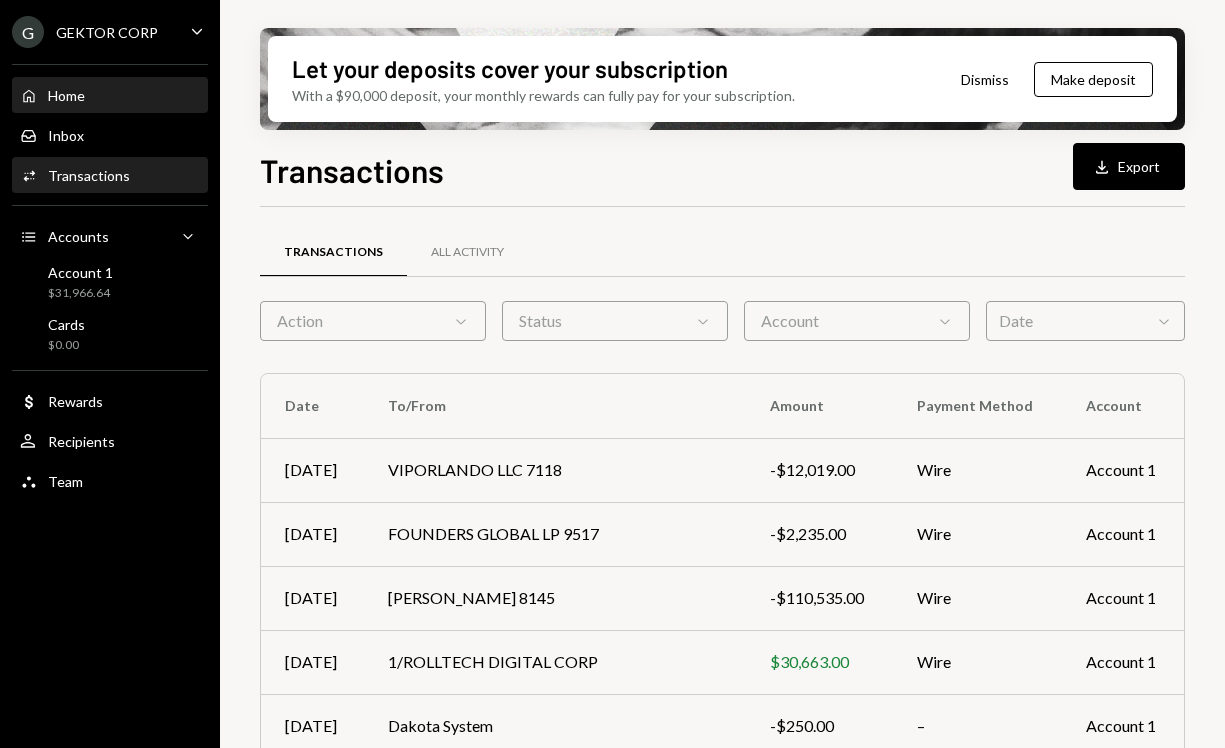 click on "Home" at bounding box center (66, 95) 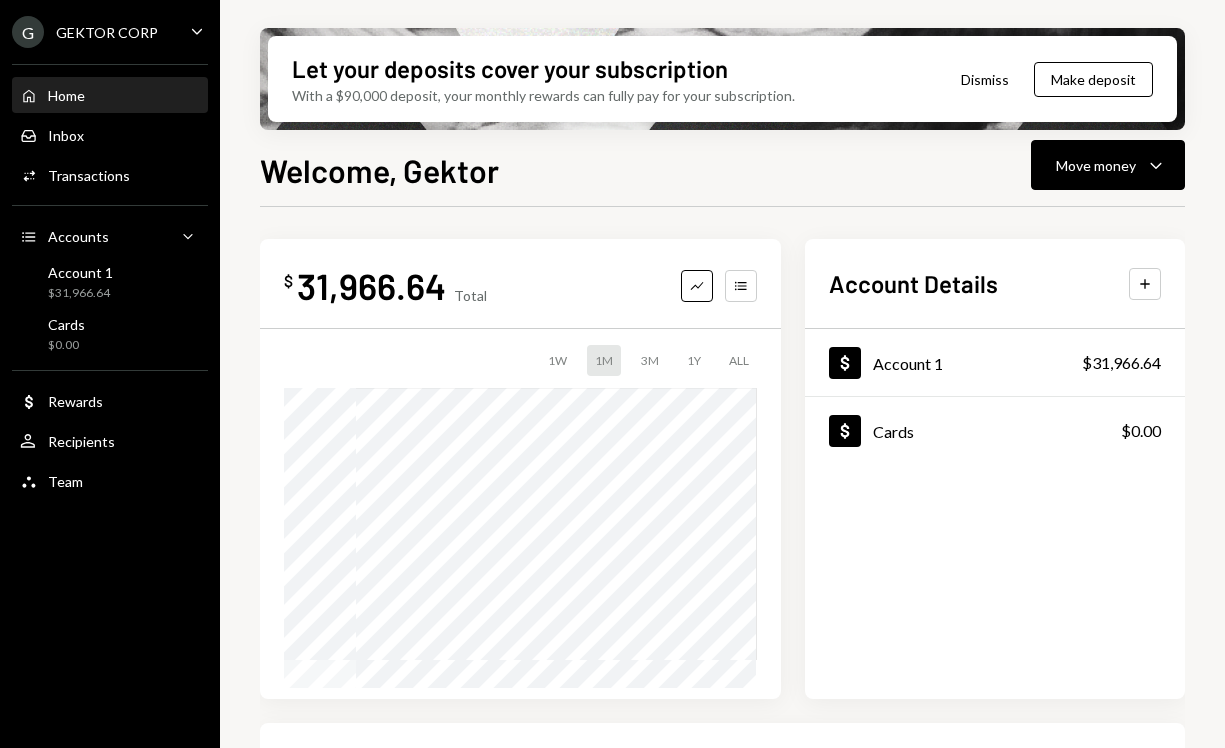 click on "Home Home Inbox Inbox Activities Transactions Accounts Accounts Caret Down Account 1 $31,966.64 Cards $0.00 Dollar Rewards User Recipients Team Team" at bounding box center [110, 277] 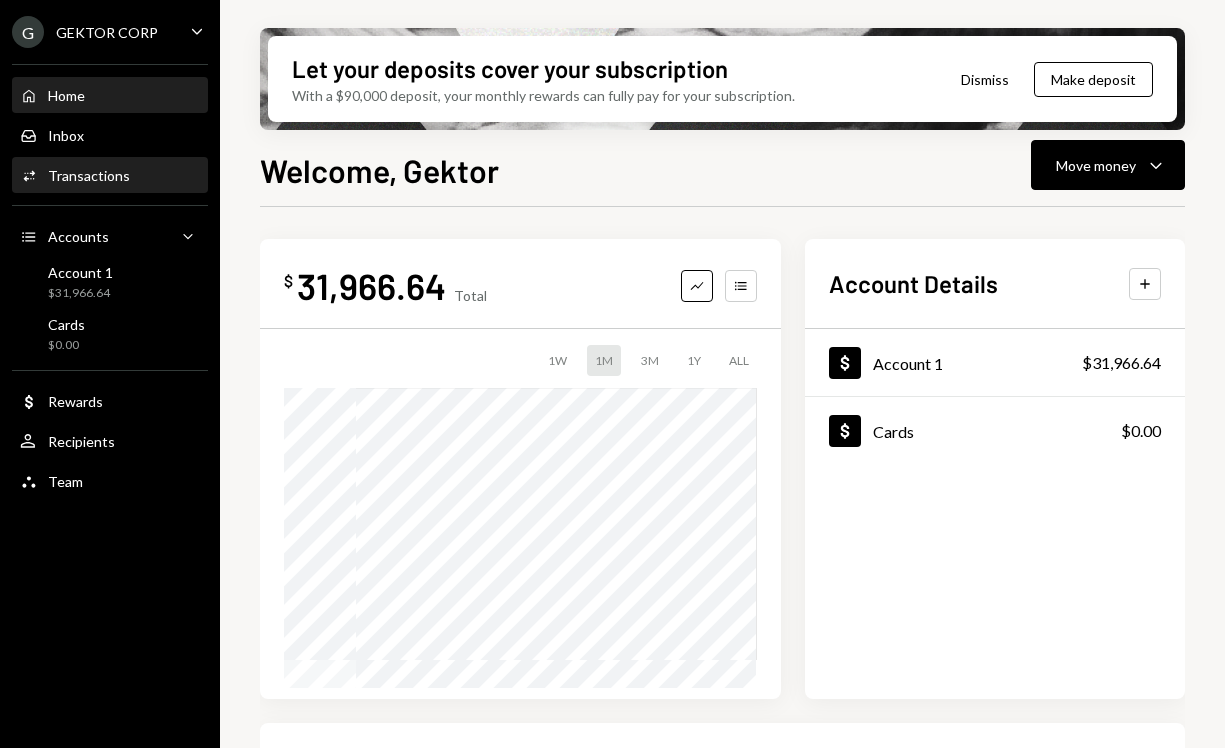 click on "Activities Transactions" at bounding box center [110, 176] 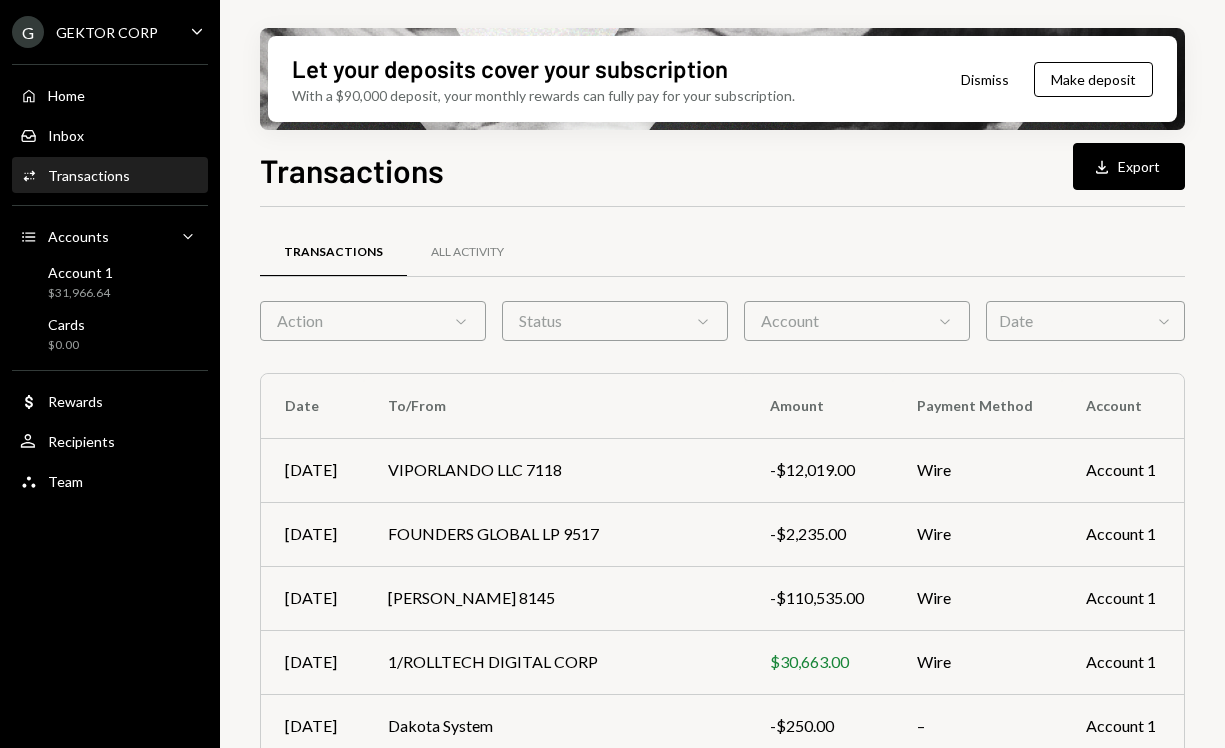 click on "Home Home Inbox Inbox Activities Transactions Accounts Accounts Caret Down Account 1 $31,966.64 Cards $0.00 Dollar Rewards User Recipients Team Team" at bounding box center (110, 277) 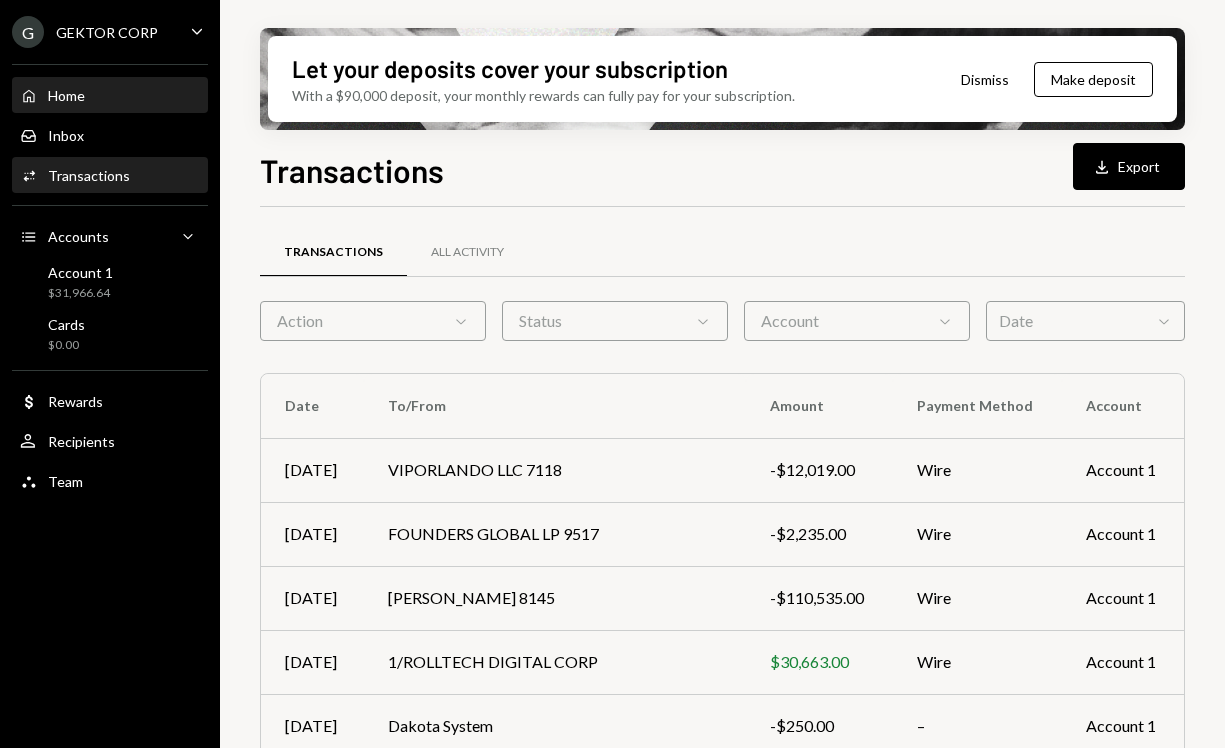 click on "Home Home" at bounding box center (110, 96) 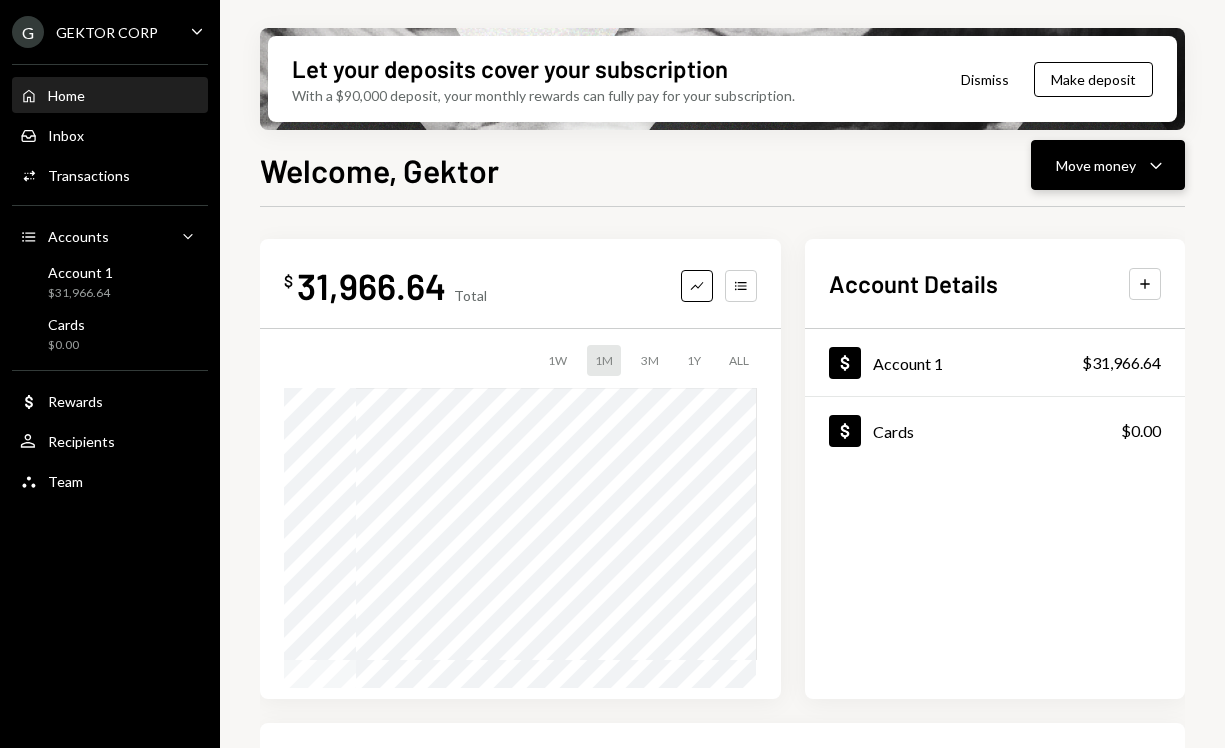 click on "Move money Caret Down" at bounding box center (1108, 165) 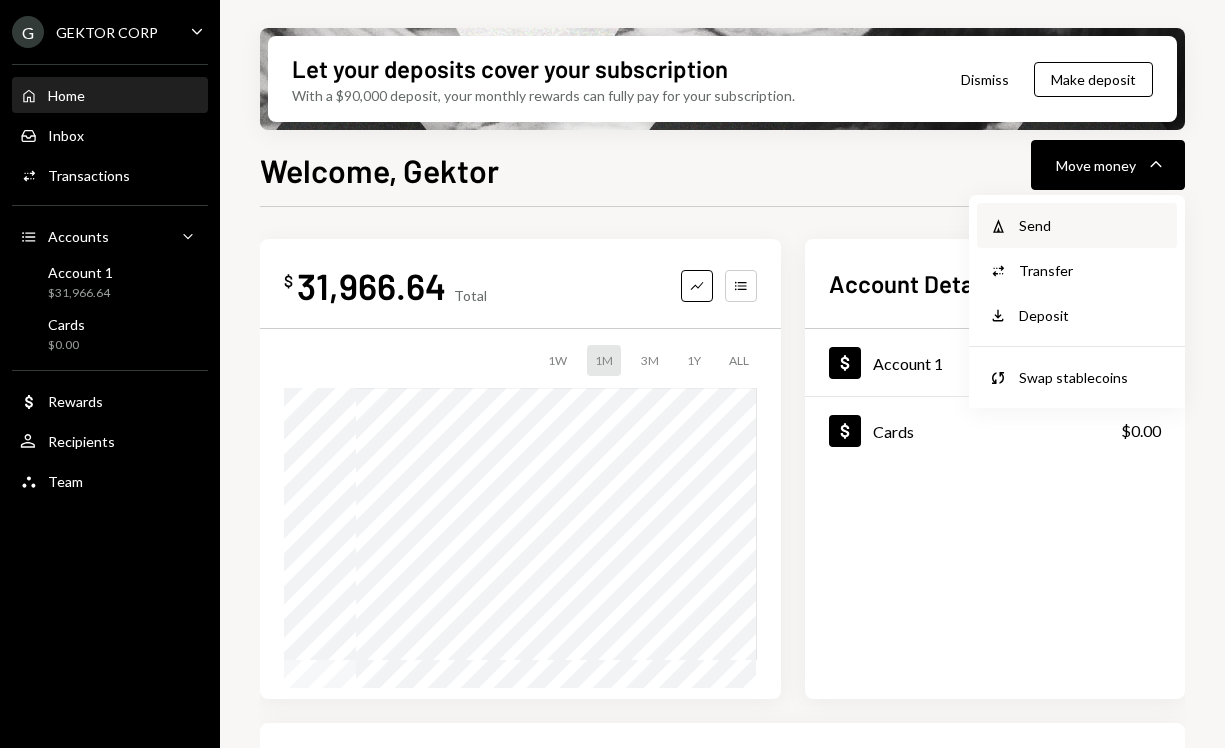 click on "Send" at bounding box center [1092, 225] 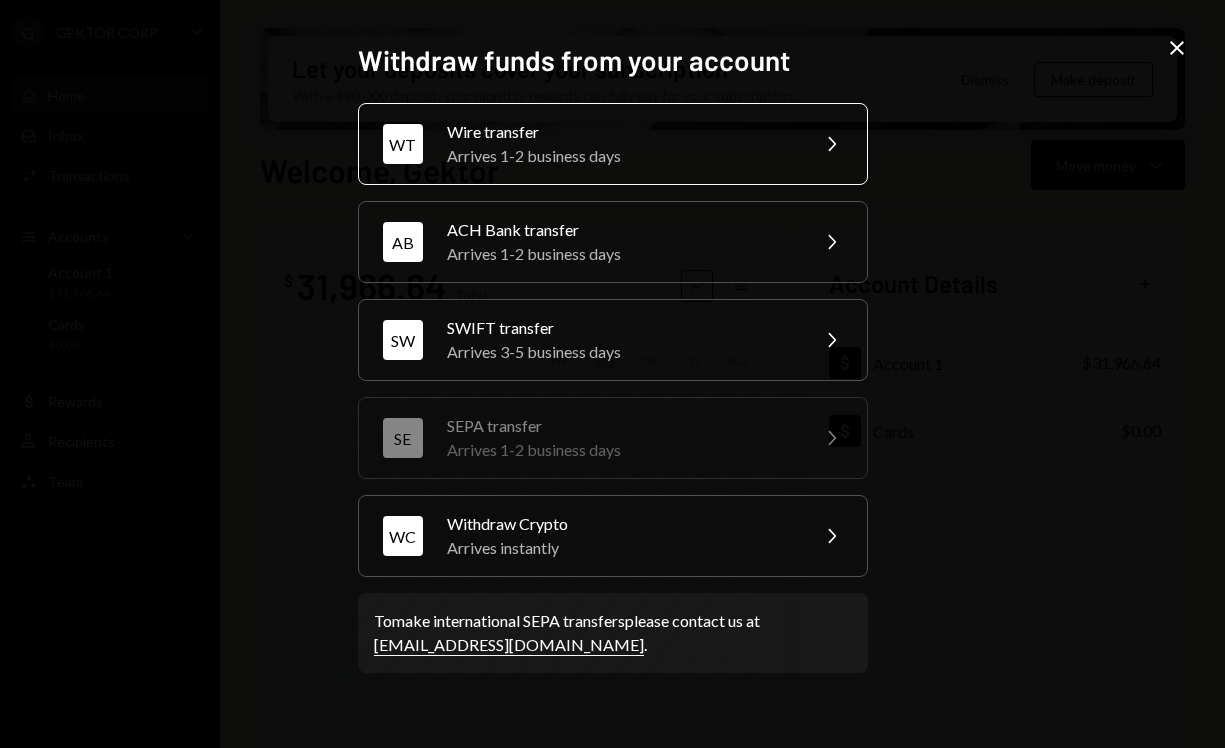 click on "Arrives 1-2 business days" at bounding box center (621, 156) 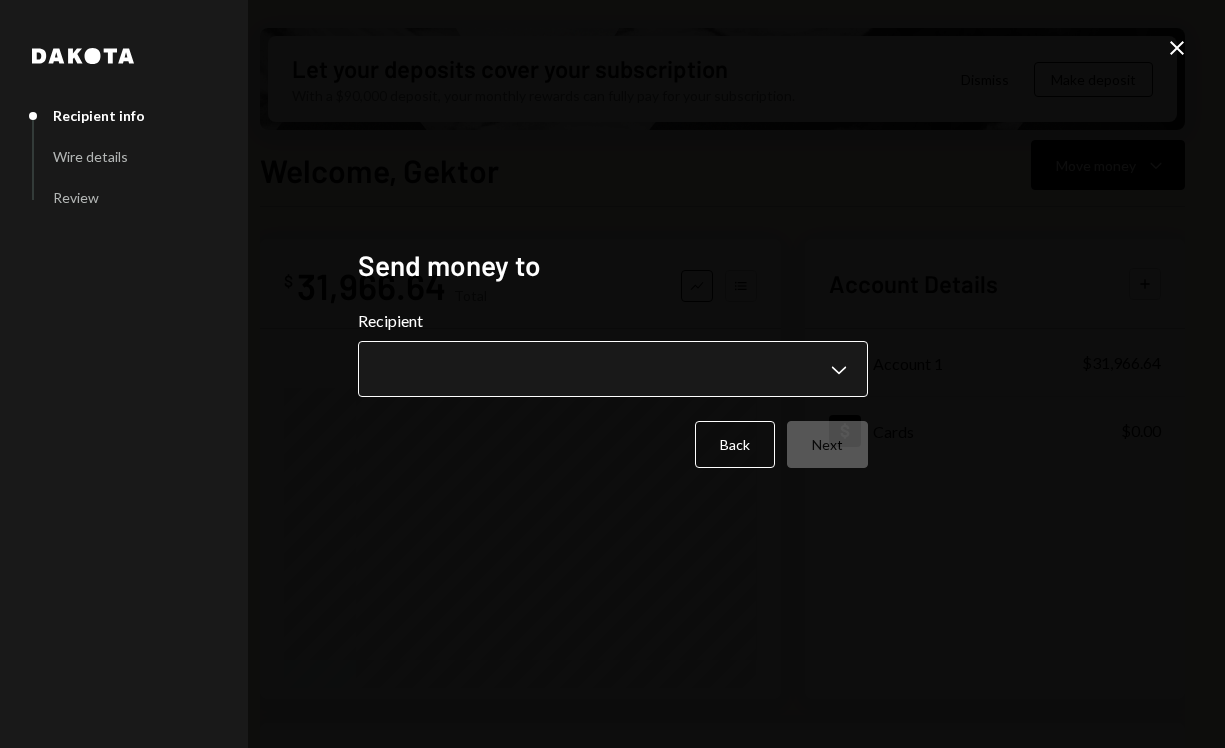 click on "**********" at bounding box center (612, 374) 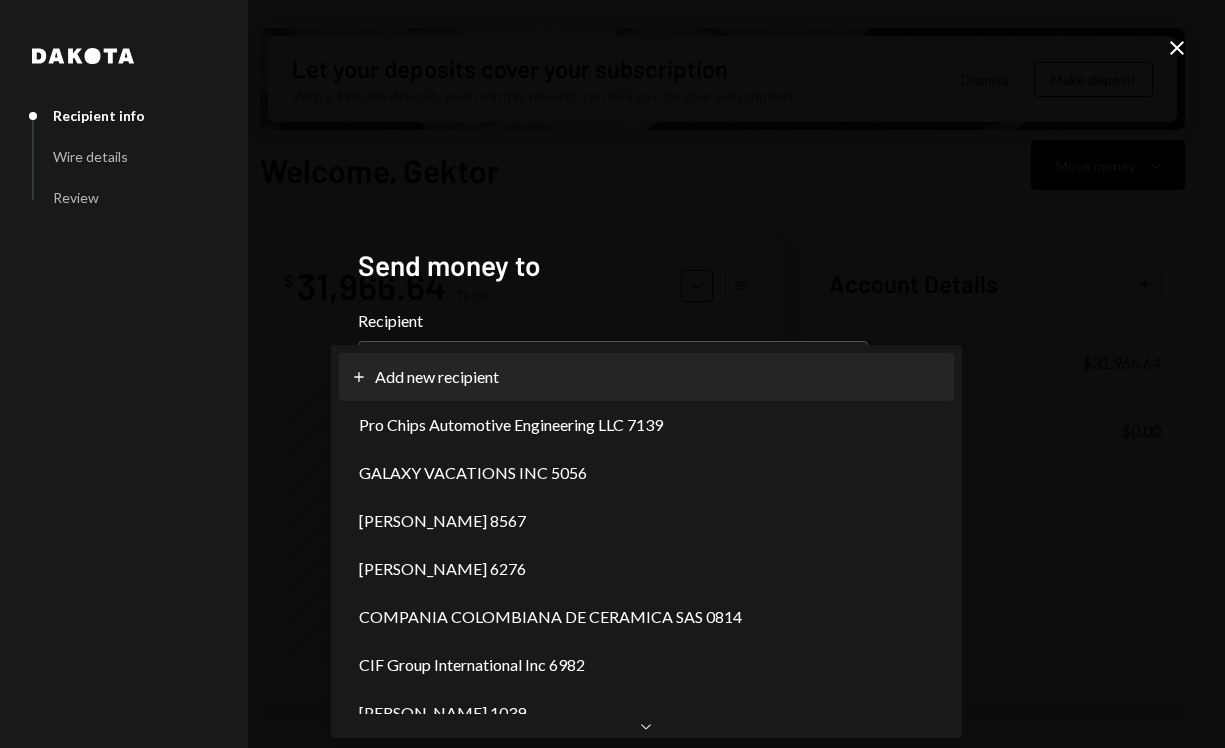 select on "**********" 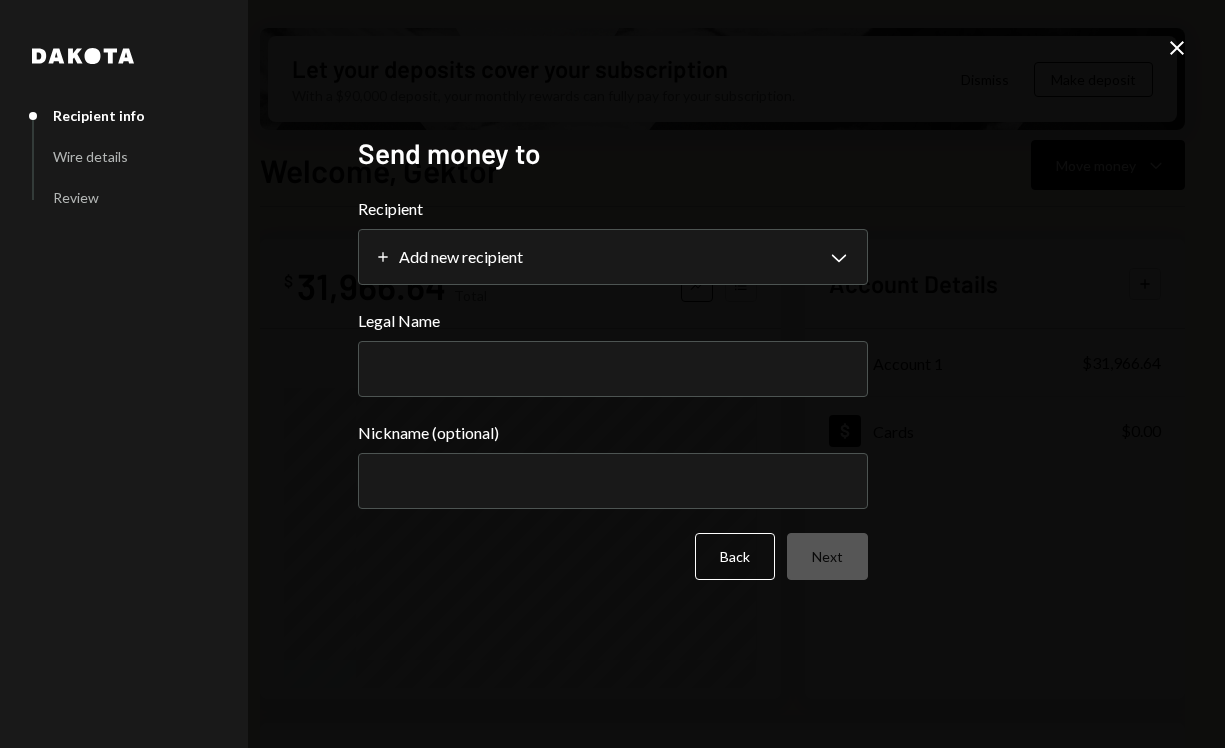 click on "Legal Name" at bounding box center (613, 369) 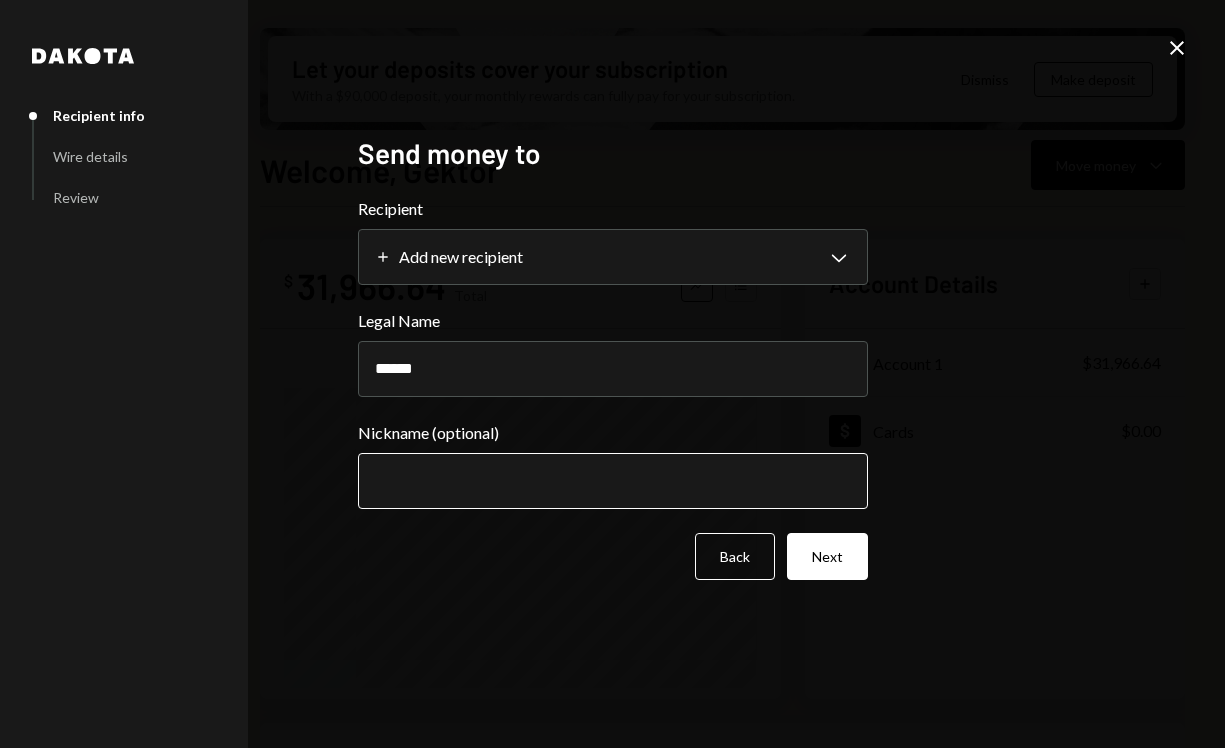 type on "******" 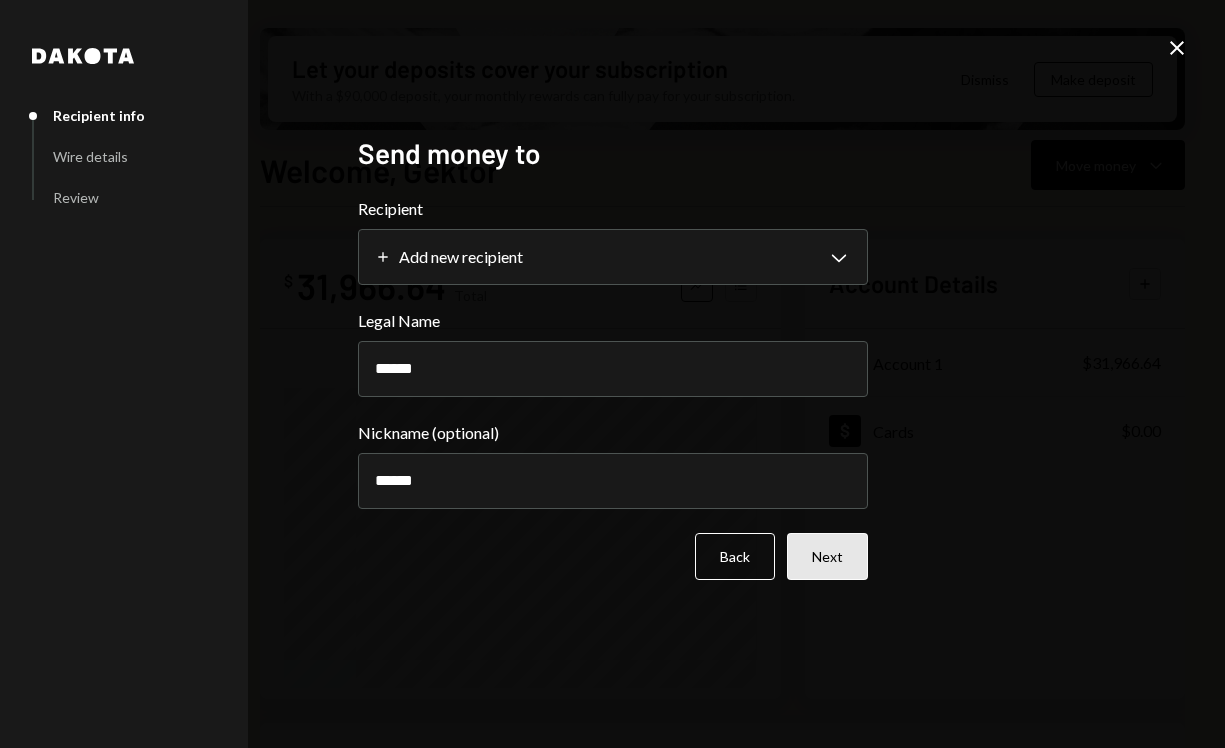 type on "******" 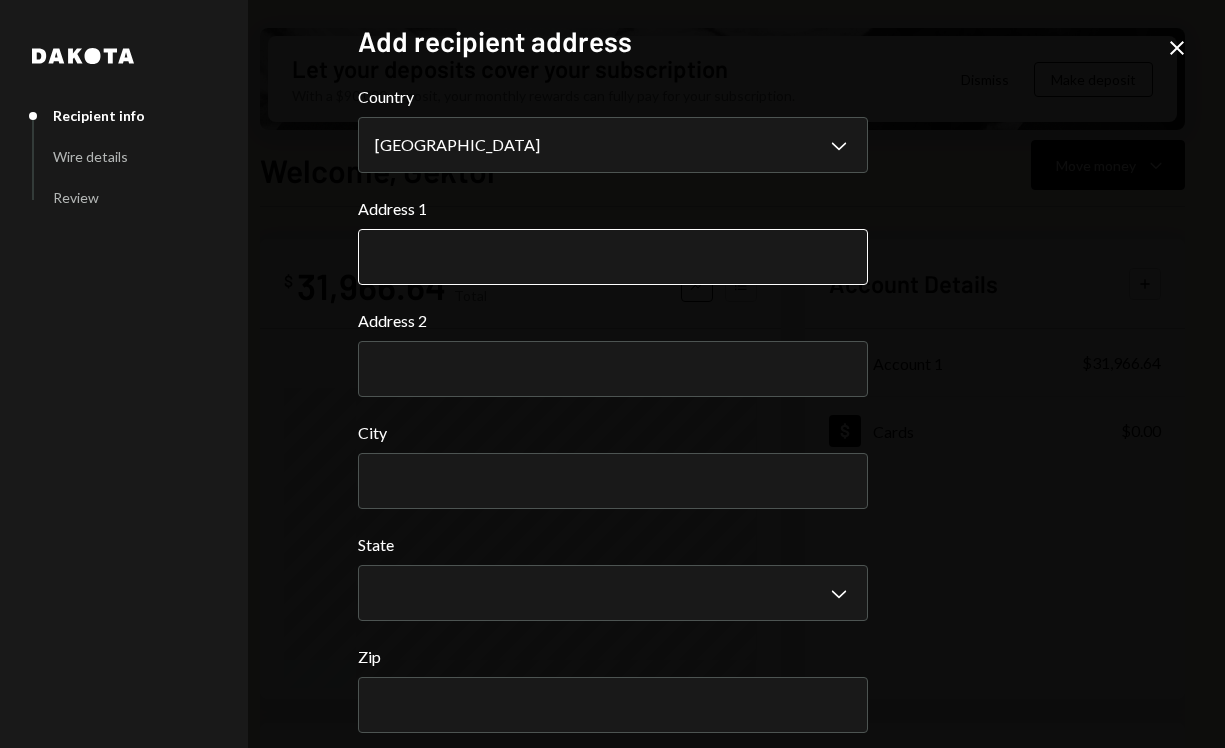 click on "Address 1" at bounding box center (613, 257) 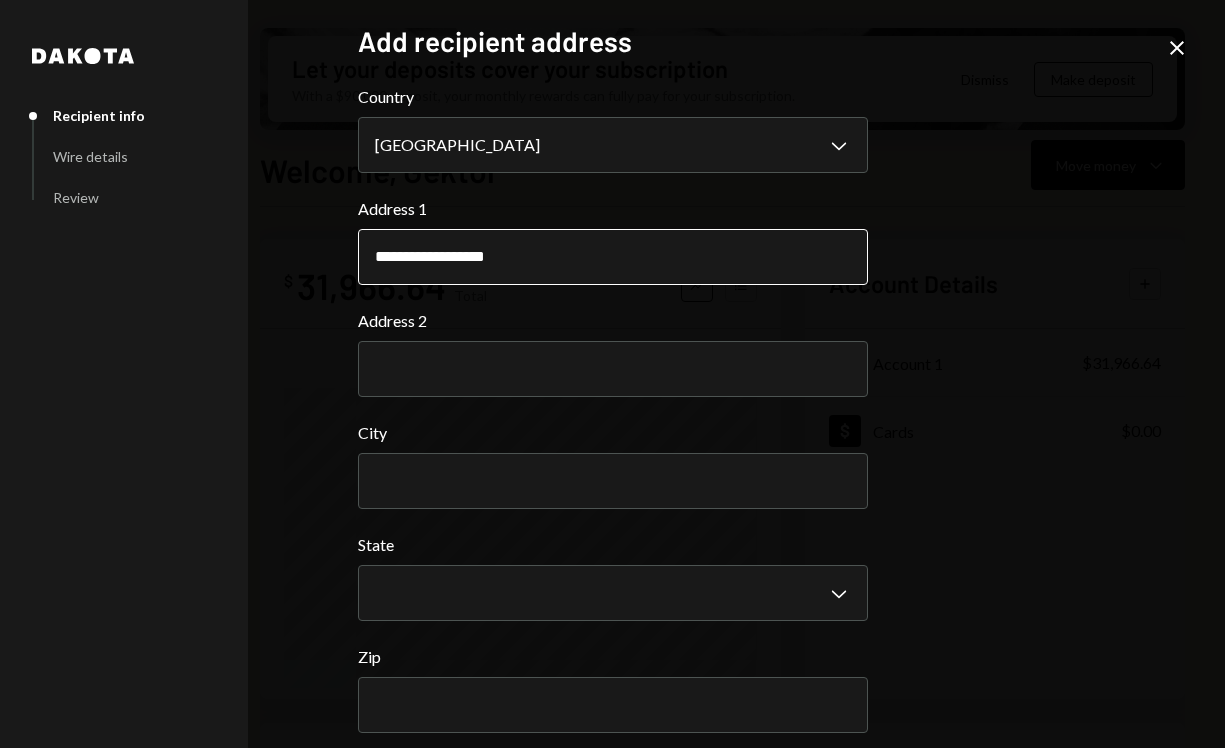 type on "**********" 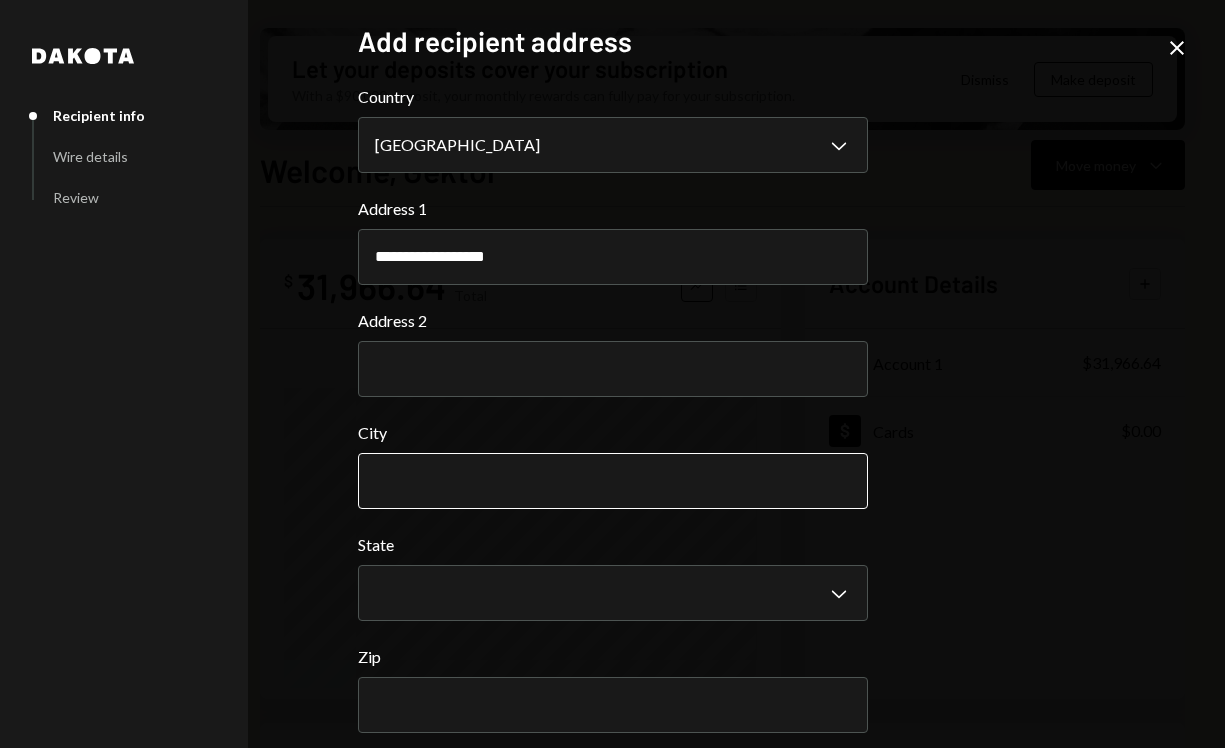 click on "City" at bounding box center (613, 481) 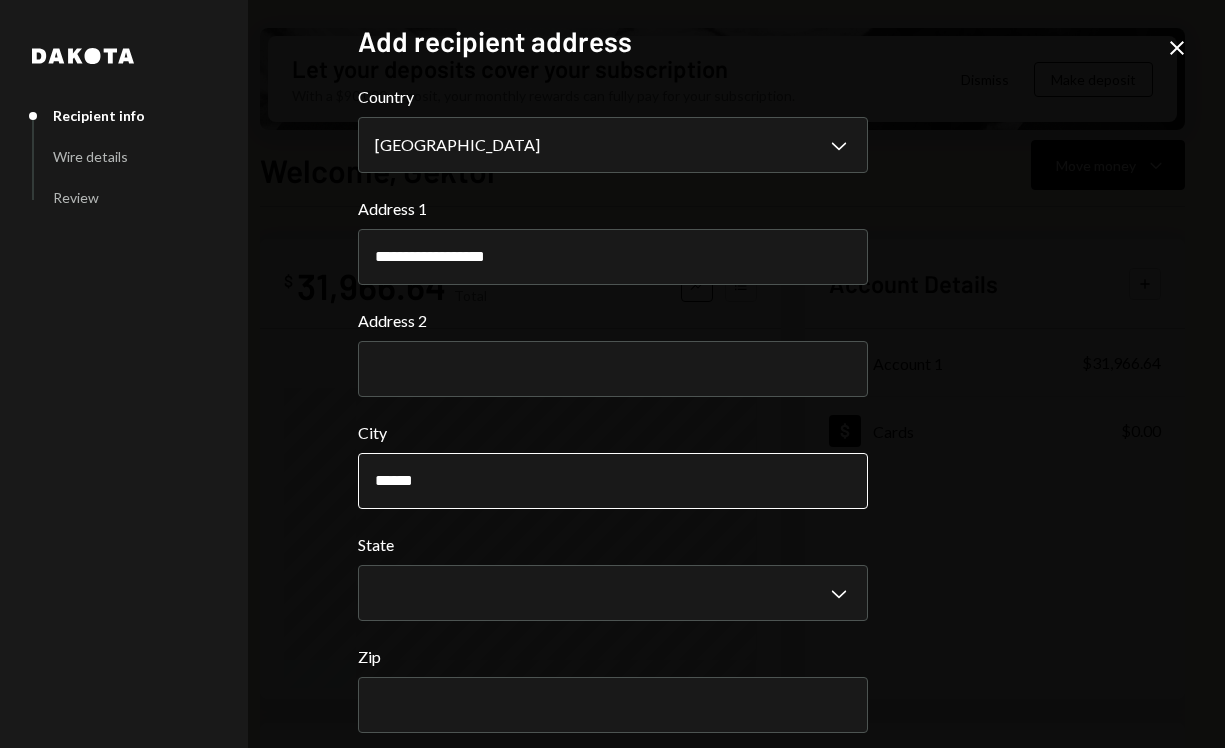 type on "******" 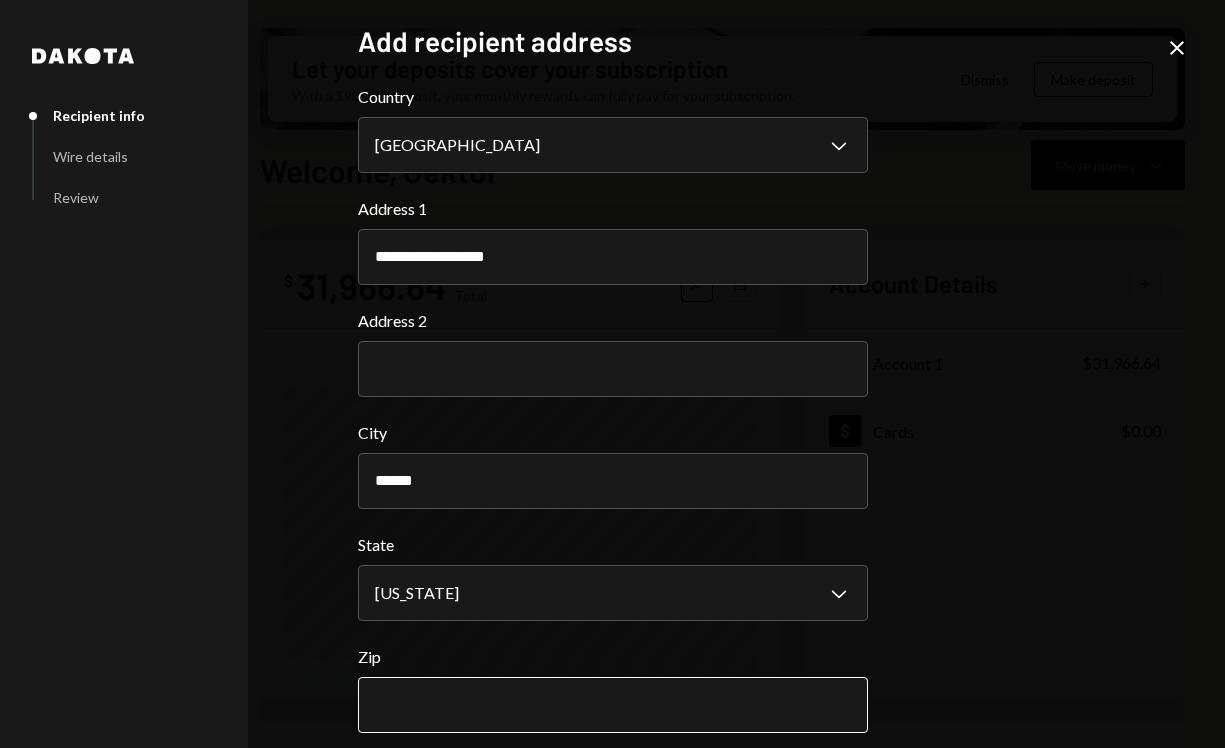 click on "Zip" at bounding box center [613, 705] 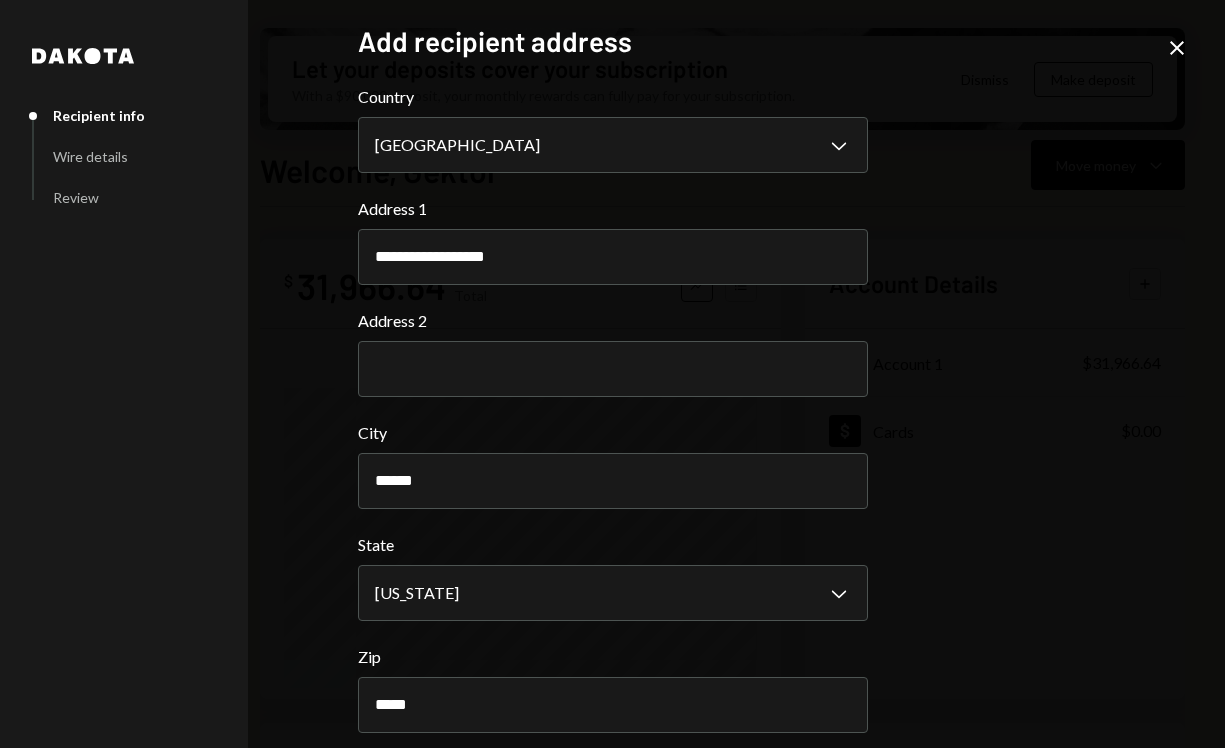 scroll, scrollTop: 87, scrollLeft: 0, axis: vertical 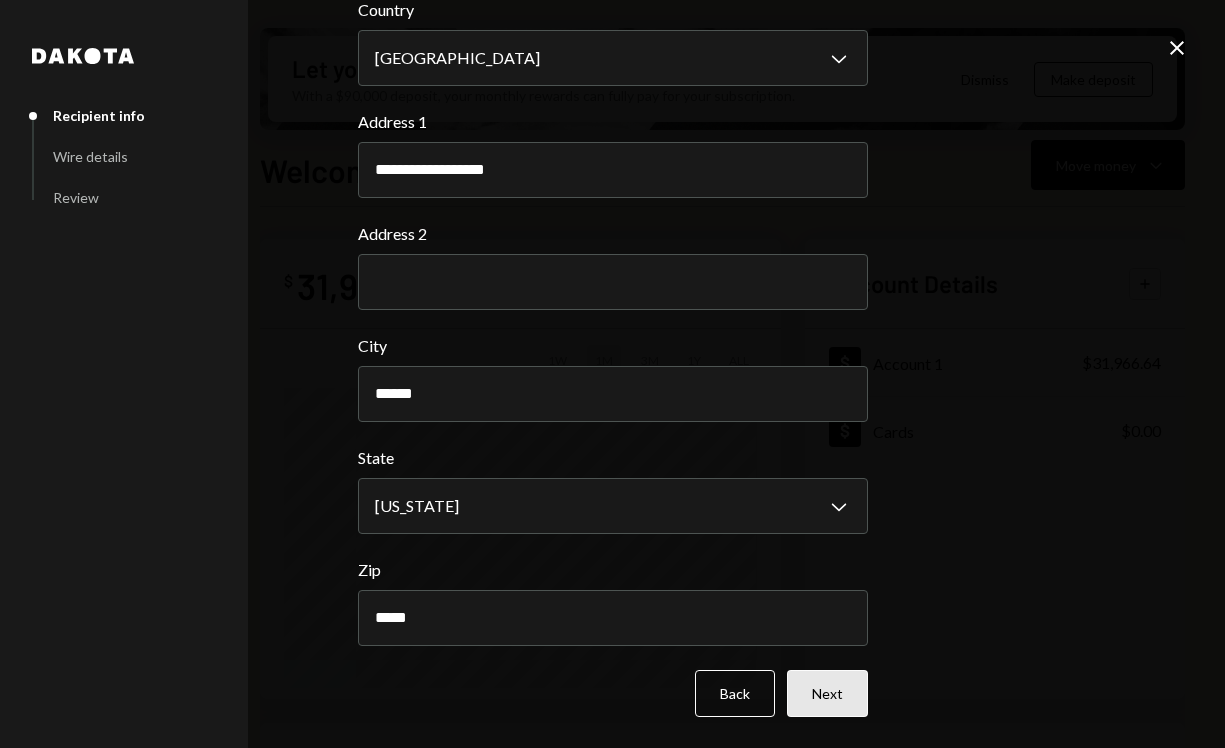 type on "*****" 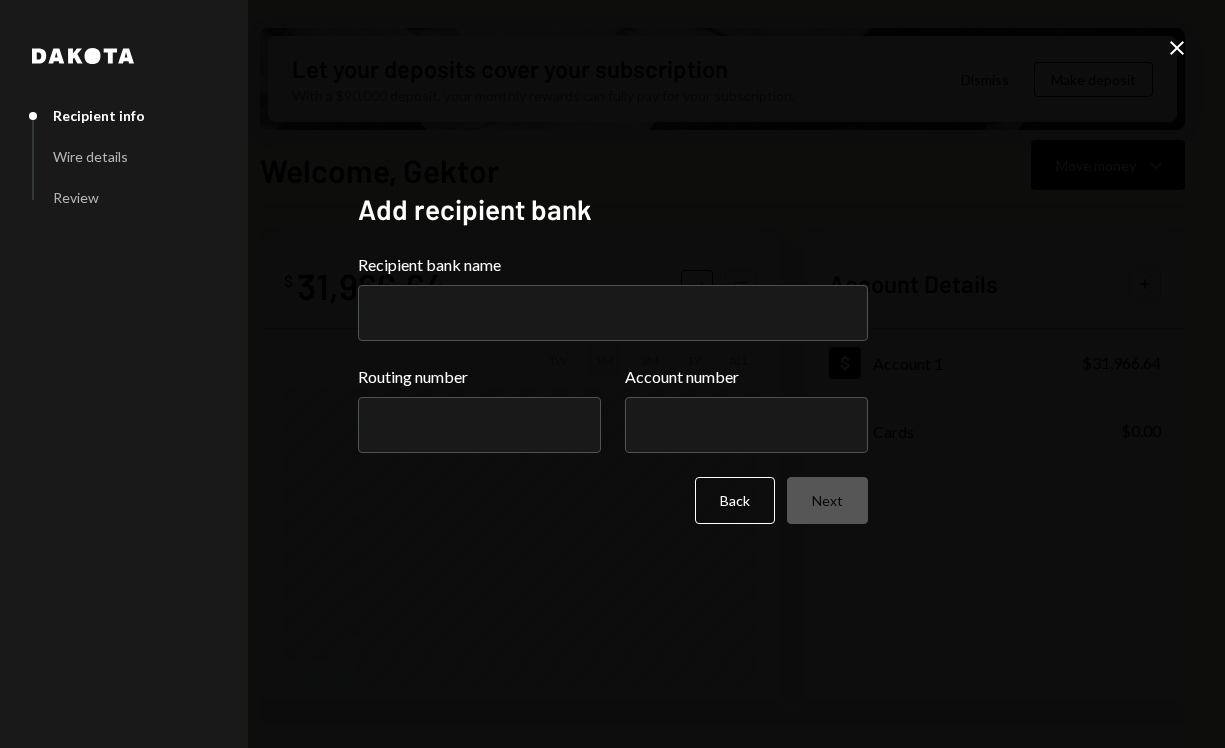 scroll, scrollTop: 0, scrollLeft: 0, axis: both 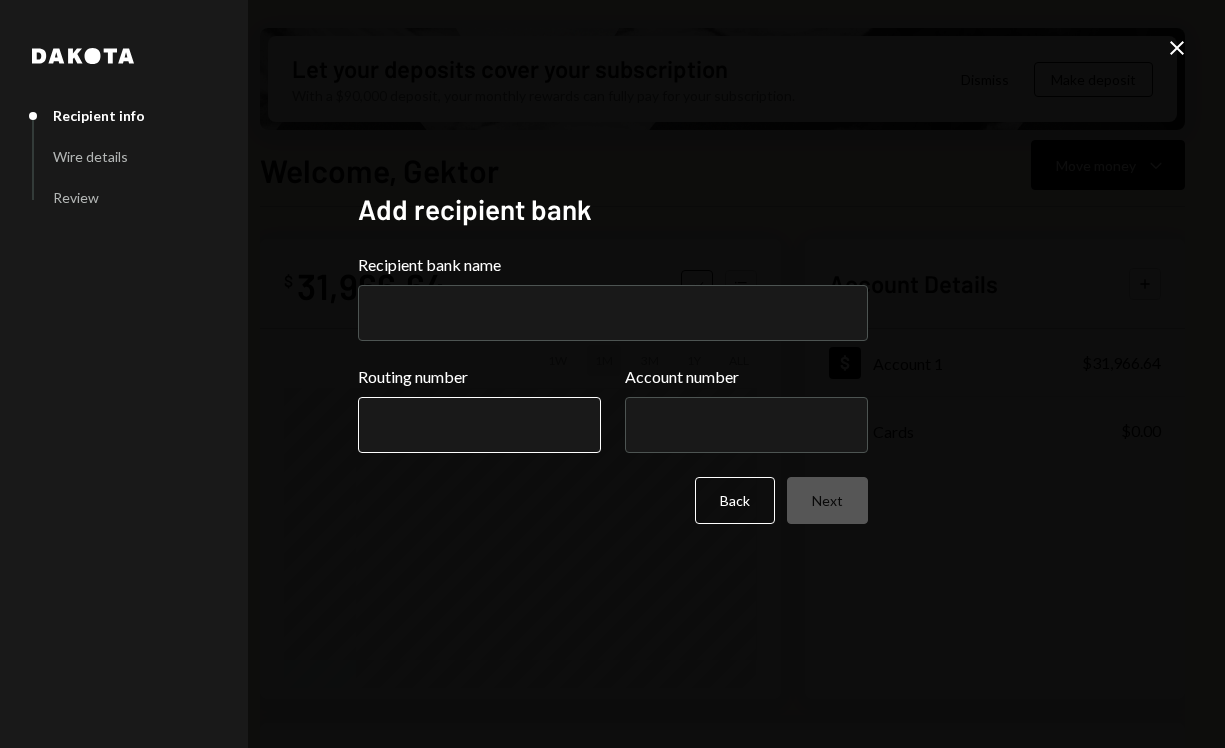 click on "Routing number" at bounding box center [479, 425] 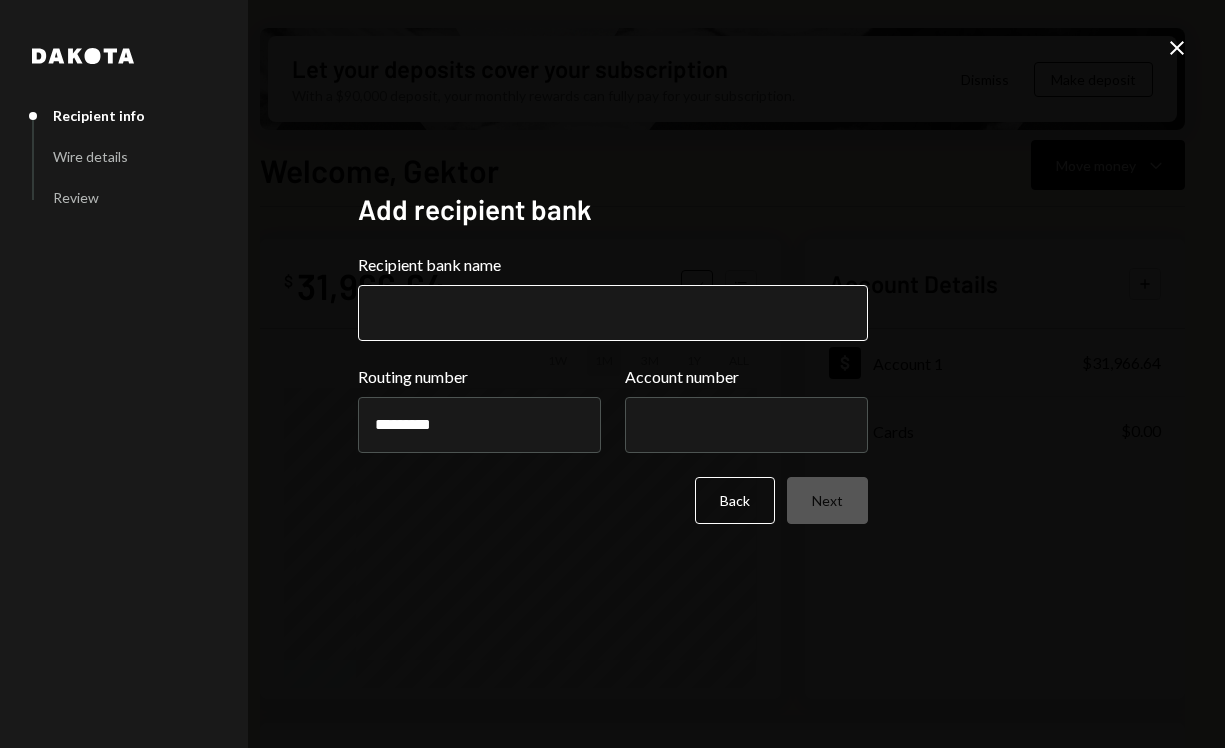 type on "*********" 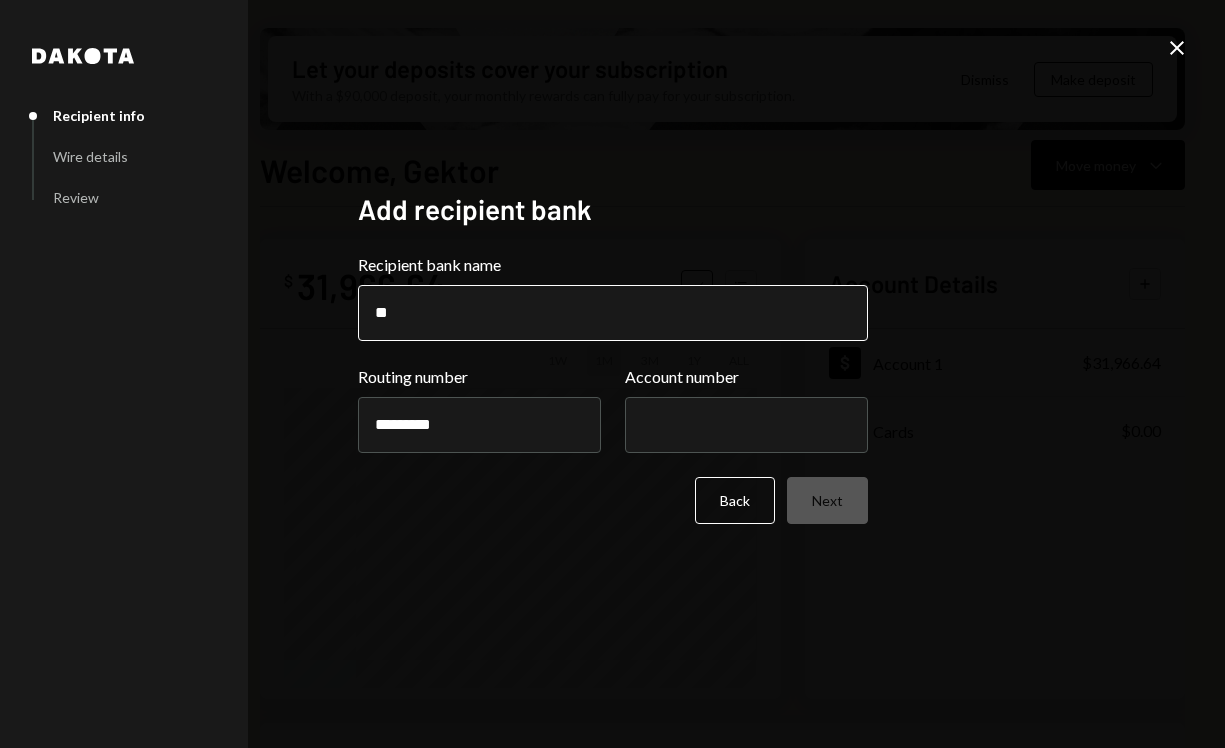 type on "**********" 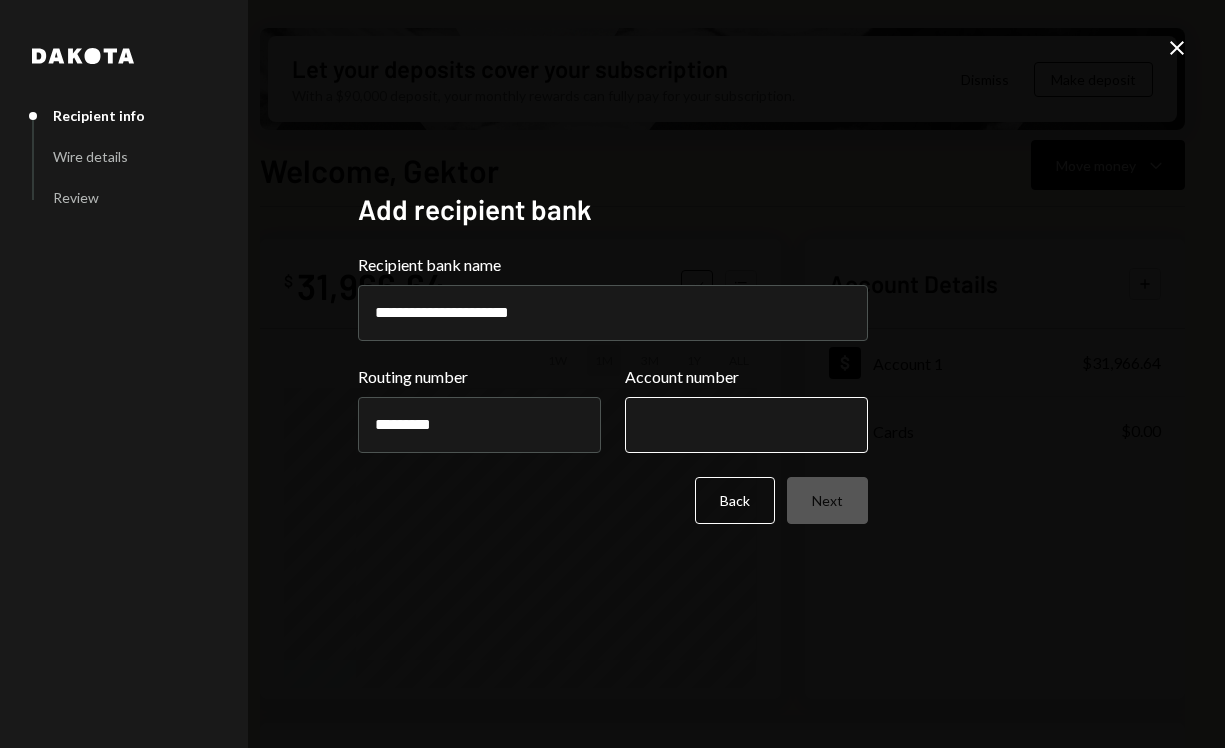 click on "Account number" at bounding box center (746, 425) 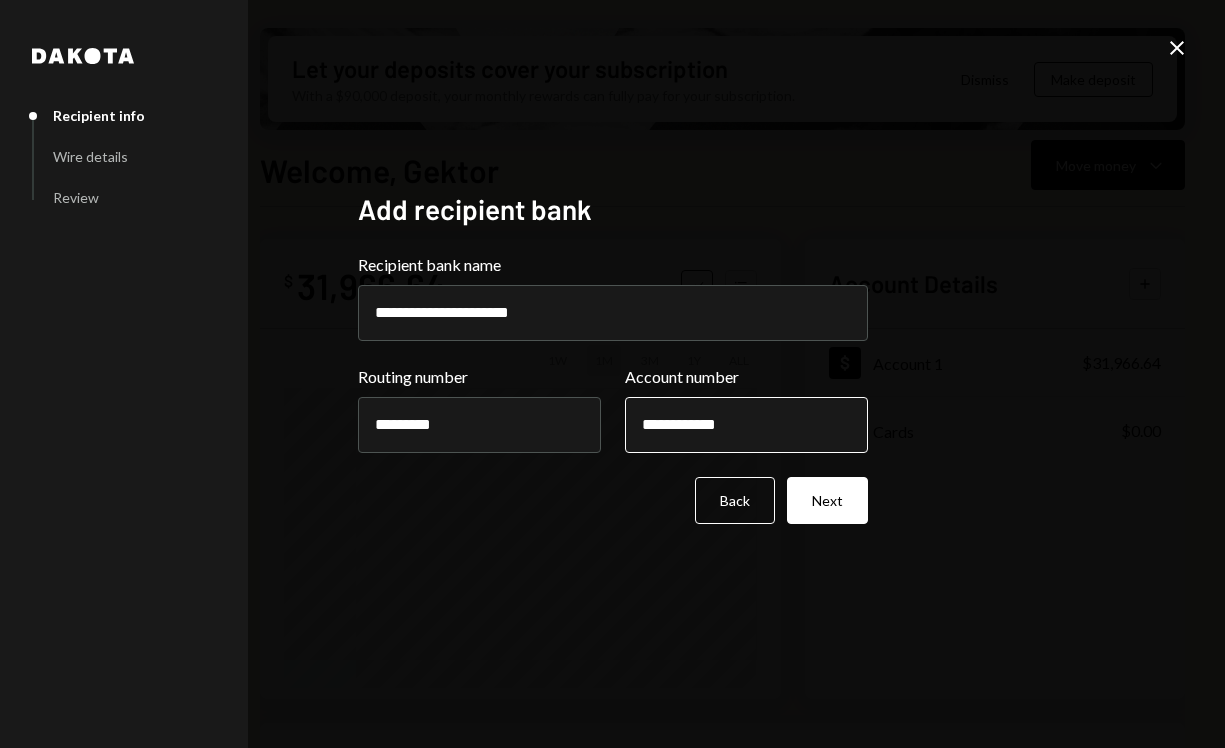 type on "**********" 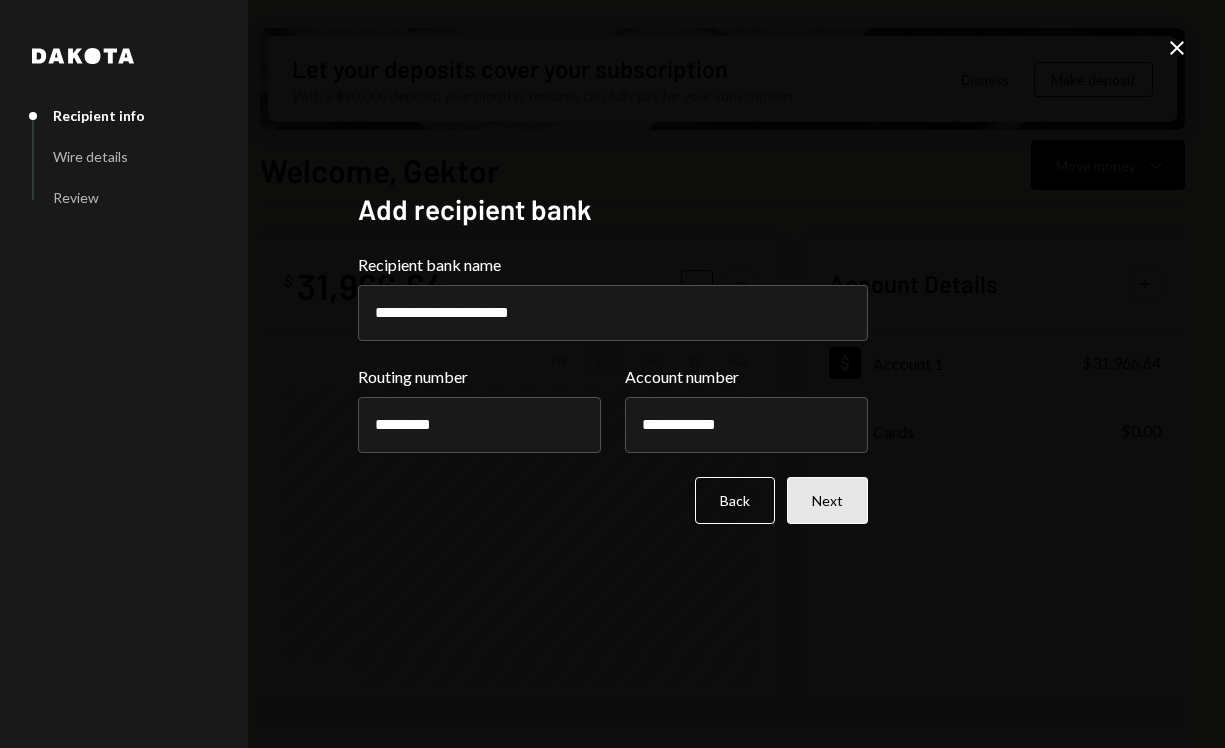 click on "Next" at bounding box center (827, 500) 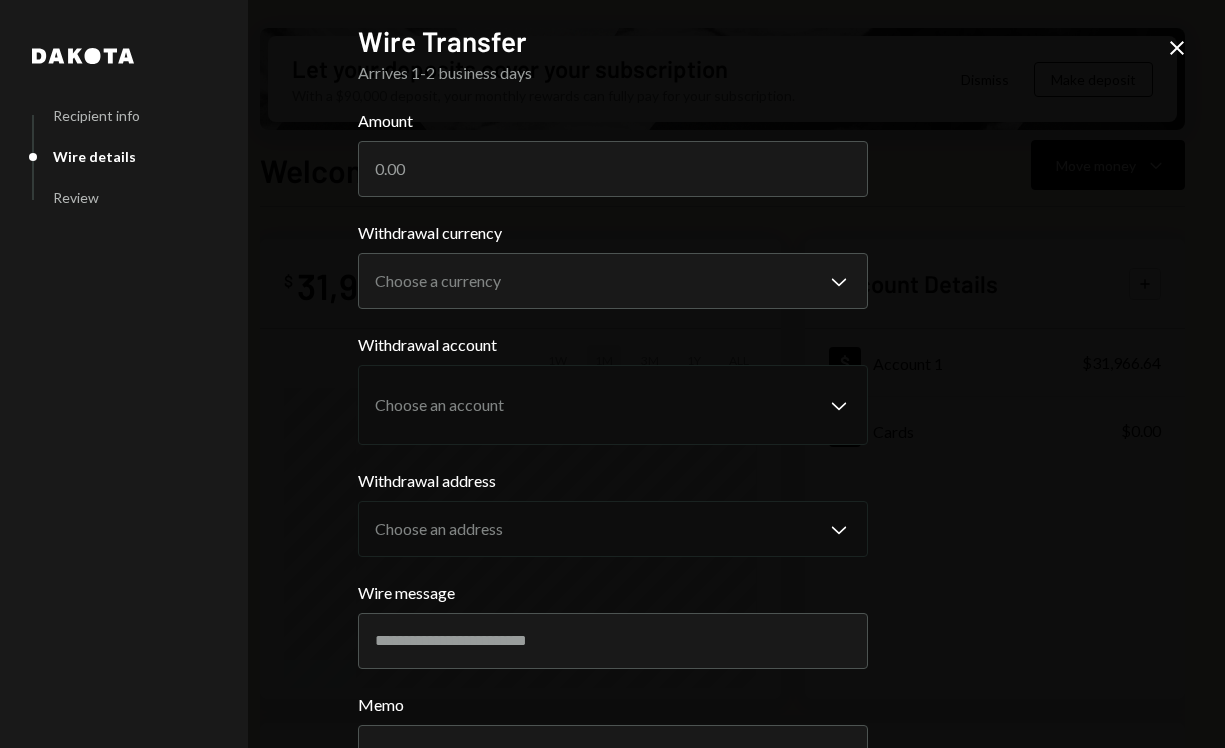 click on "**********" at bounding box center [613, 492] 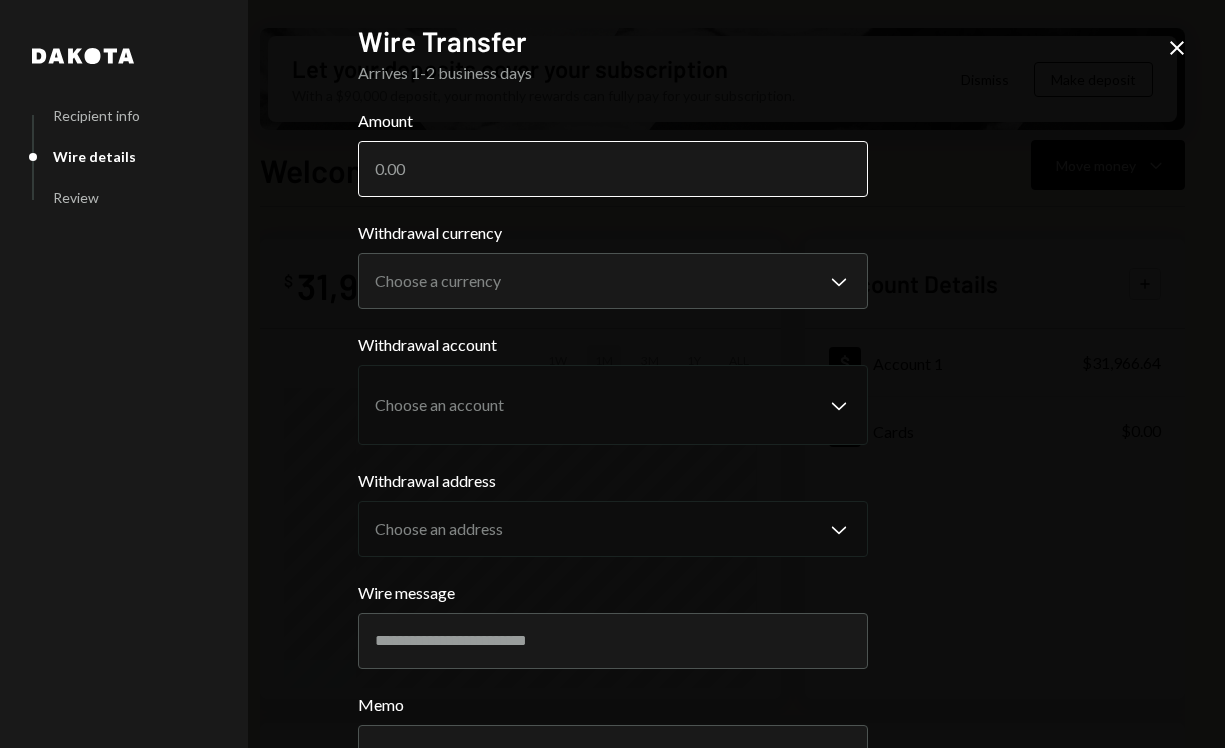 click on "Amount" at bounding box center [613, 169] 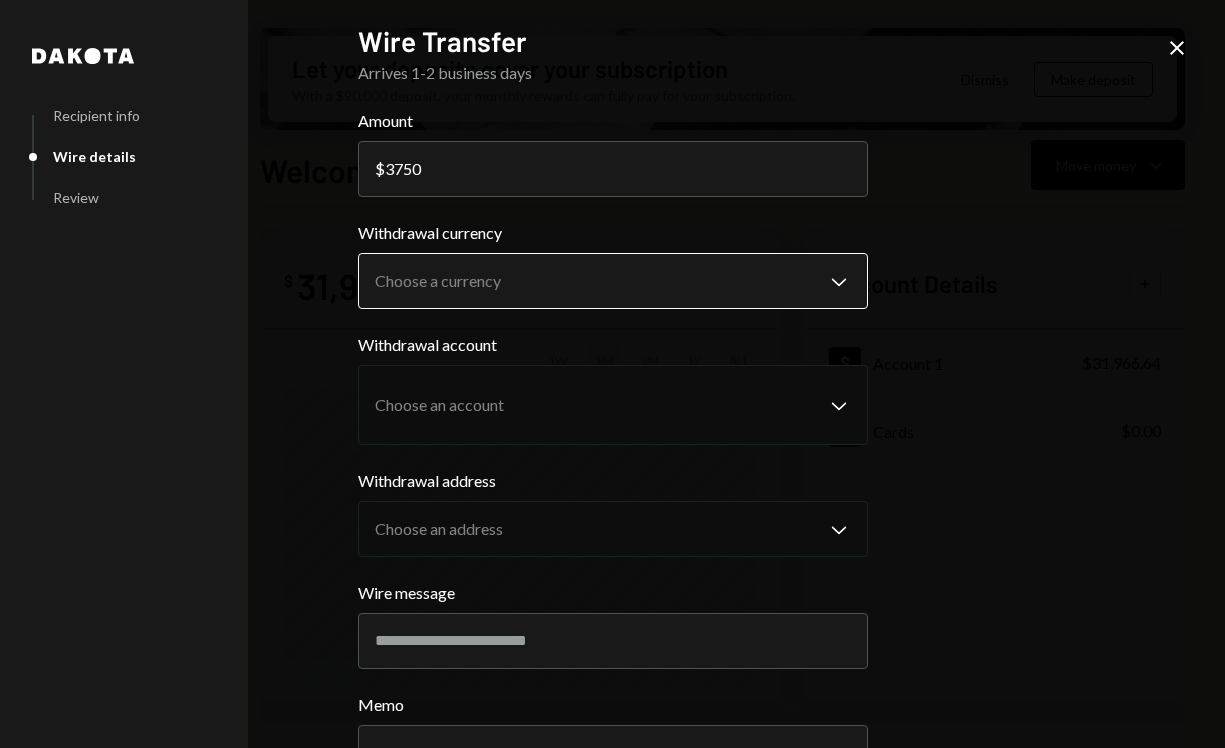 type on "3750" 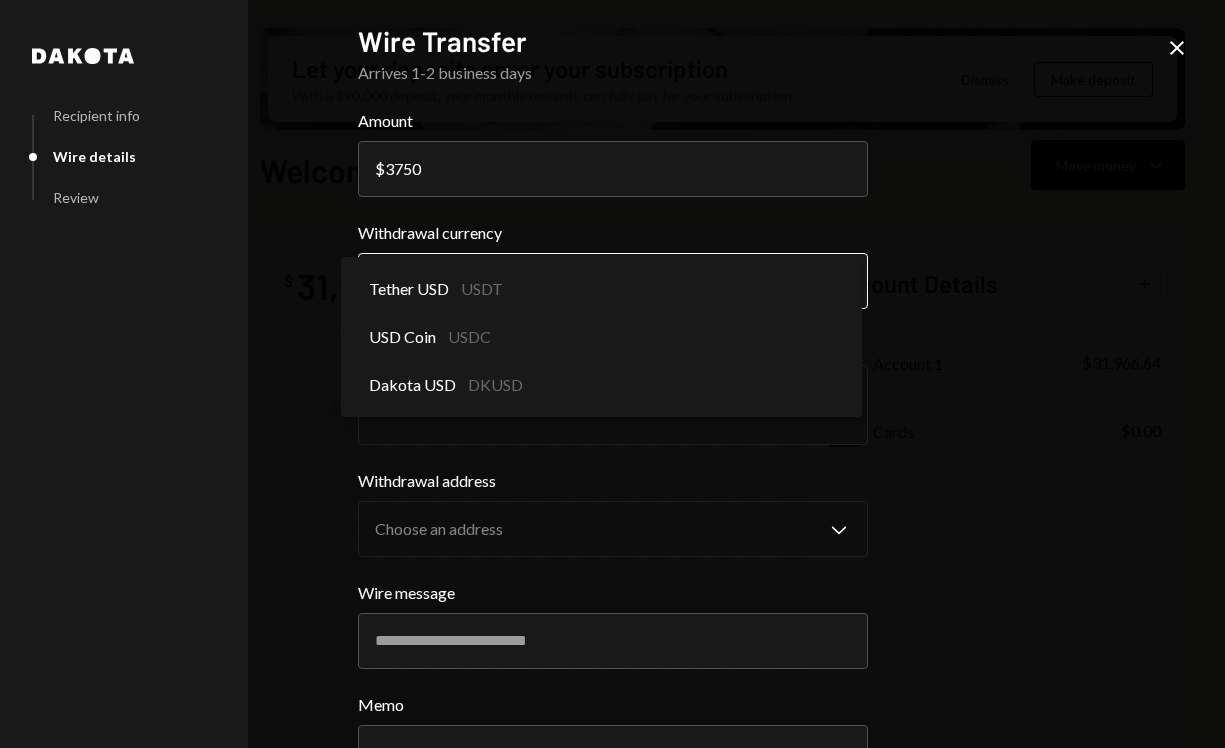 click on "G GEKTOR CORP Caret Down Home Home Inbox Inbox Activities Transactions Accounts Accounts Caret Down Account 1 $31,966.64 Cards $0.00 Dollar Rewards User Recipients Team Team Let your deposits cover your subscription With a $90,000 deposit, your monthly rewards can fully pay for your subscription. Dismiss Make deposit Welcome, Gektor Move money Caret Down $ 31,966.64 Total Graph Accounts 1W 1M 3M 1Y ALL Account Details Plus Dollar Account 1 $31,966.64 Dollar Cards $0.00 Recent Transactions View all Type Initiated By Initiated At Account Status Bank Payment $12,019.00 Gektor 12:31 PM Account 1 Completed Bank Payment $2,235.00 Gektor 12:09 PM Account 1 Completed Bank Payment $110,535.00 Gektor 12:00 PM Account 1 Completed Bank Deposit $30,663.00 1/ROLLTECH DIGITAL CORP 5:54 AM Account 1 Completed Billing Drawdown Withdrawal 250  DKUSD Dakota System 07/19/2025 Account 1 Completed Welcome, Gektor - Dakota Dakota Recipient info Wire details Review Wire Transfer Arrives 1-2 business days Amount $ 3750 Chevron Down" at bounding box center [612, 374] 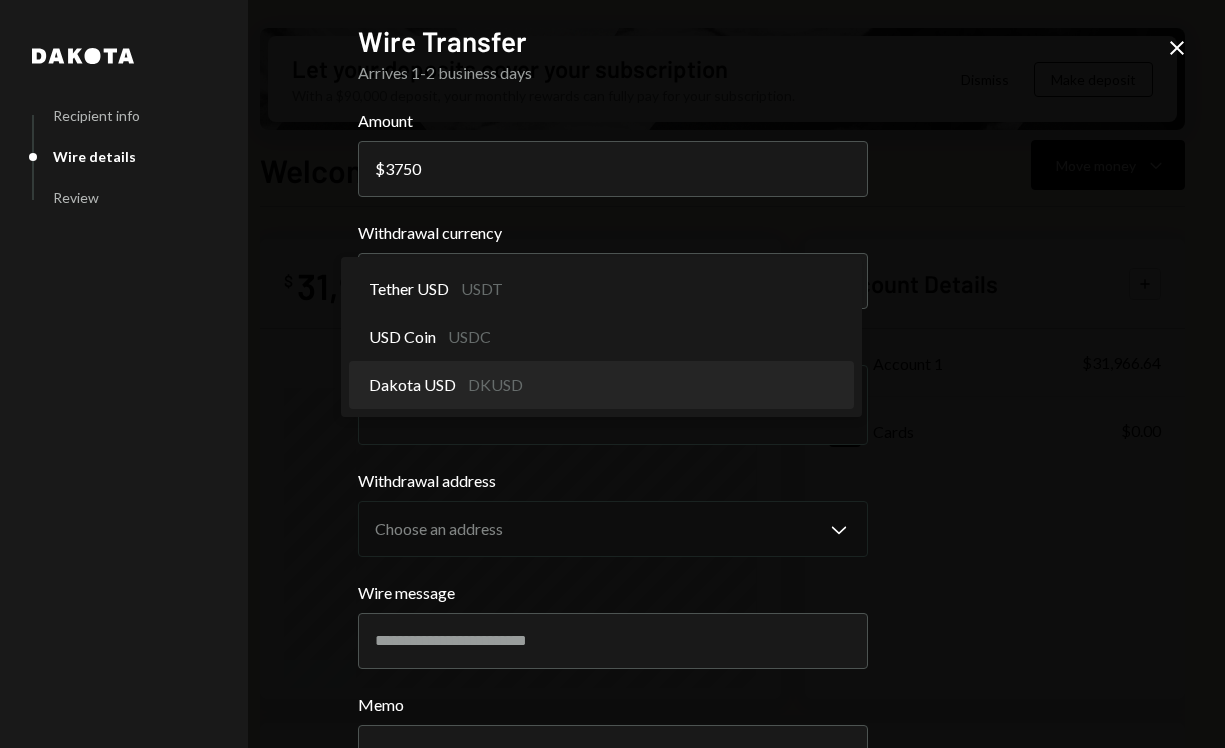 select on "*****" 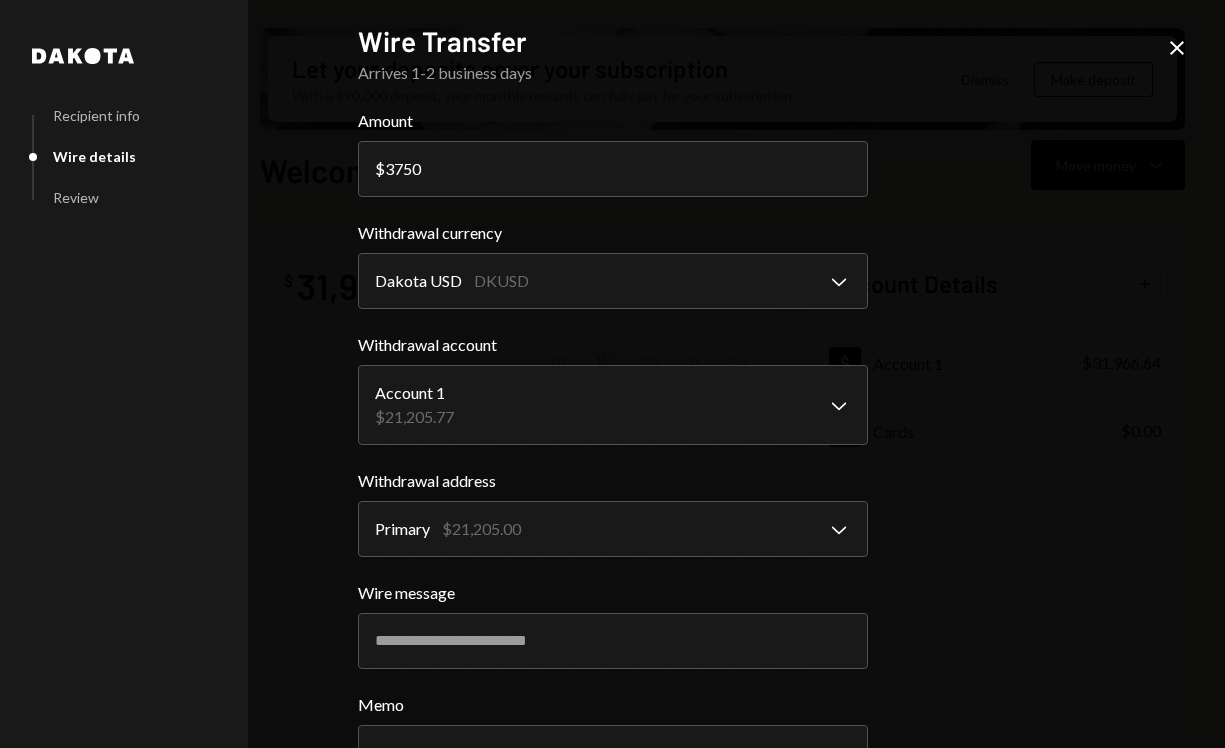 scroll, scrollTop: 159, scrollLeft: 0, axis: vertical 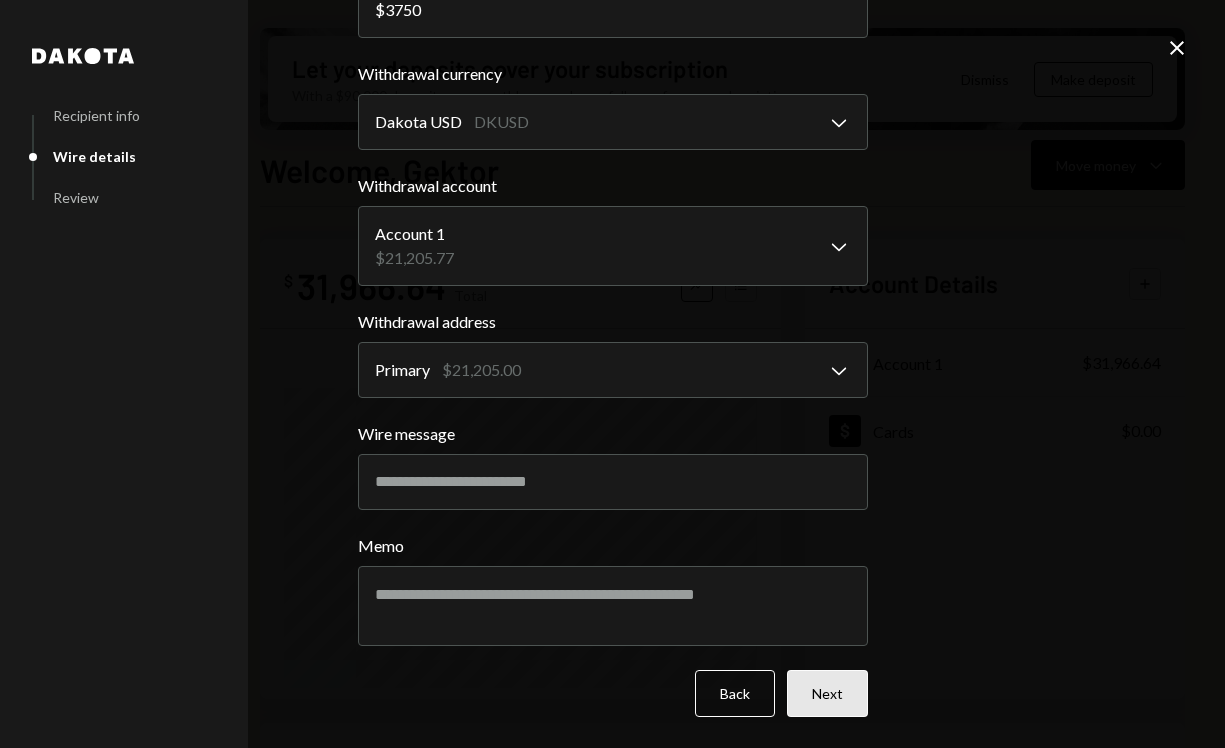 click on "Next" at bounding box center (827, 693) 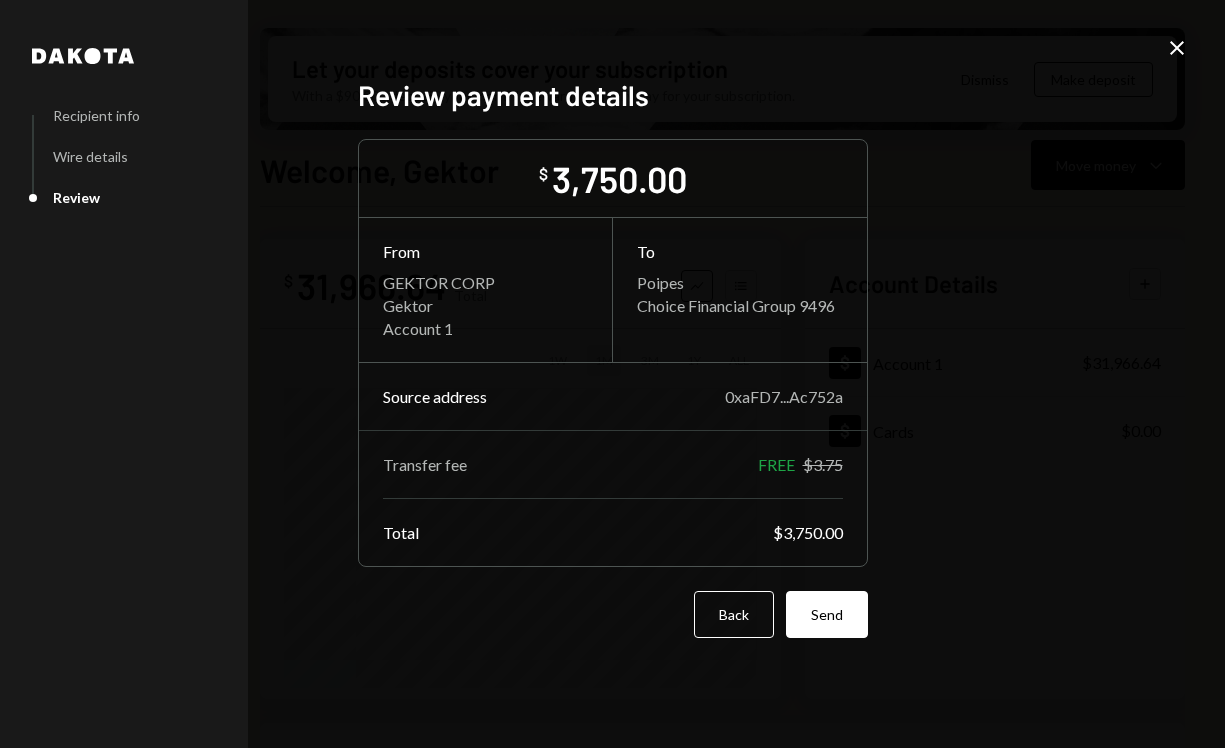 scroll, scrollTop: 0, scrollLeft: 0, axis: both 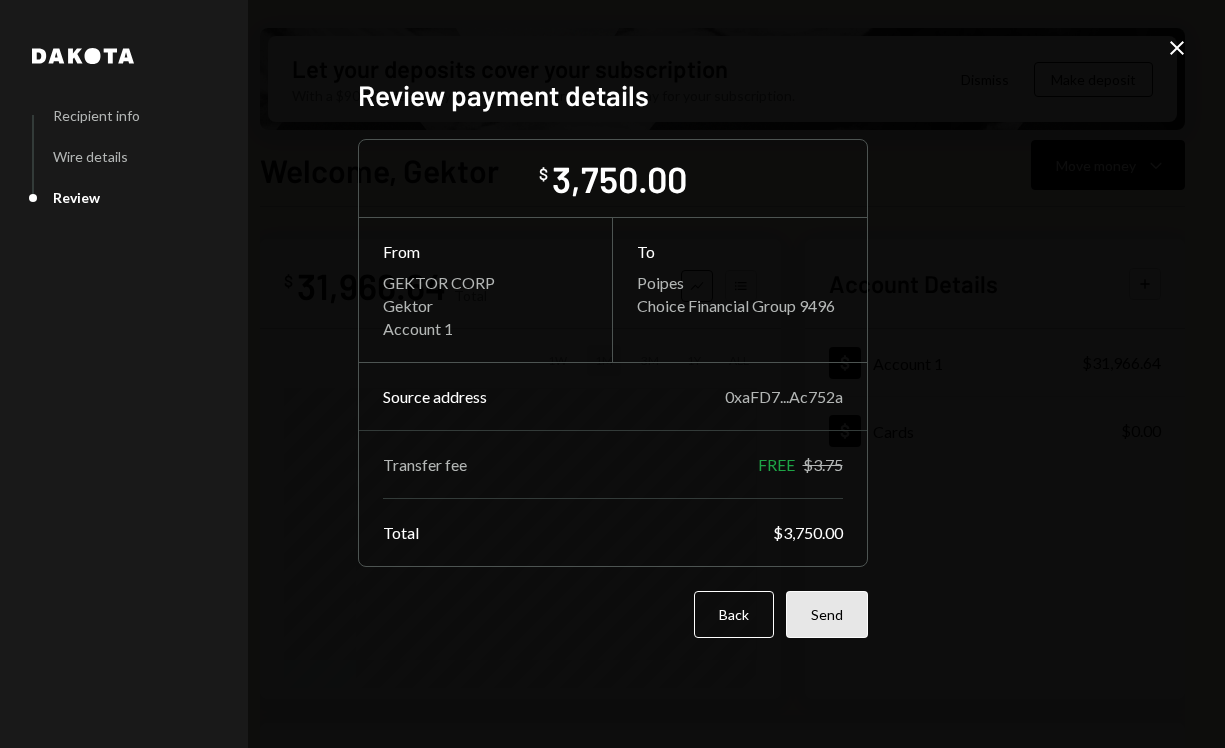 click on "Send" at bounding box center (827, 614) 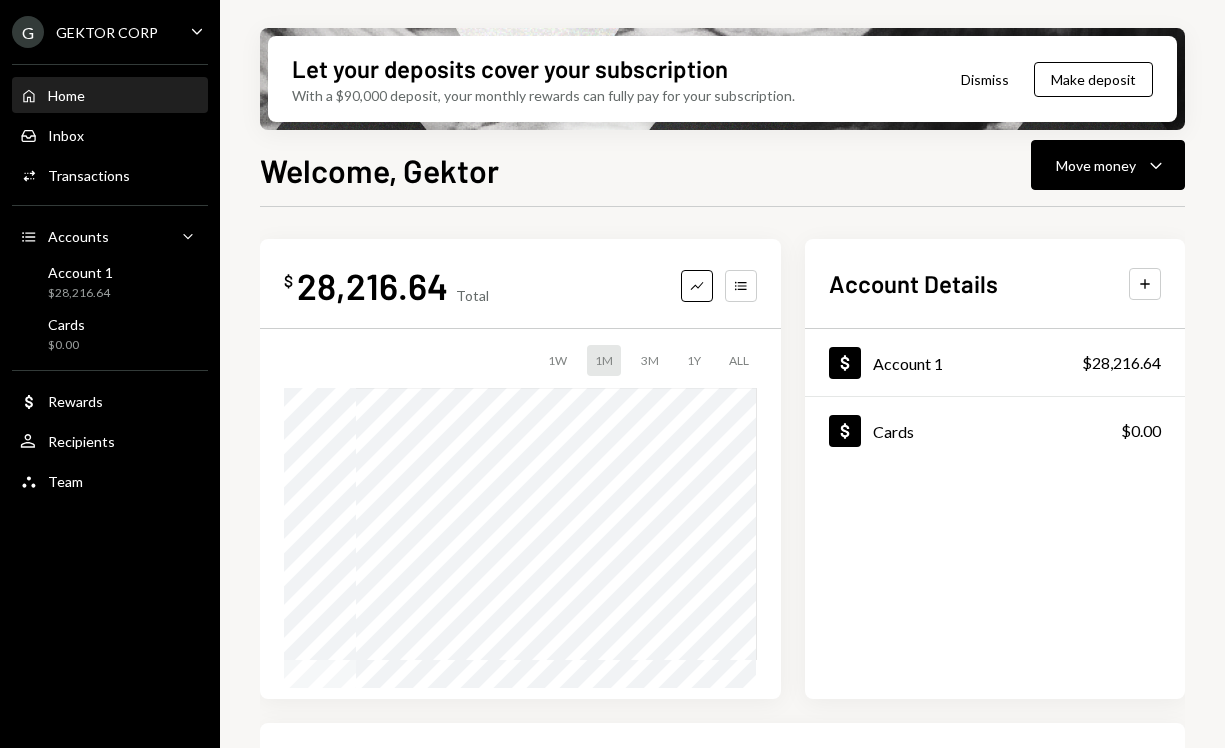 click on "Home Home Inbox Inbox Activities Transactions Accounts Accounts Caret Down Account 1 $28,216.64 Cards $0.00 Dollar Rewards User Recipients Team Team" at bounding box center (110, 277) 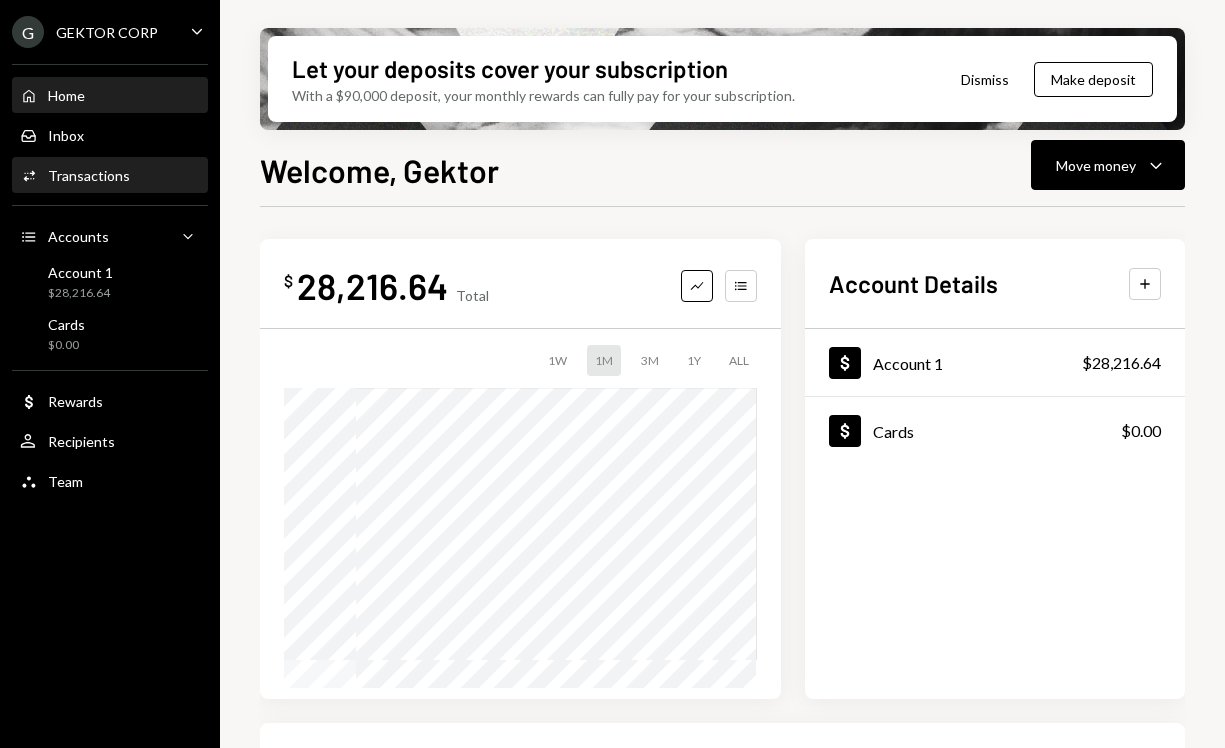 click on "Activities Transactions" at bounding box center (110, 176) 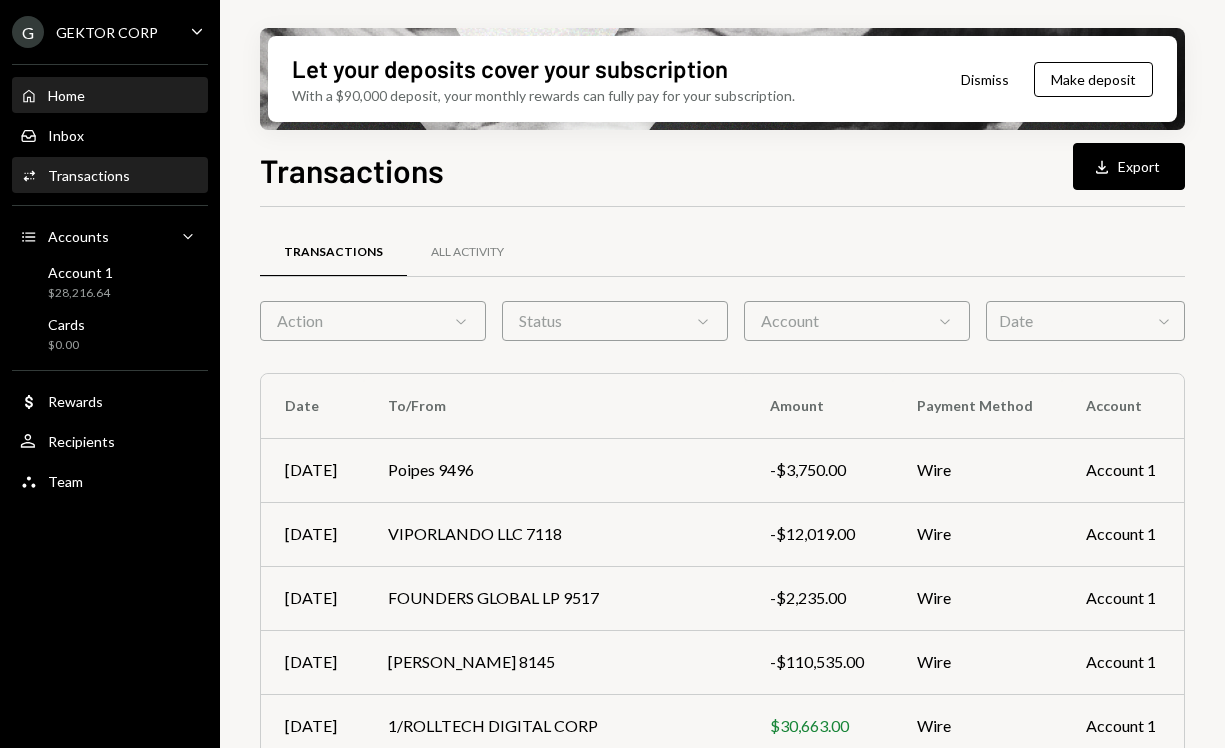 click on "Home" at bounding box center [66, 95] 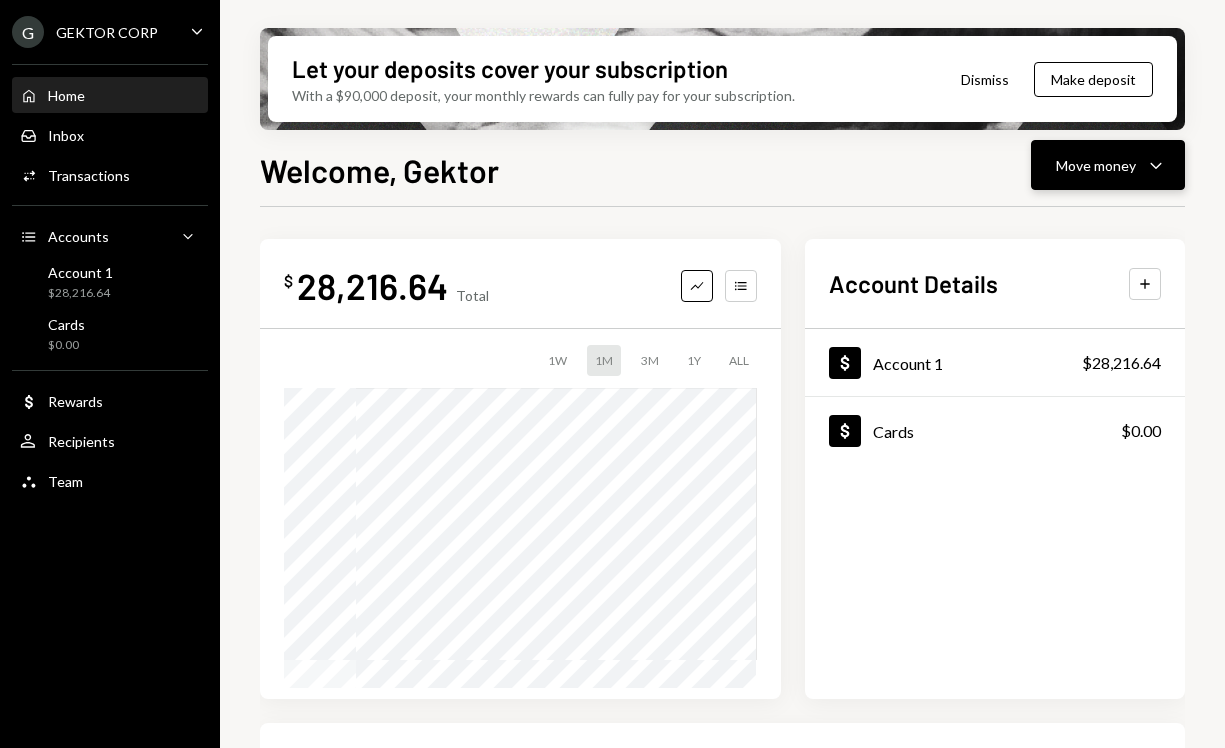 click on "Move money" at bounding box center (1096, 165) 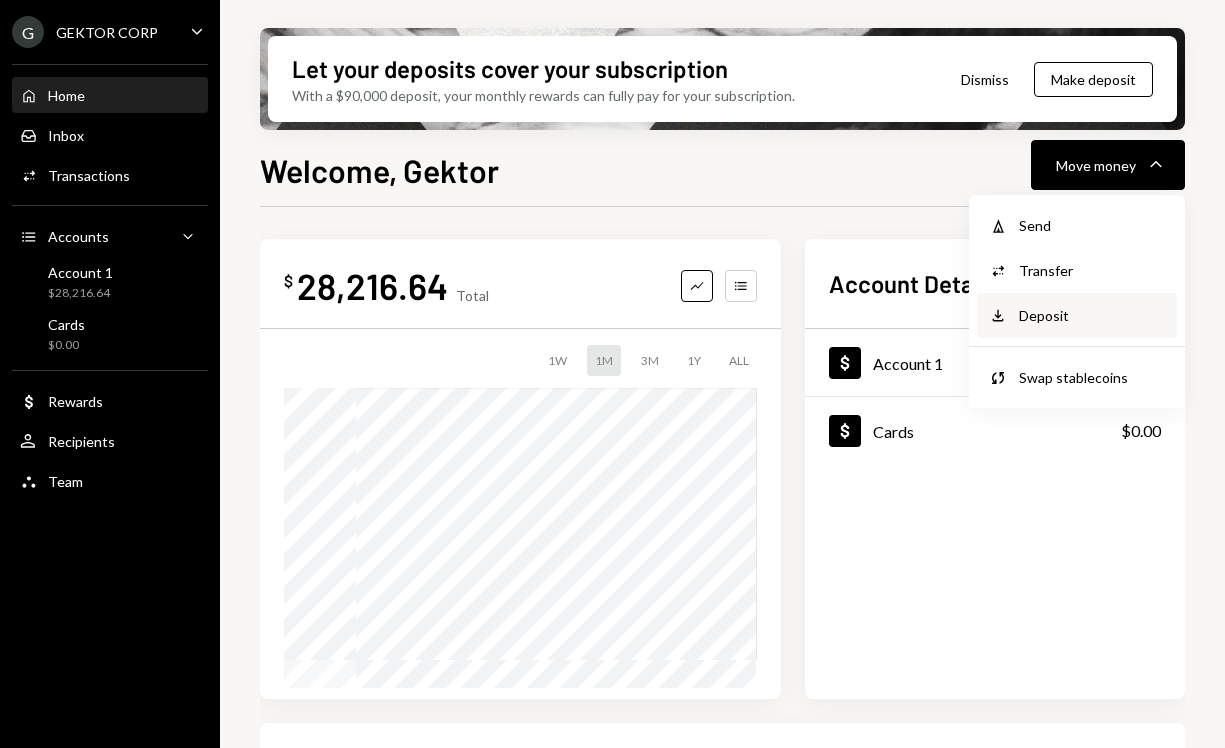 click on "Deposit" at bounding box center [1092, 315] 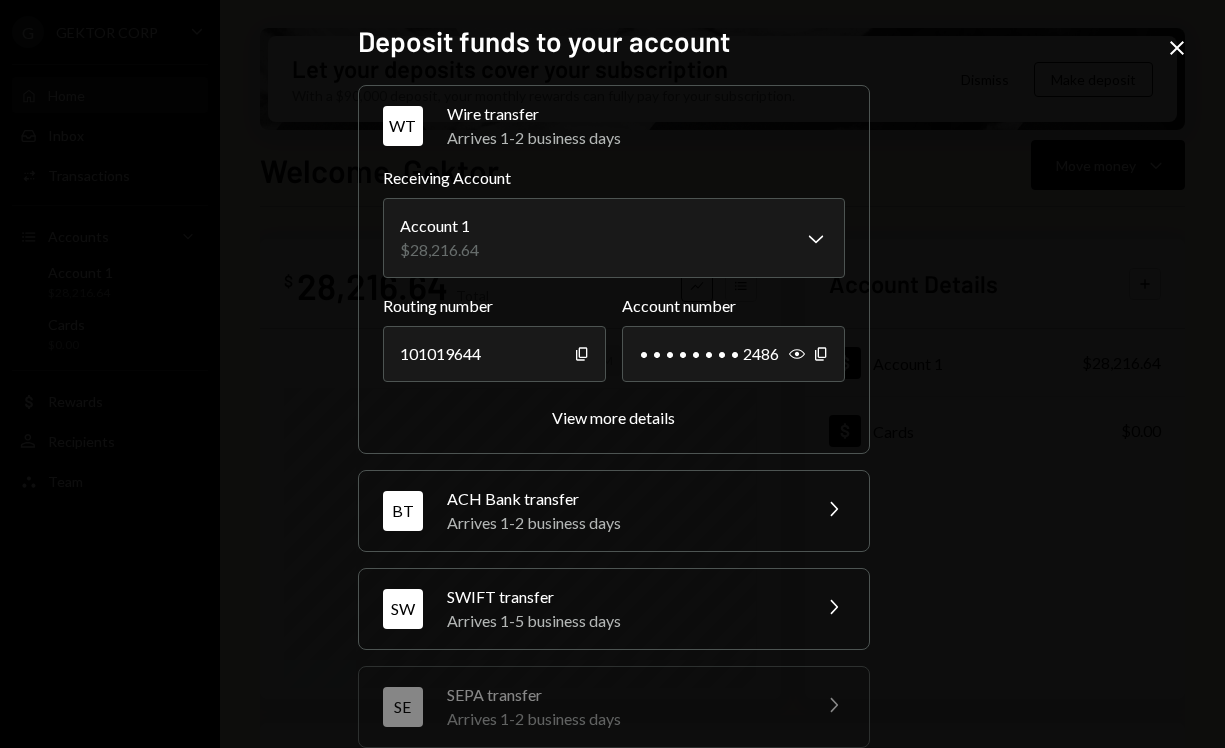scroll, scrollTop: 226, scrollLeft: 0, axis: vertical 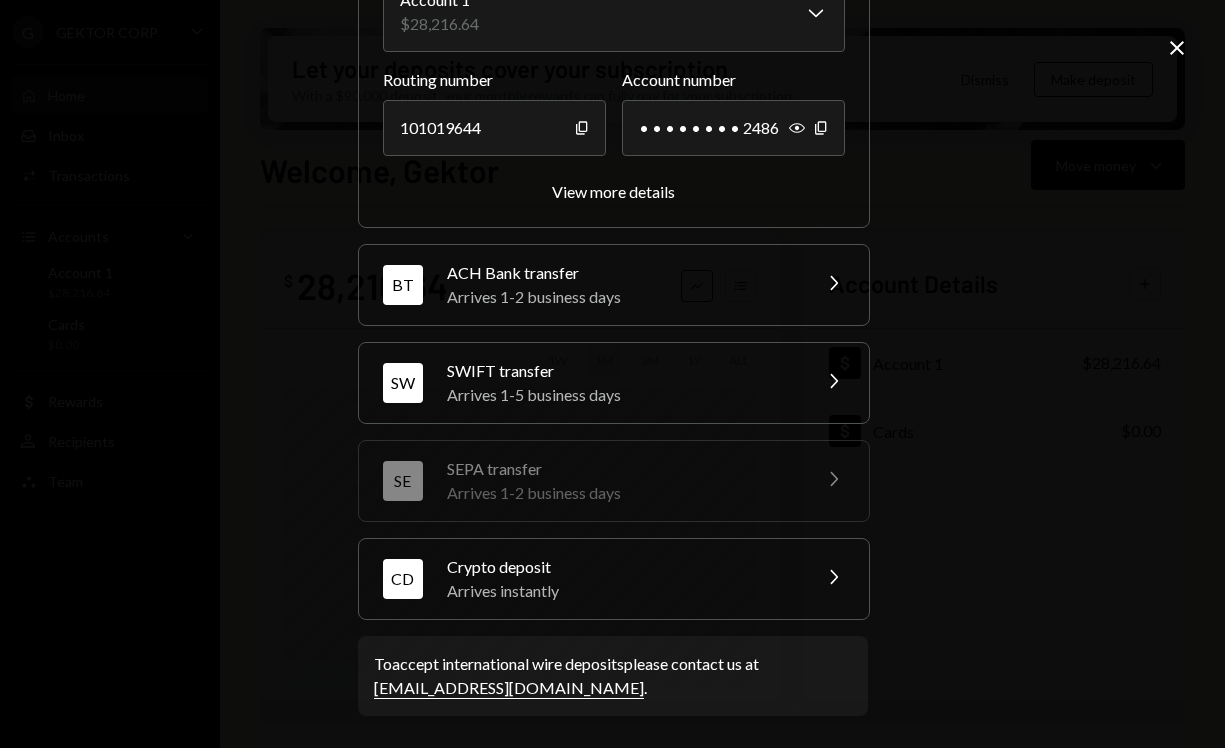 click on "SW SWIFT transfer Arrives 1-5 business days Chevron Right" at bounding box center [614, 383] 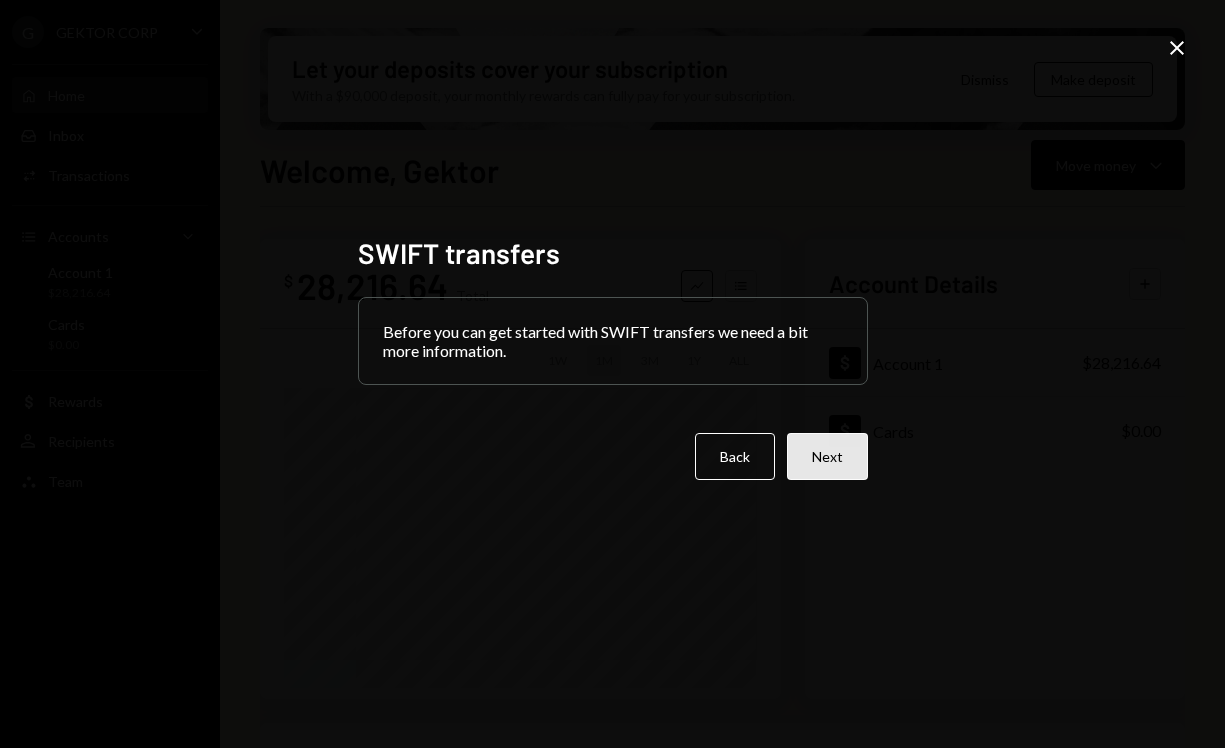 click on "Next" at bounding box center (827, 456) 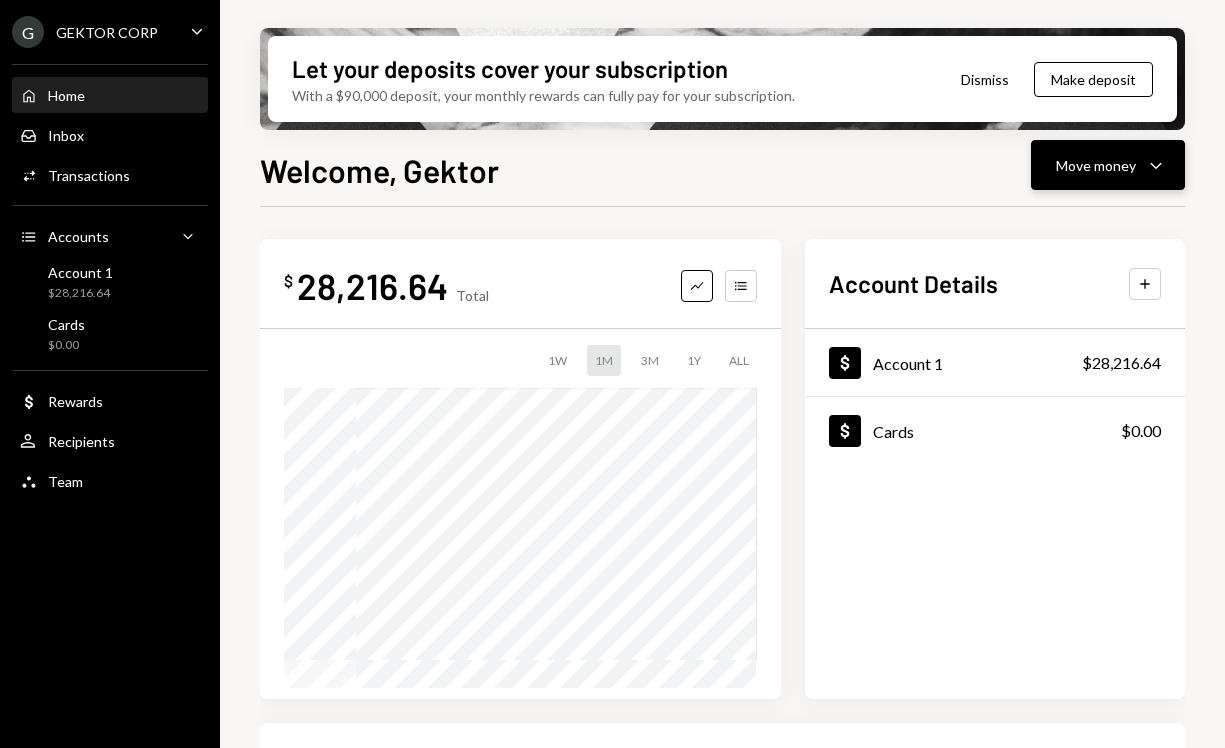 click on "Move money" at bounding box center (1096, 165) 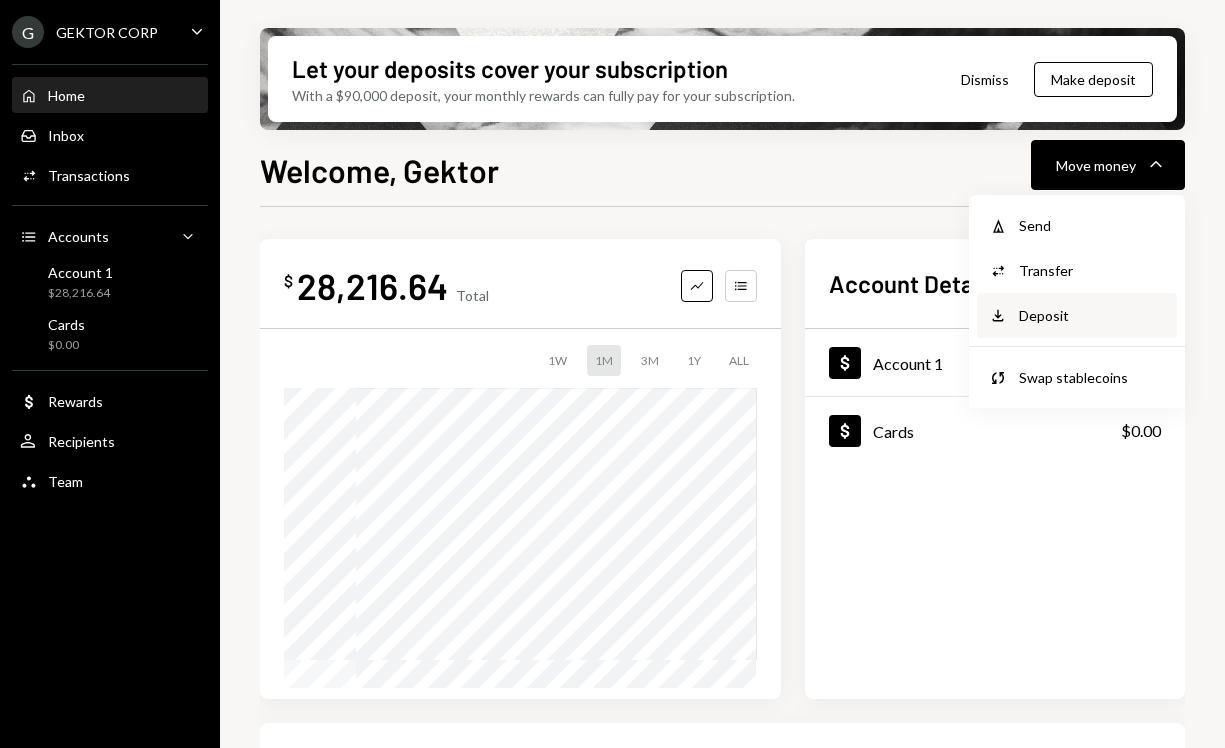 click on "Deposit" at bounding box center [1092, 315] 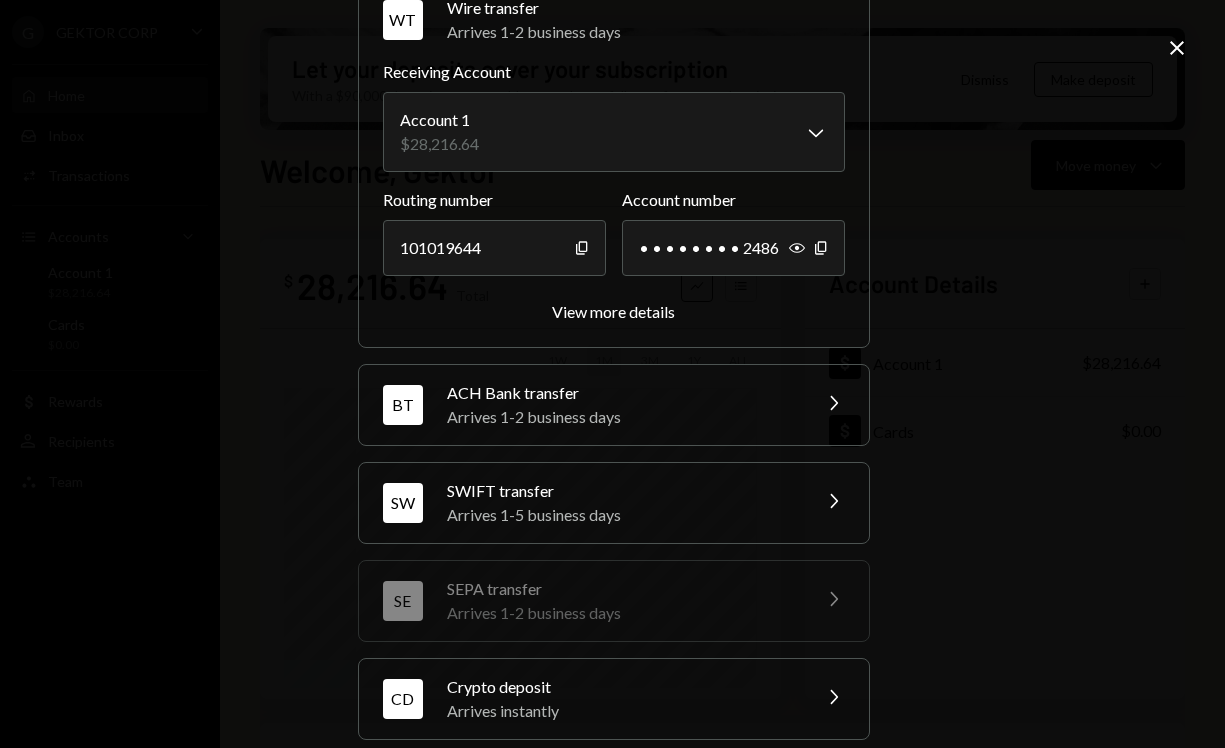 scroll, scrollTop: 226, scrollLeft: 0, axis: vertical 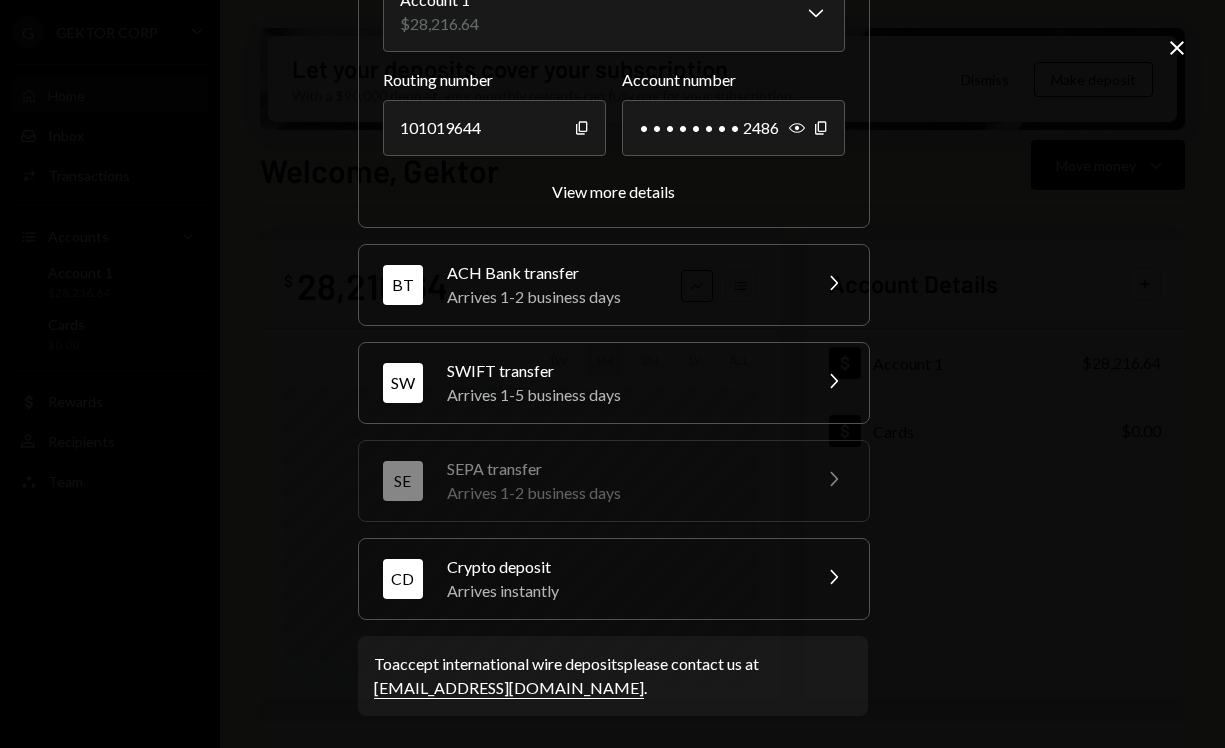 click on "Arrives instantly" at bounding box center (622, 591) 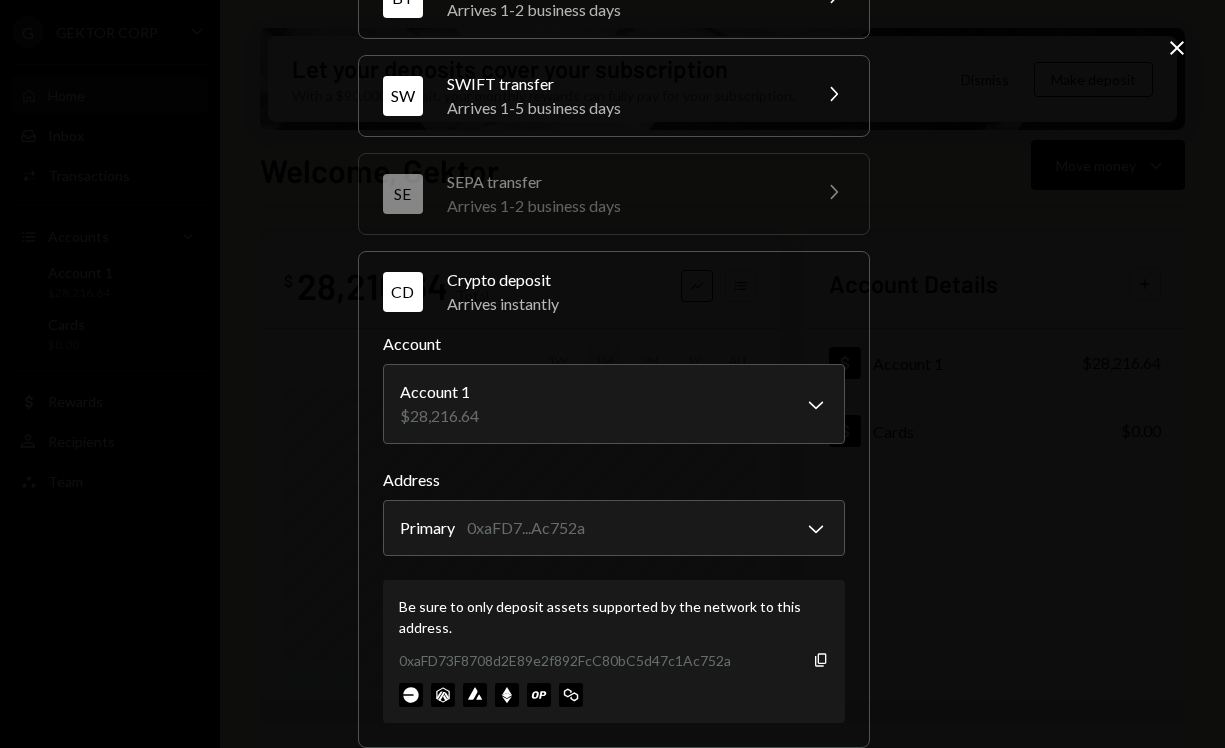 scroll, scrollTop: 353, scrollLeft: 0, axis: vertical 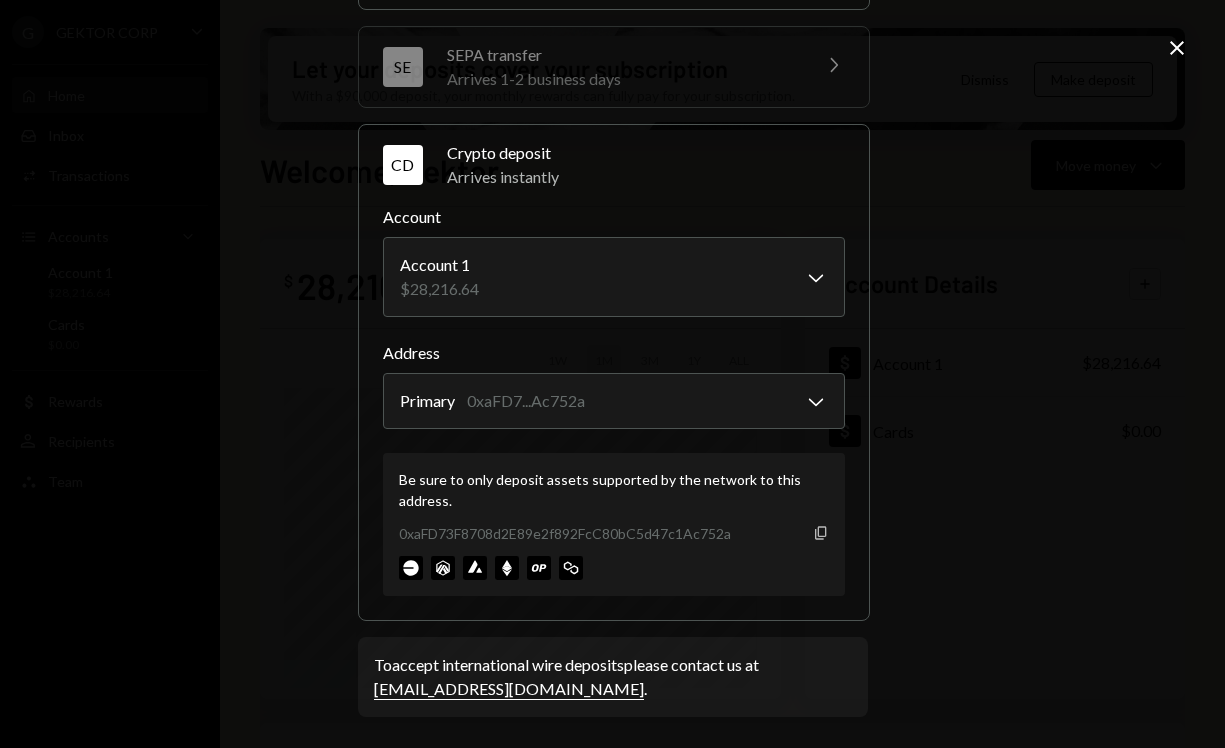 click on "Copy" 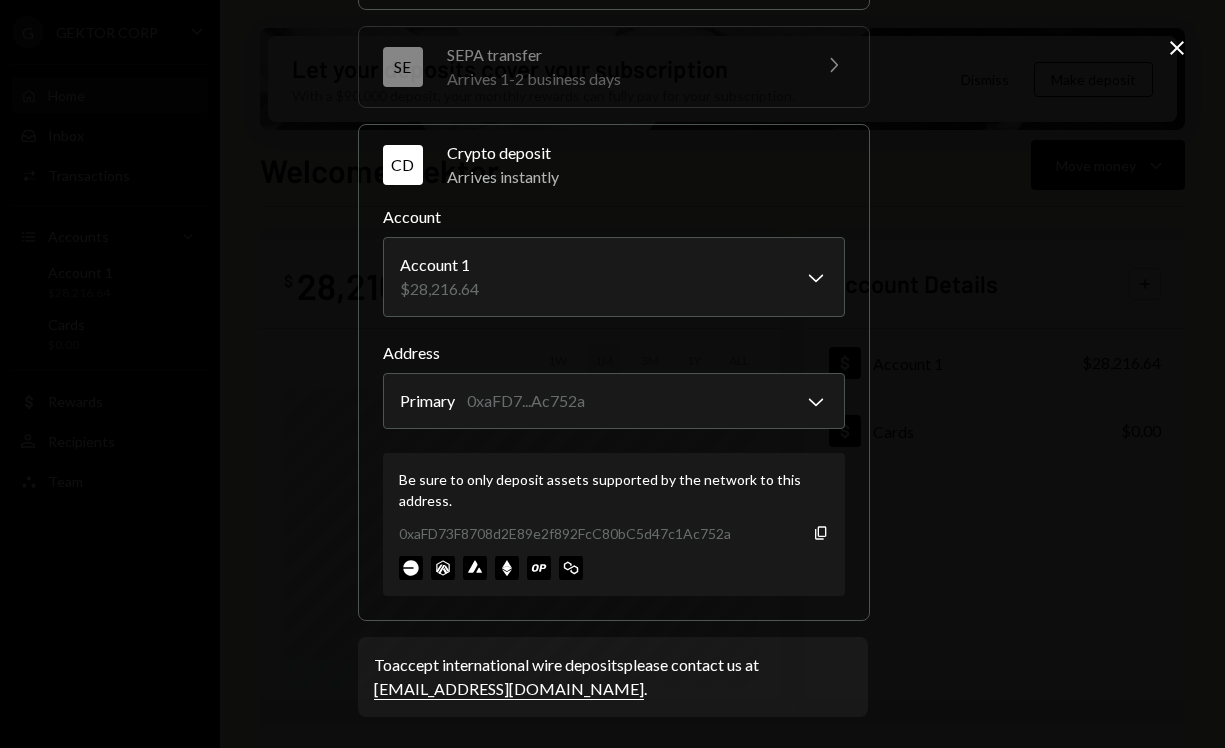 scroll, scrollTop: 0, scrollLeft: 0, axis: both 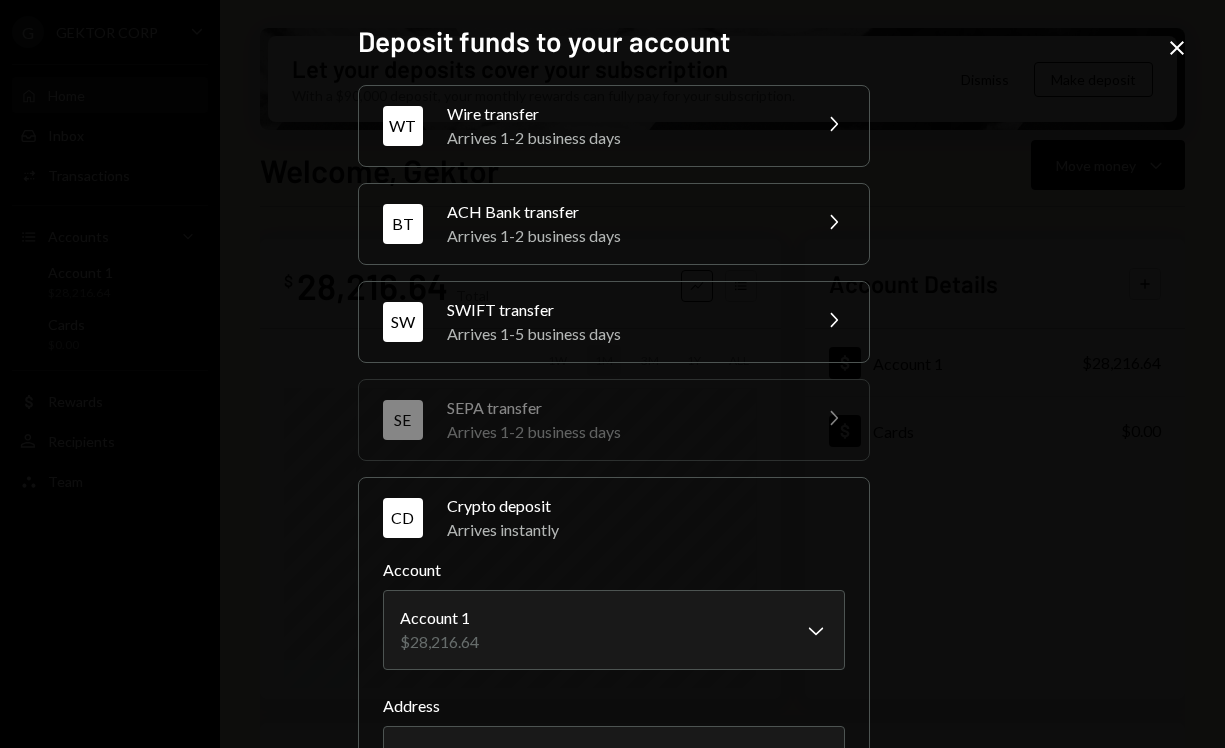 click on "Close" 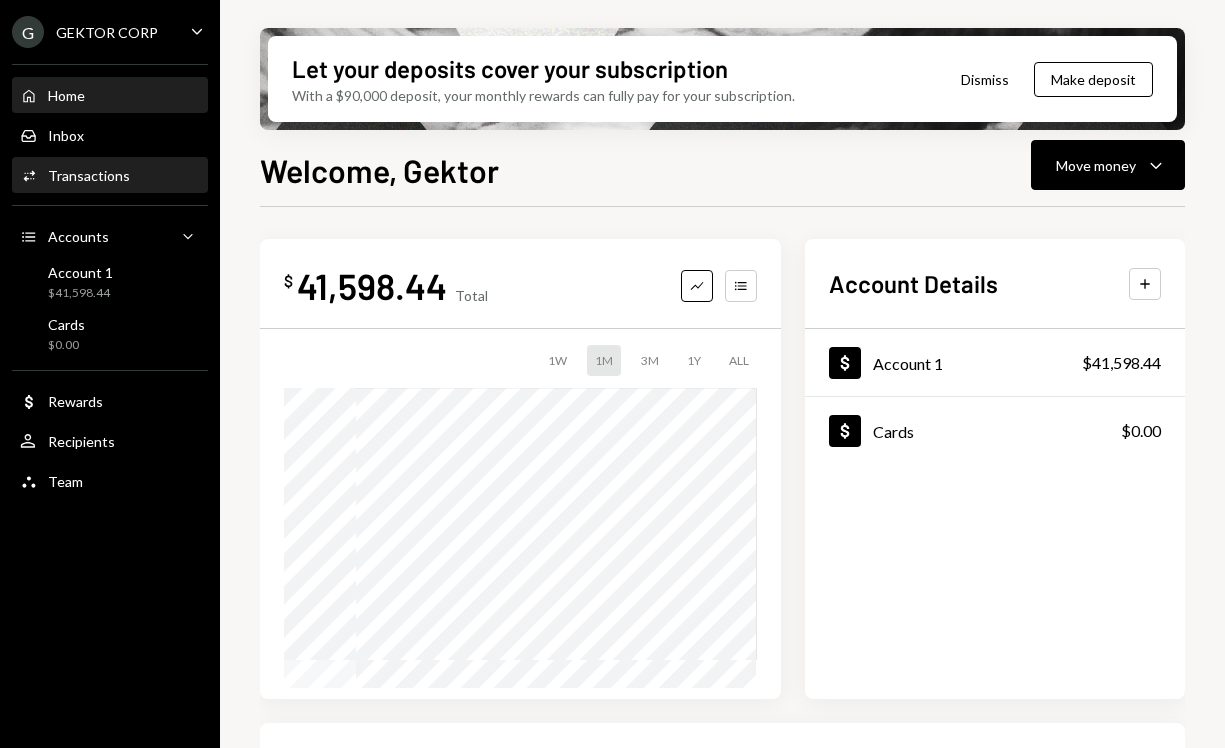 click on "Transactions" at bounding box center [89, 175] 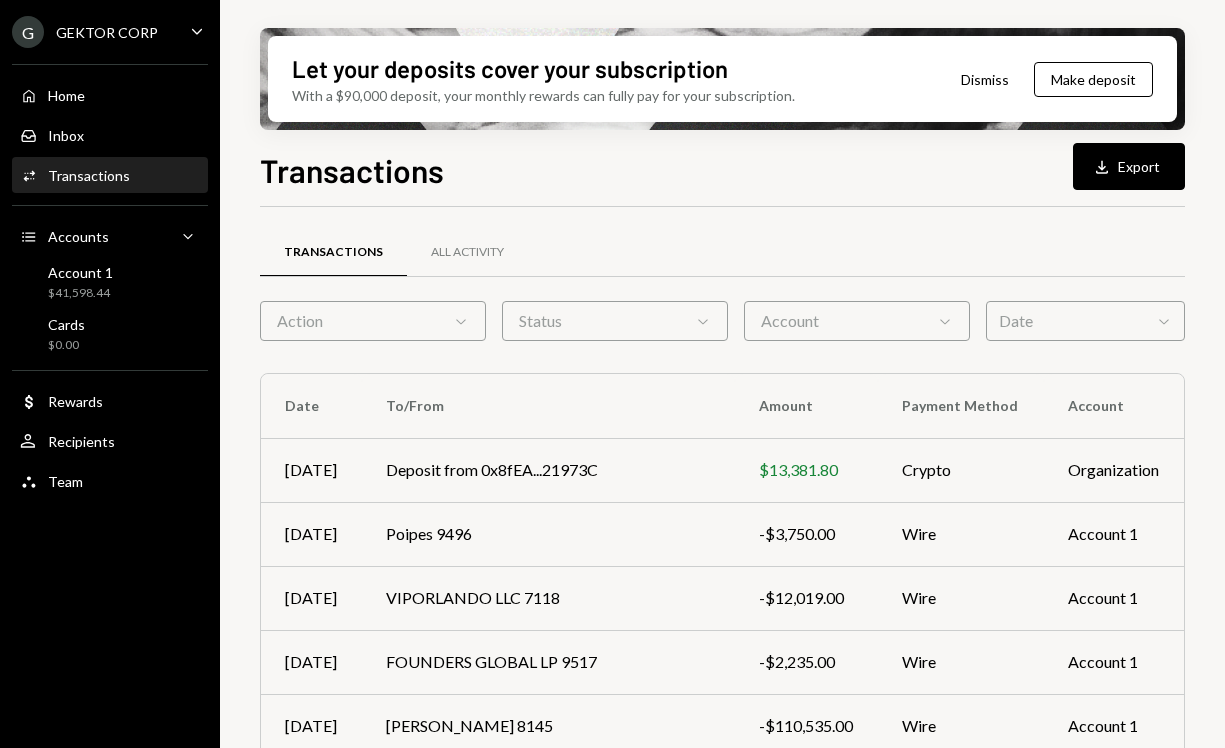 scroll, scrollTop: 0, scrollLeft: 0, axis: both 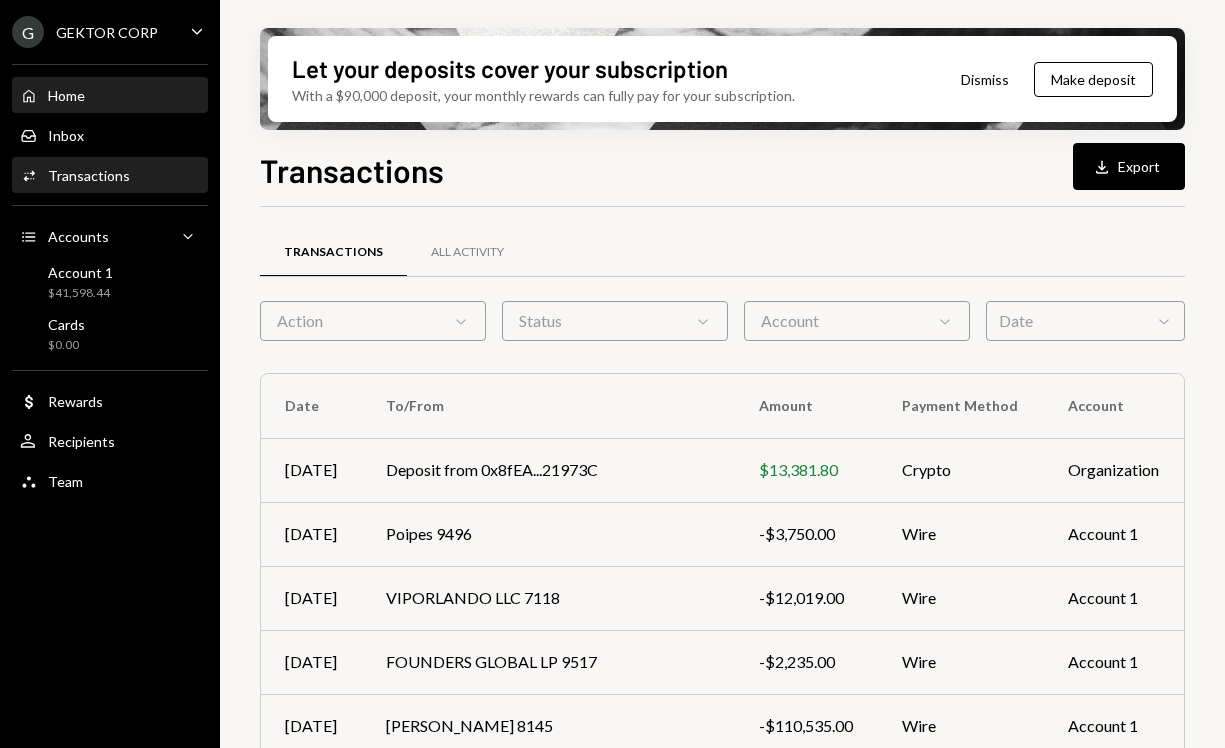 click on "Home" at bounding box center (66, 95) 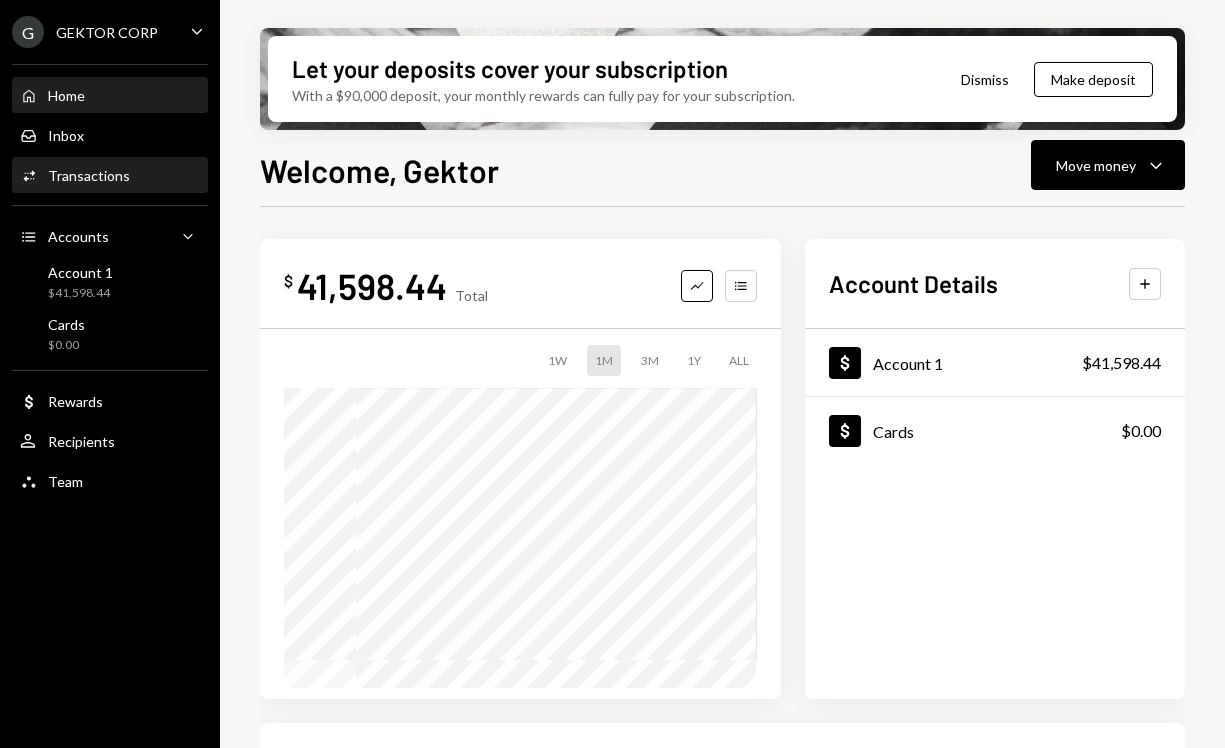 click on "Activities Transactions" at bounding box center (110, 176) 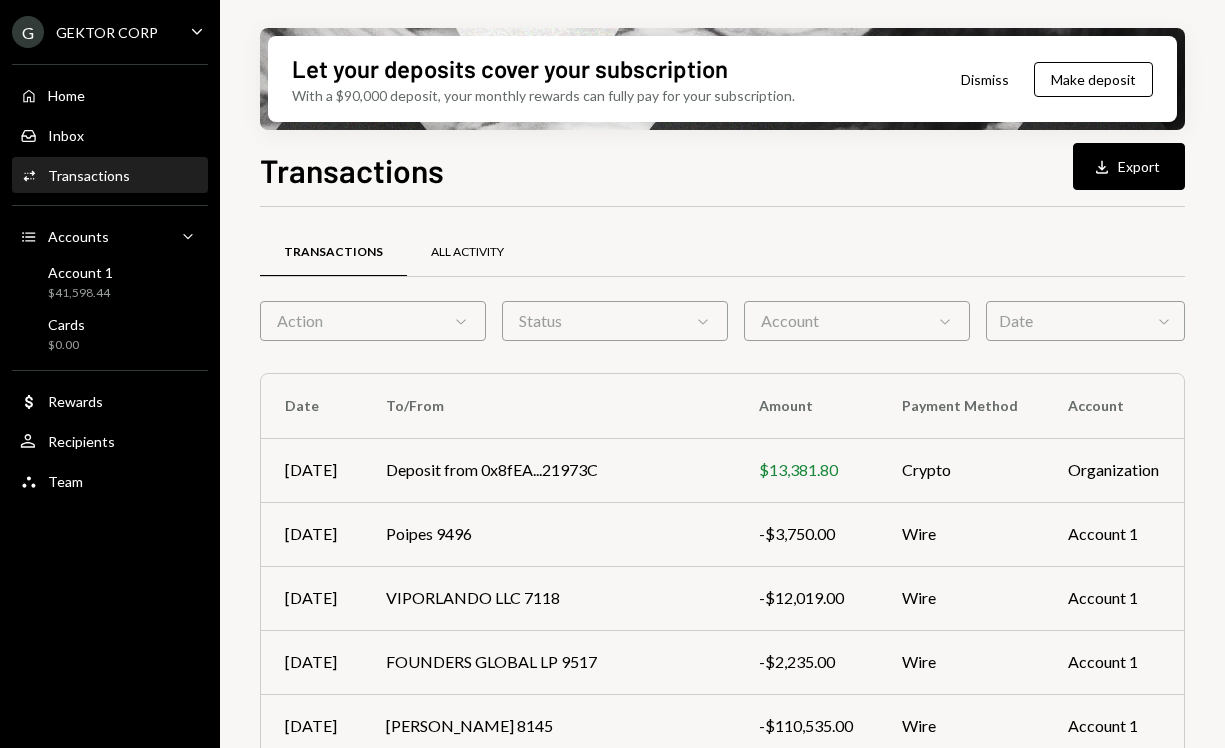 click on "All Activity" at bounding box center [467, 252] 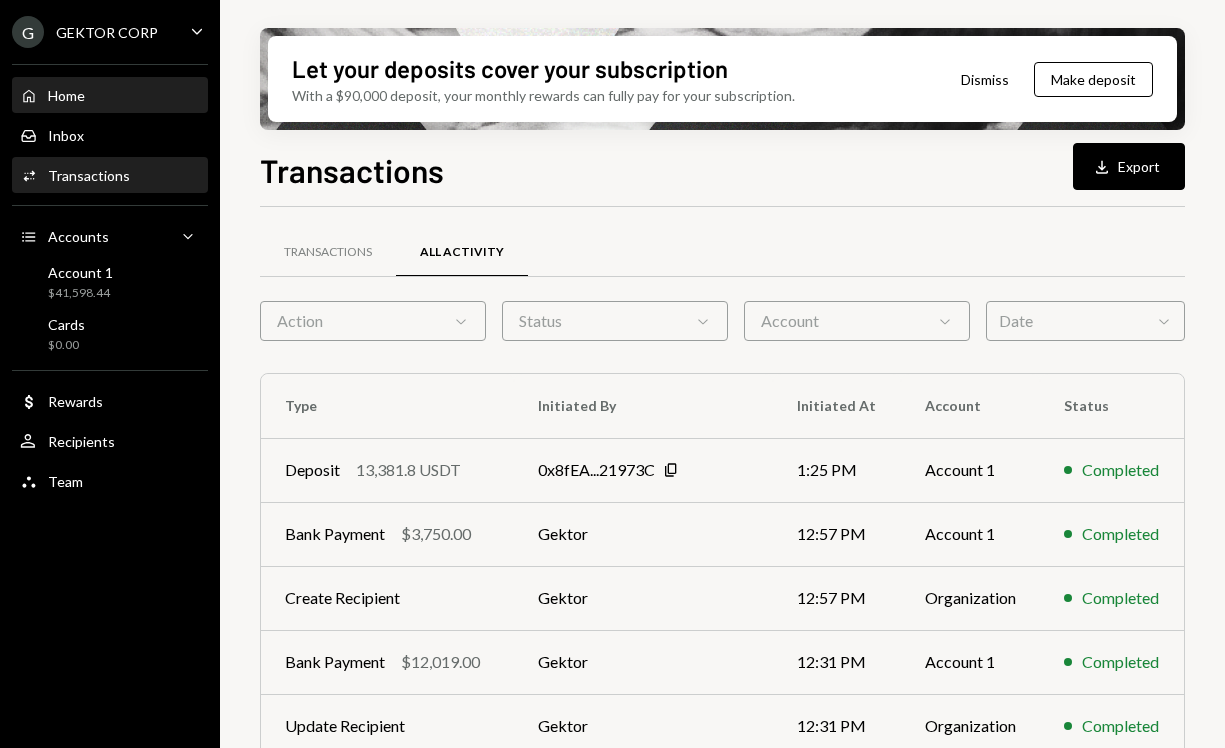 click on "Home Home" at bounding box center [52, 96] 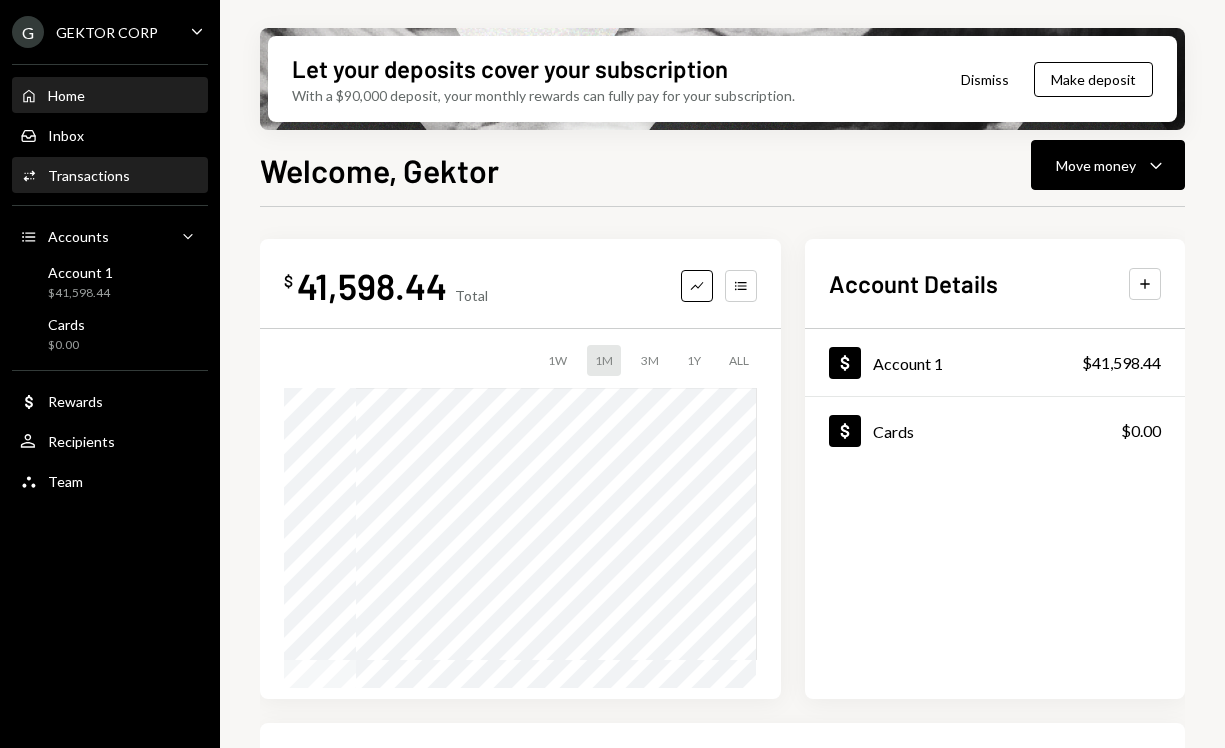 click on "Activities Transactions" at bounding box center (110, 176) 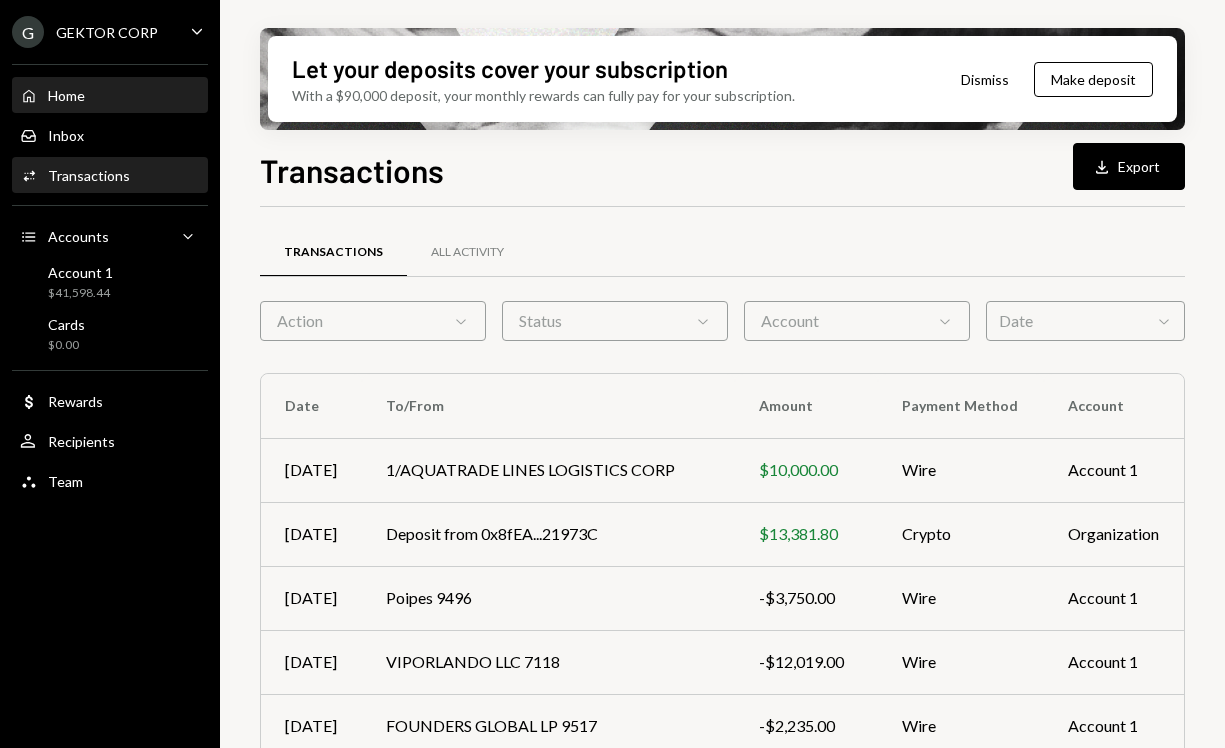 click on "Home Home" at bounding box center [110, 96] 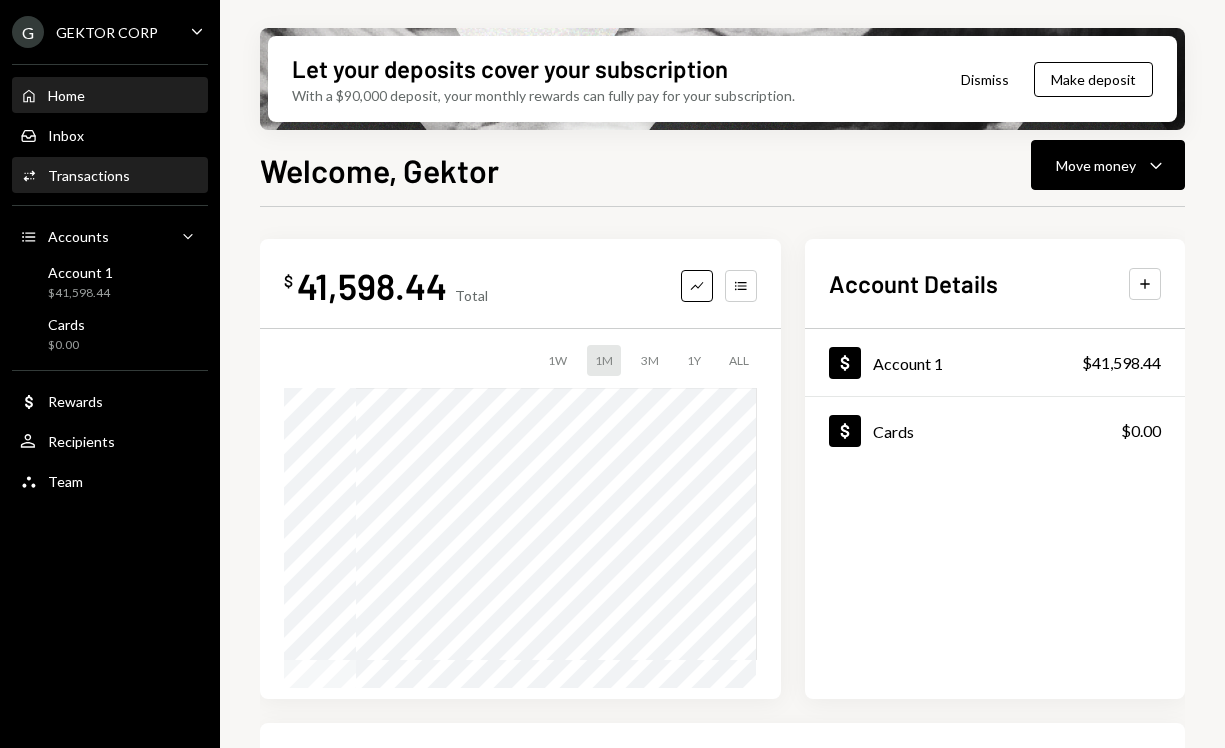 click on "Activities Transactions" at bounding box center (110, 176) 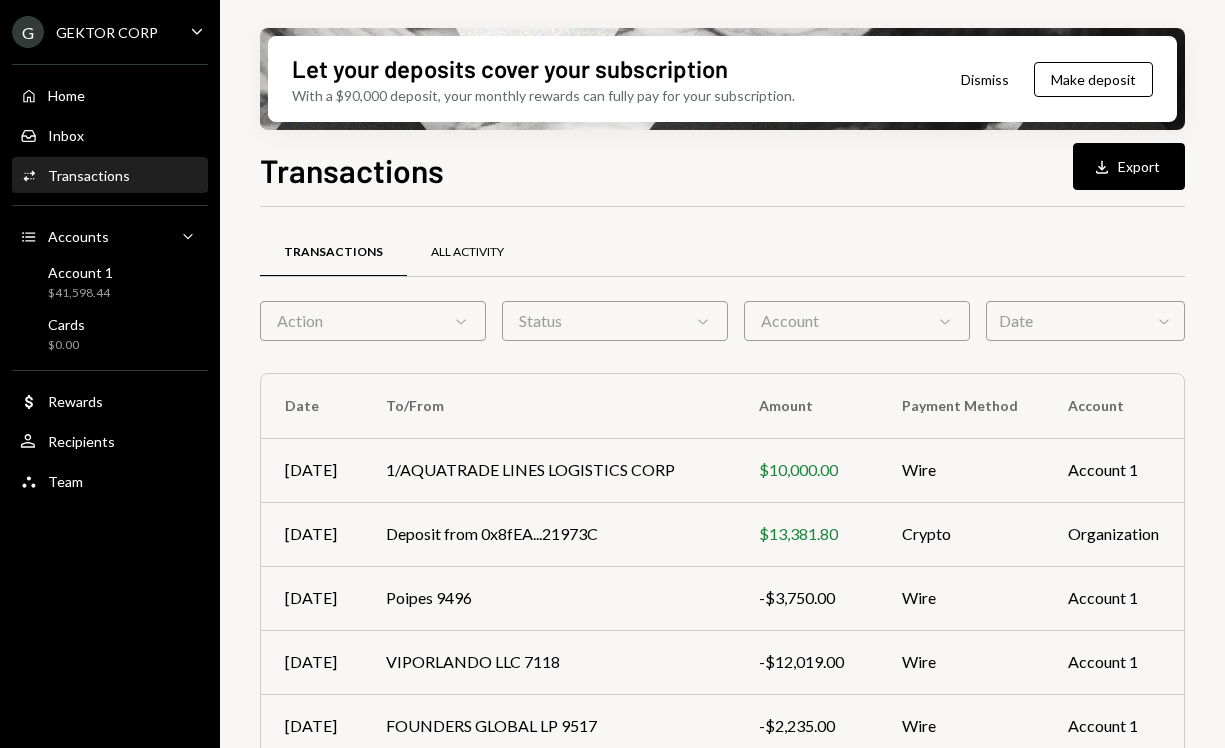 click on "All Activity" at bounding box center (467, 252) 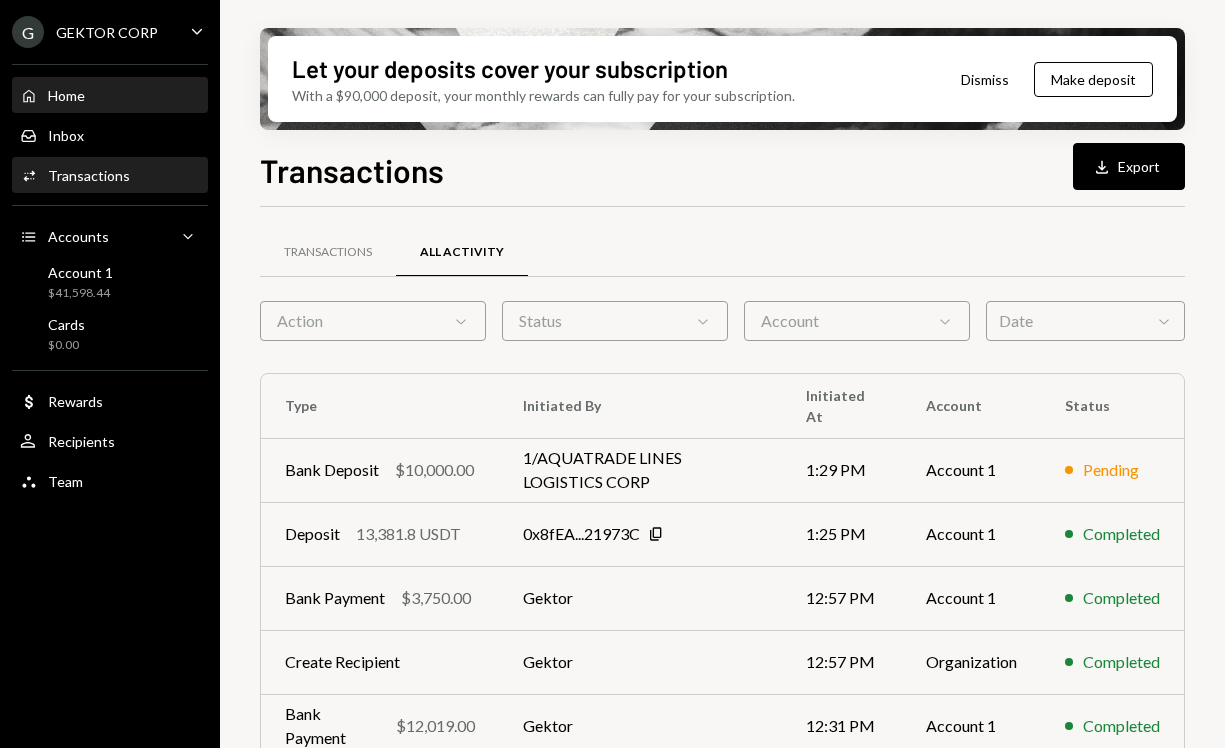 scroll, scrollTop: 0, scrollLeft: 0, axis: both 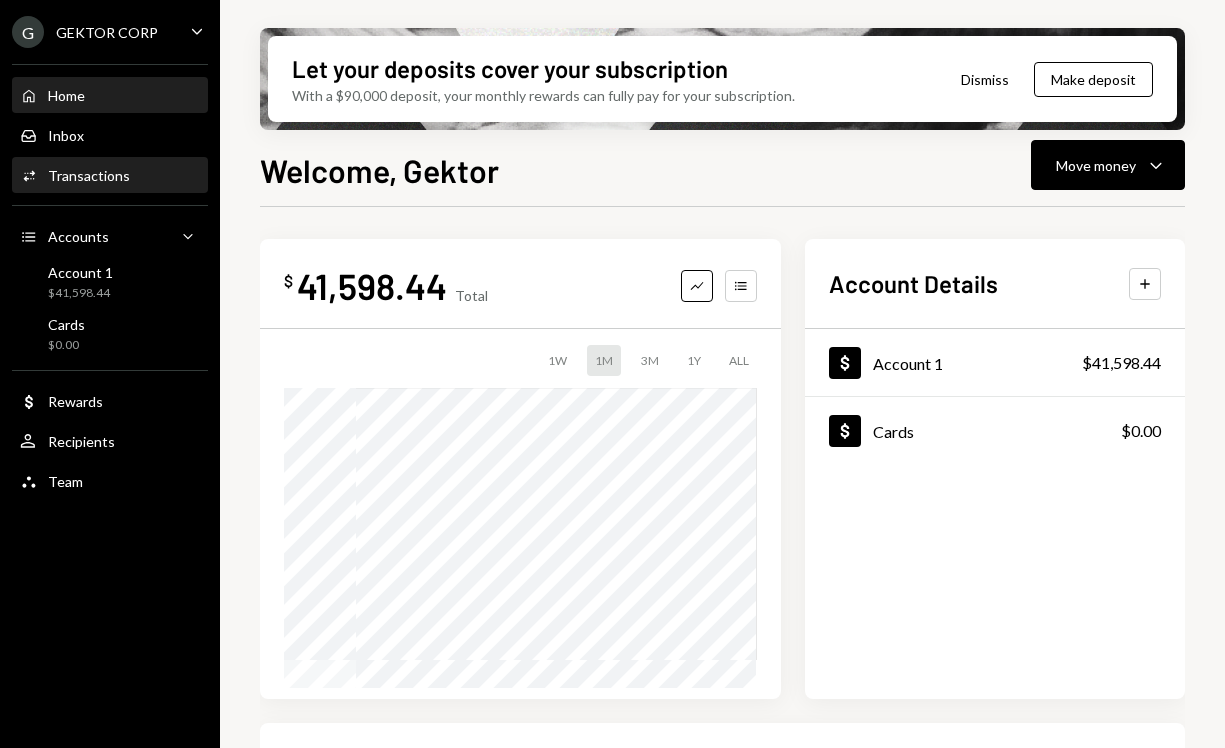click on "Transactions" at bounding box center [89, 175] 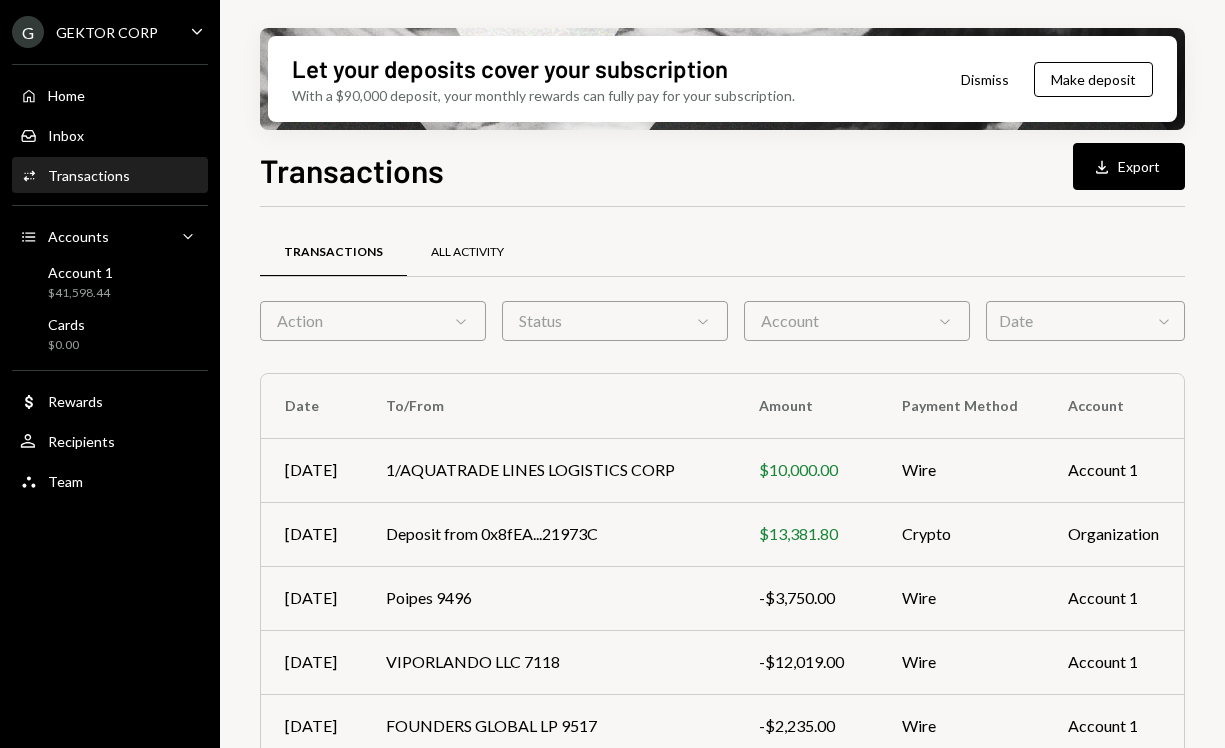 click on "All Activity" at bounding box center (467, 253) 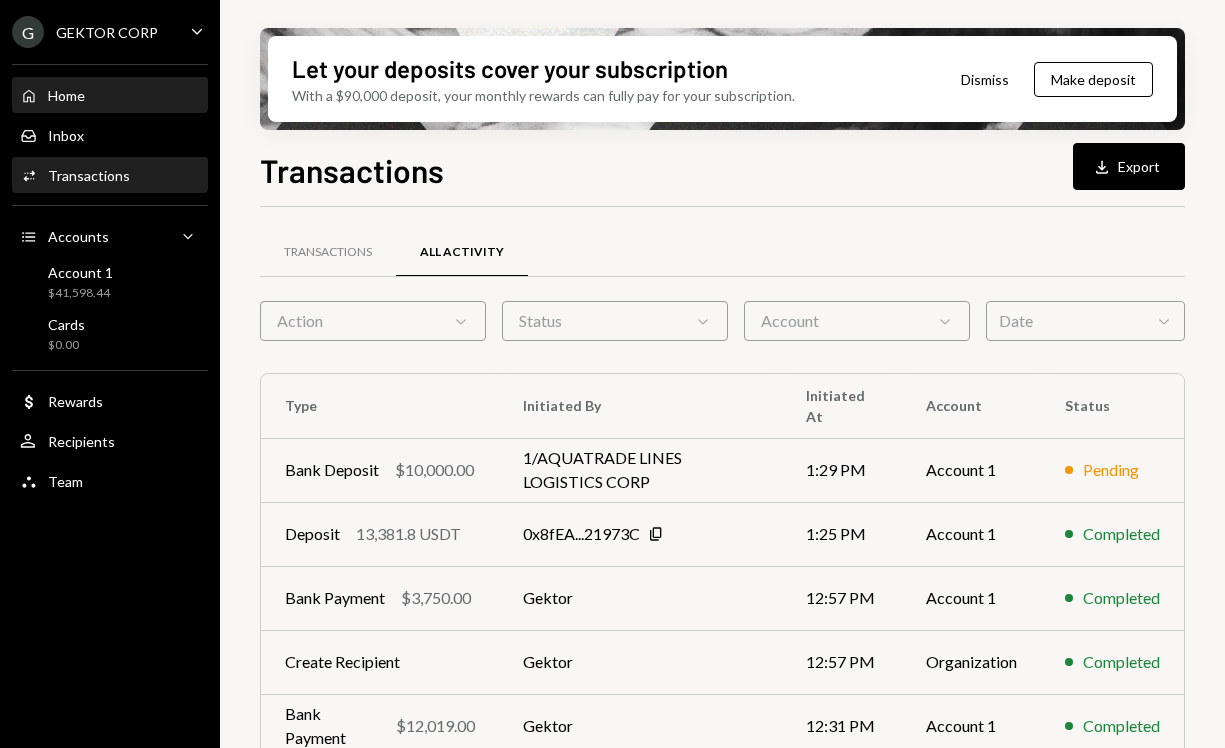 click on "Home Home" at bounding box center [110, 96] 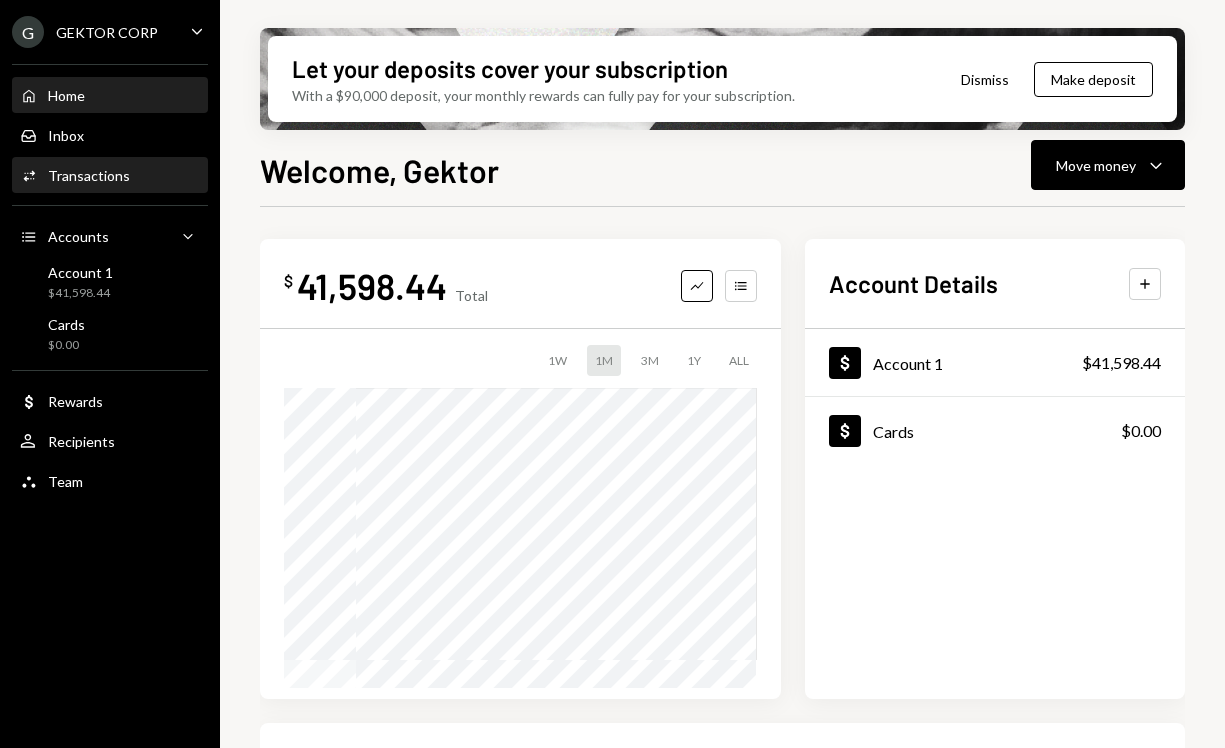 click on "Activities Transactions" at bounding box center [75, 176] 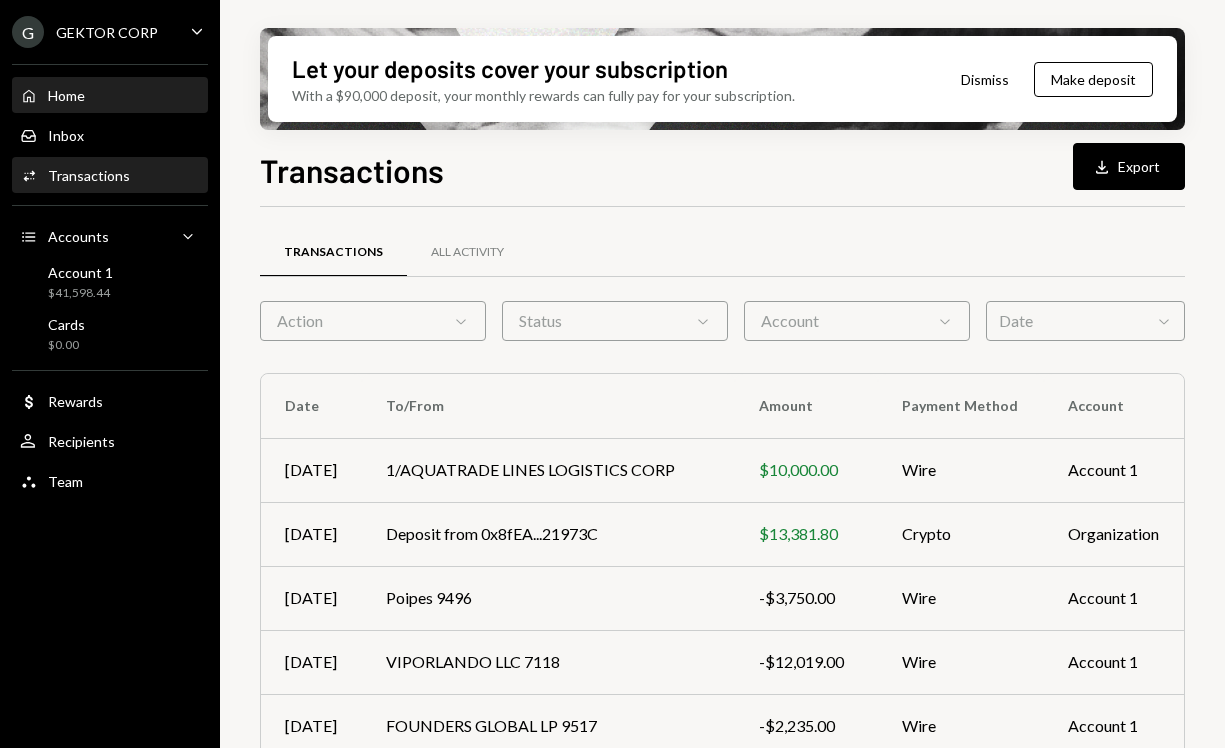 click on "Home Home" at bounding box center [110, 96] 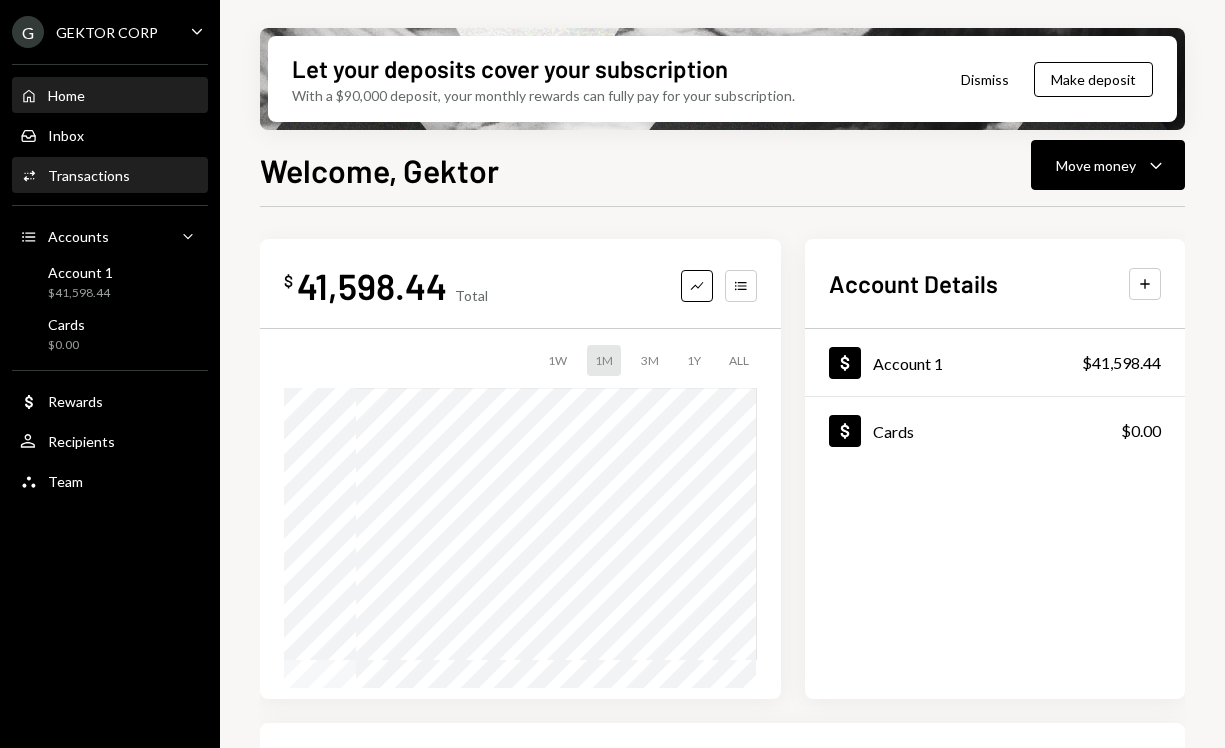 click on "Activities Transactions" at bounding box center (110, 176) 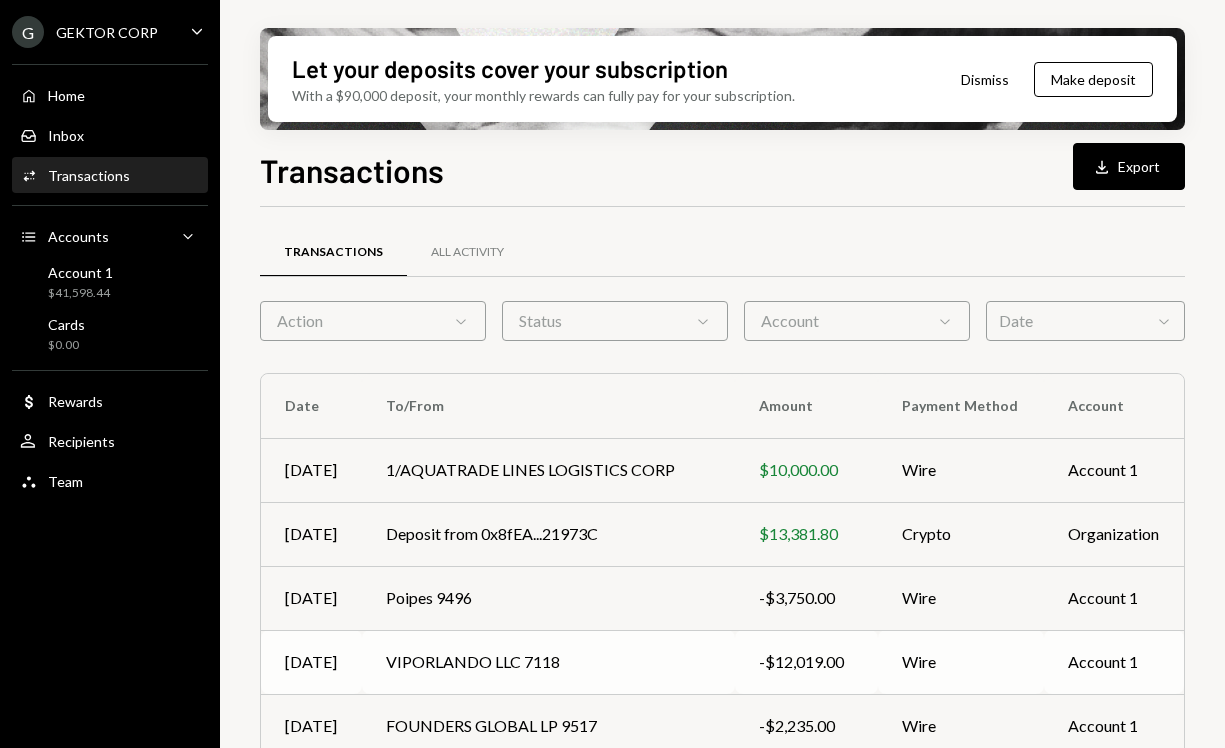 click on "VIPORLANDO LLC 7118" at bounding box center [548, 662] 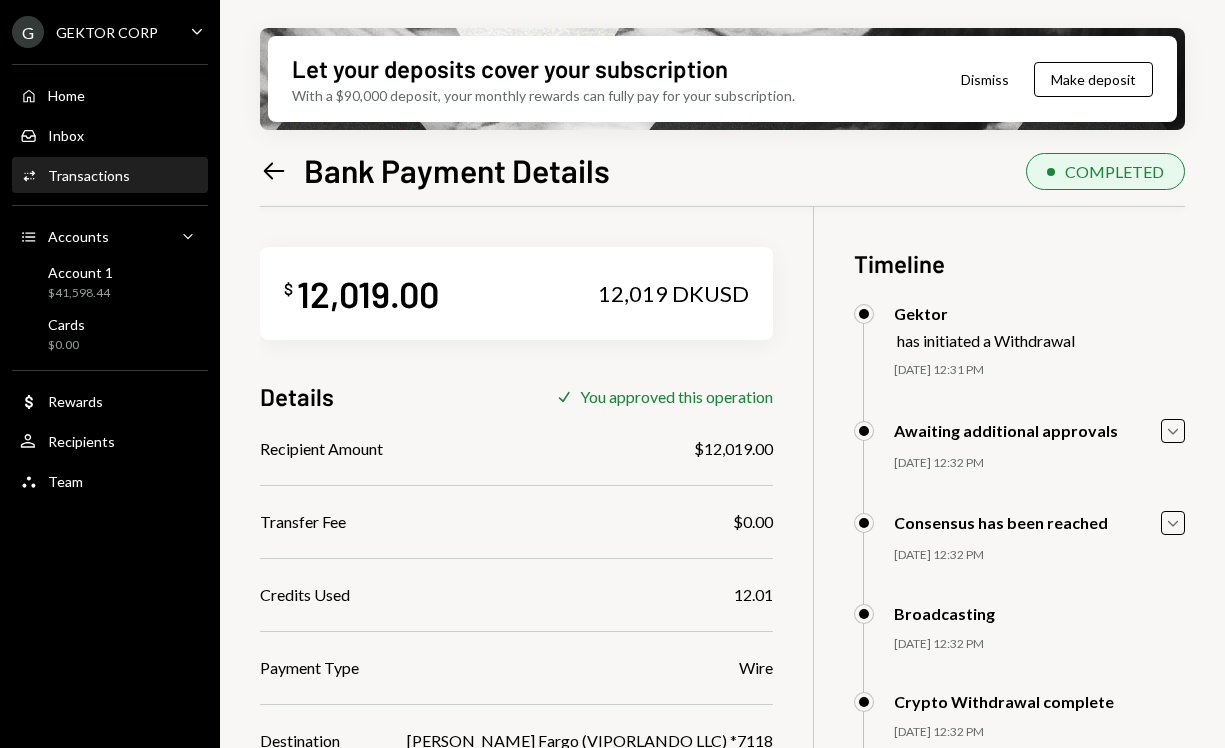 scroll, scrollTop: 250, scrollLeft: 0, axis: vertical 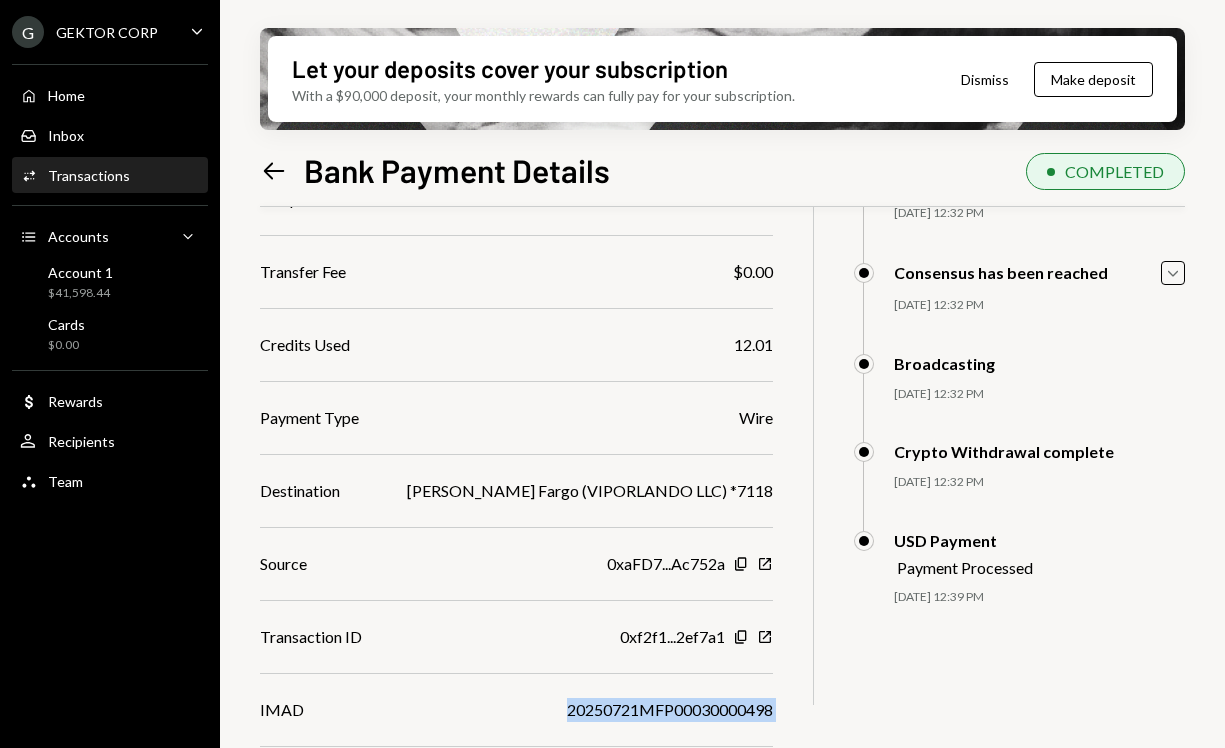 drag, startPoint x: 519, startPoint y: 713, endPoint x: 762, endPoint y: 712, distance: 243.00206 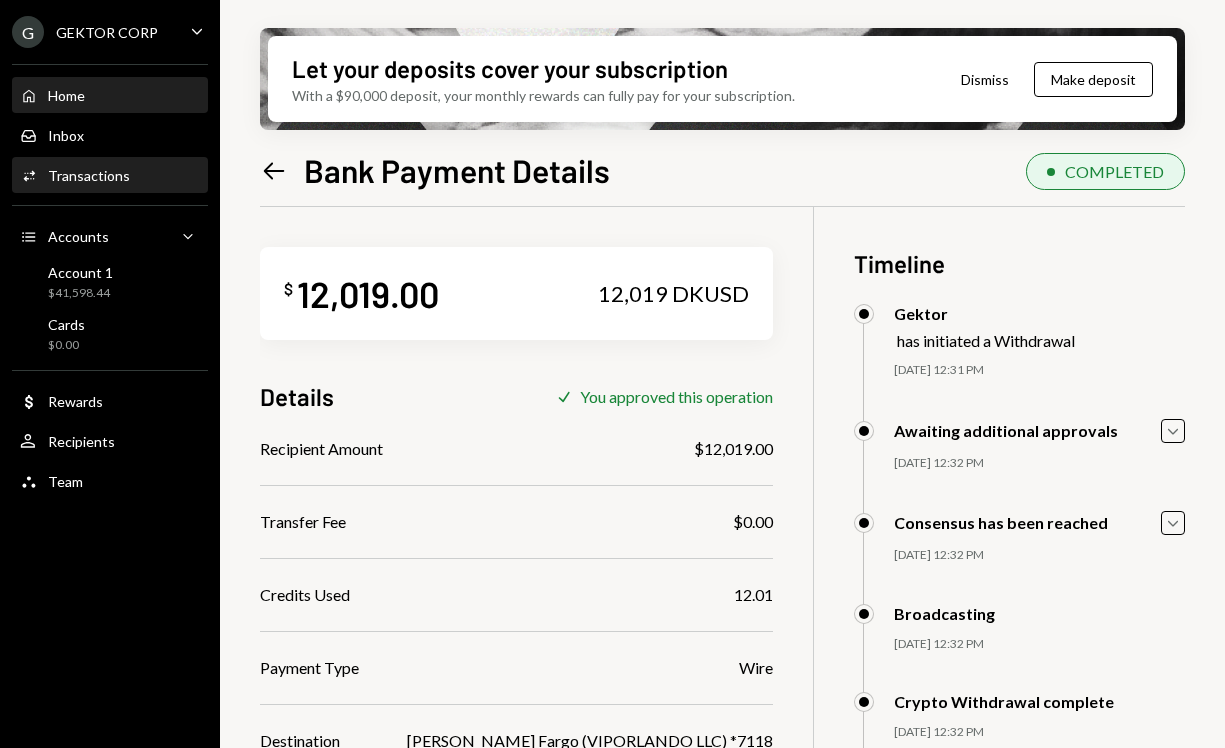 click on "Home Home" at bounding box center [110, 96] 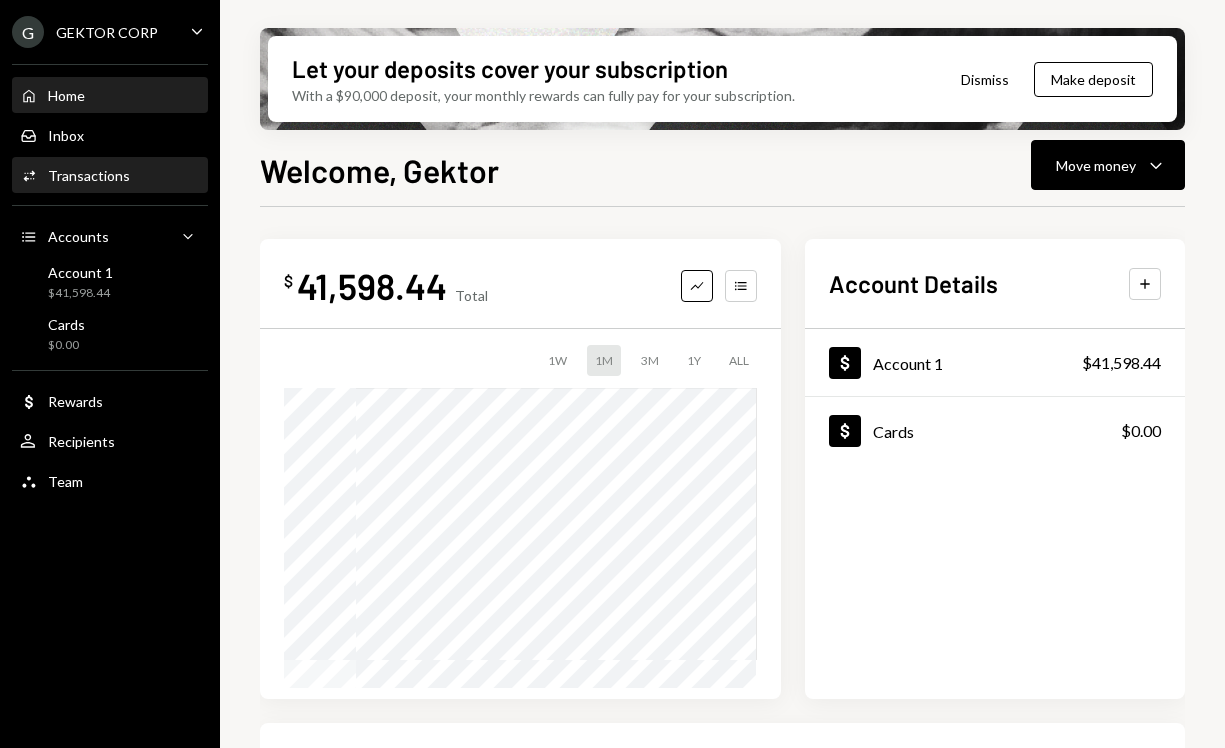 click on "Transactions" at bounding box center (89, 175) 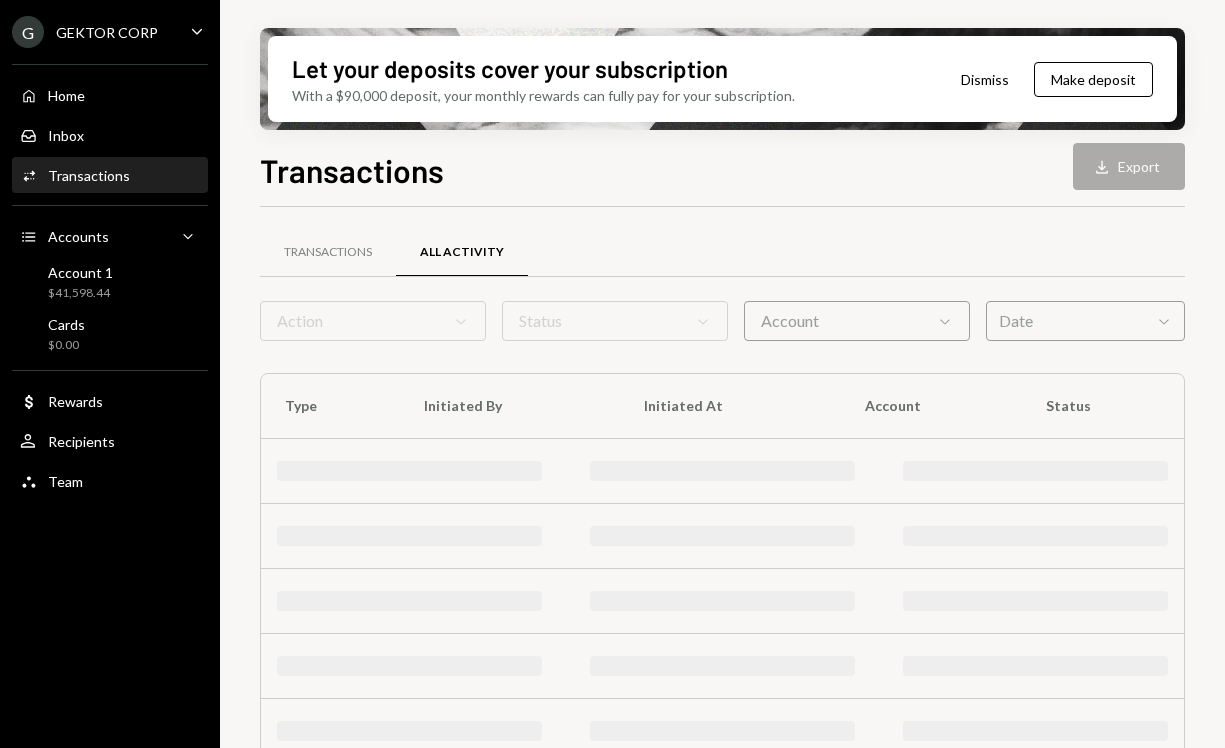 scroll, scrollTop: 0, scrollLeft: 0, axis: both 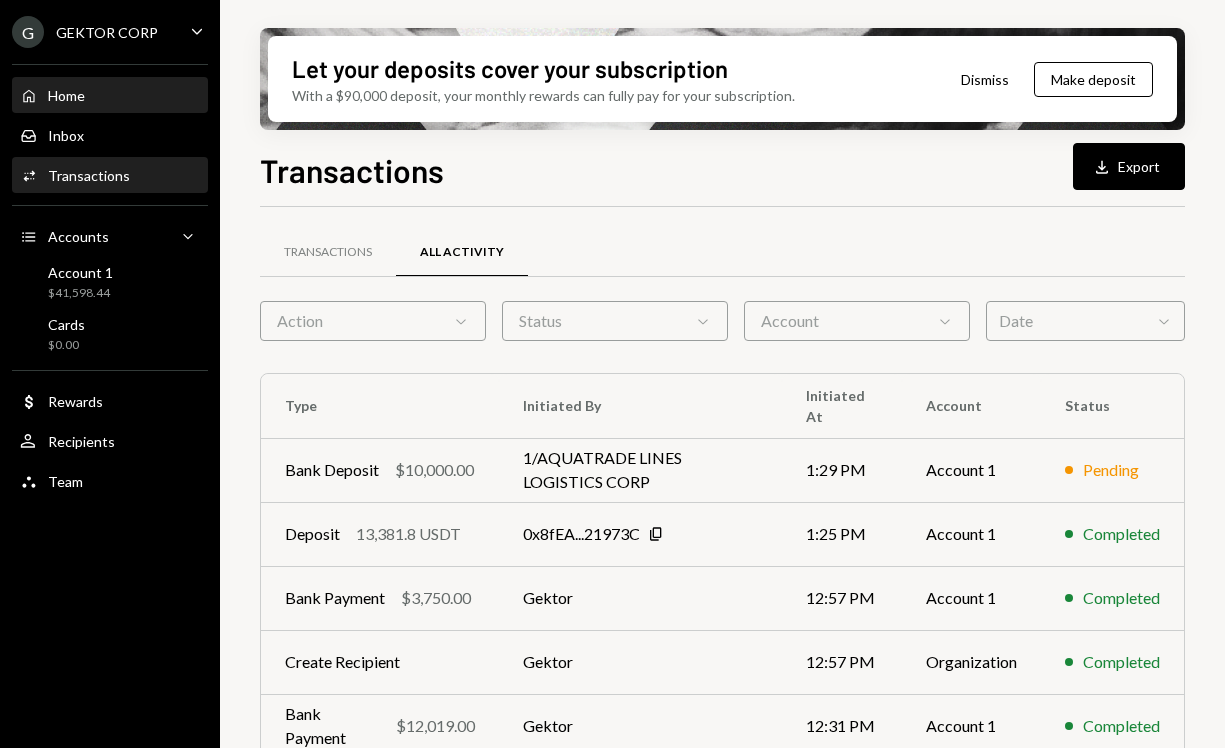 click on "Home Home" at bounding box center [110, 96] 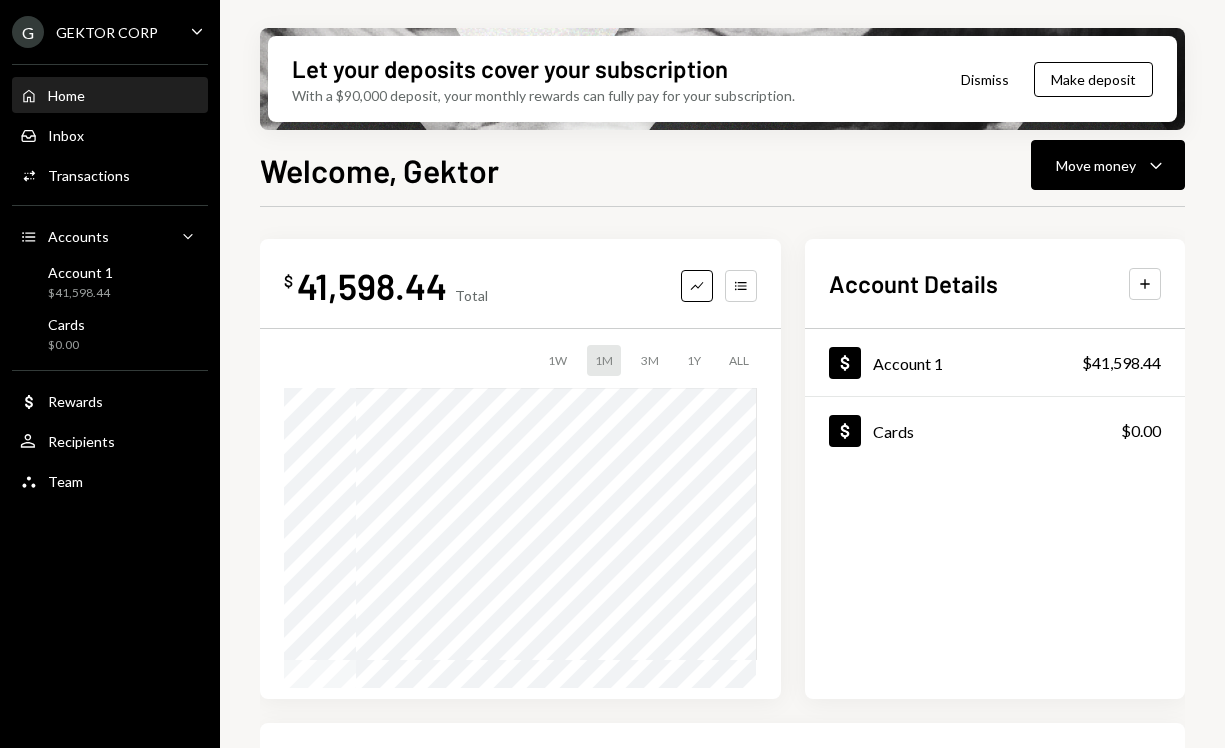 click on "$ 41,598.44 Total Graph Accounts 1W 1M 3M 1Y ALL Account Details Plus Dollar Account 1 $41,598.44 Dollar Cards $0.00 Recent Transactions View all Type Initiated By Initiated At Account Status Bank Deposit $10,000.00 1/AQUATRADE LINES LOGISTICS CORP 1:29 PM Account 1 Pending Deposit 13,381.8  USDT 0x8fEA...21973C Copy 1:25 PM Account 1 Completed Bank Payment $3,750.00 Gektor 12:57 PM Account 1 Completed Bank Payment $12,019.00 Gektor 12:31 PM Account 1 Completed Bank Payment $2,235.00 Gektor 12:09 PM Account 1 Completed" at bounding box center [722, 718] 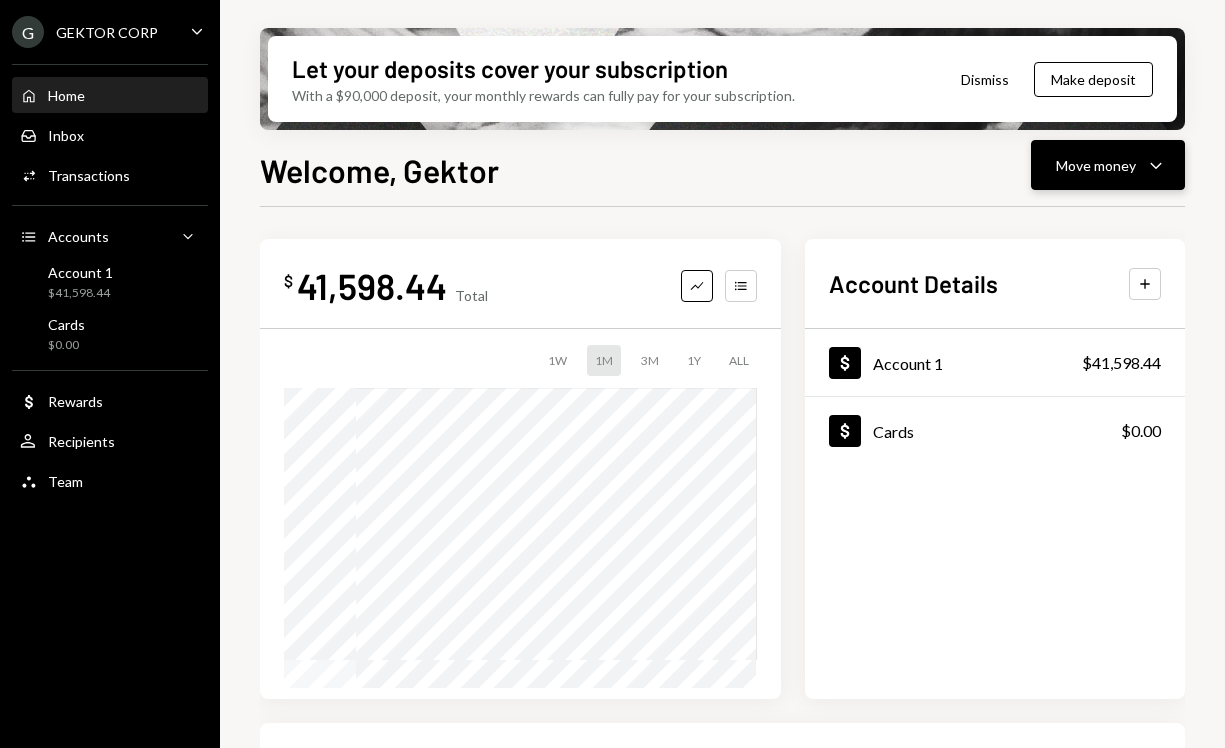 click on "Move money Caret Down" at bounding box center [1108, 165] 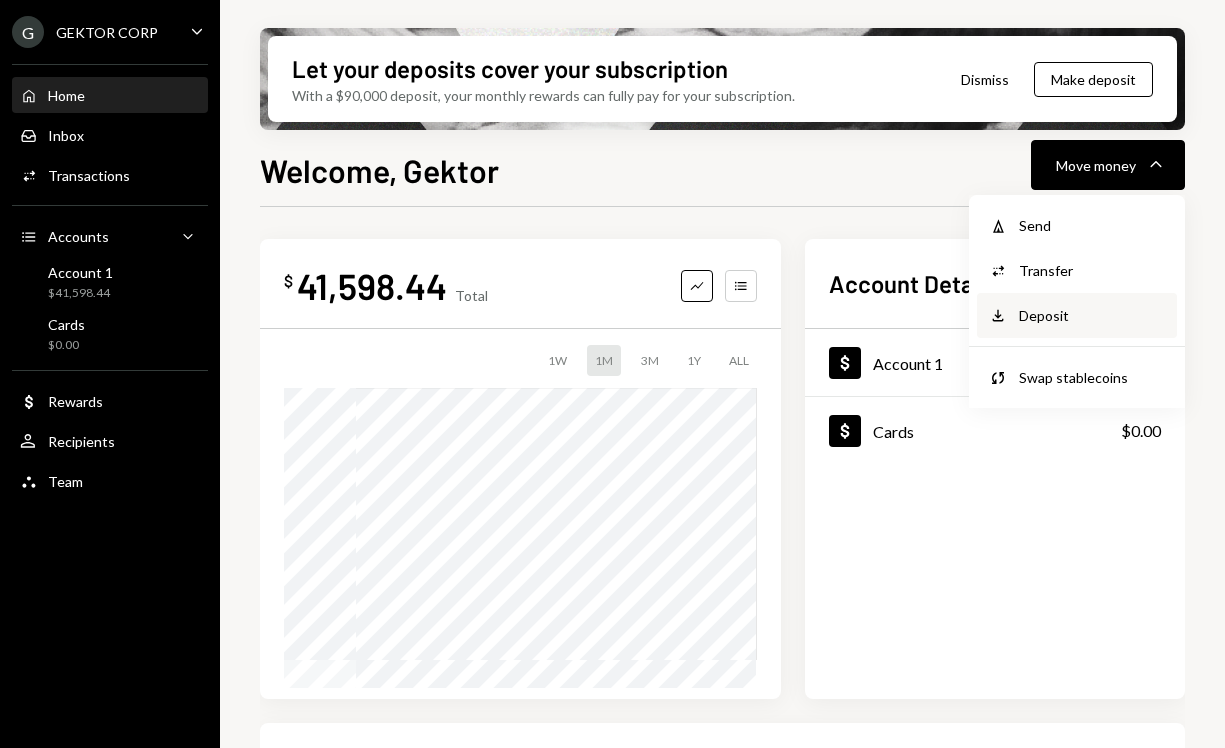 click on "Deposit" at bounding box center (1092, 315) 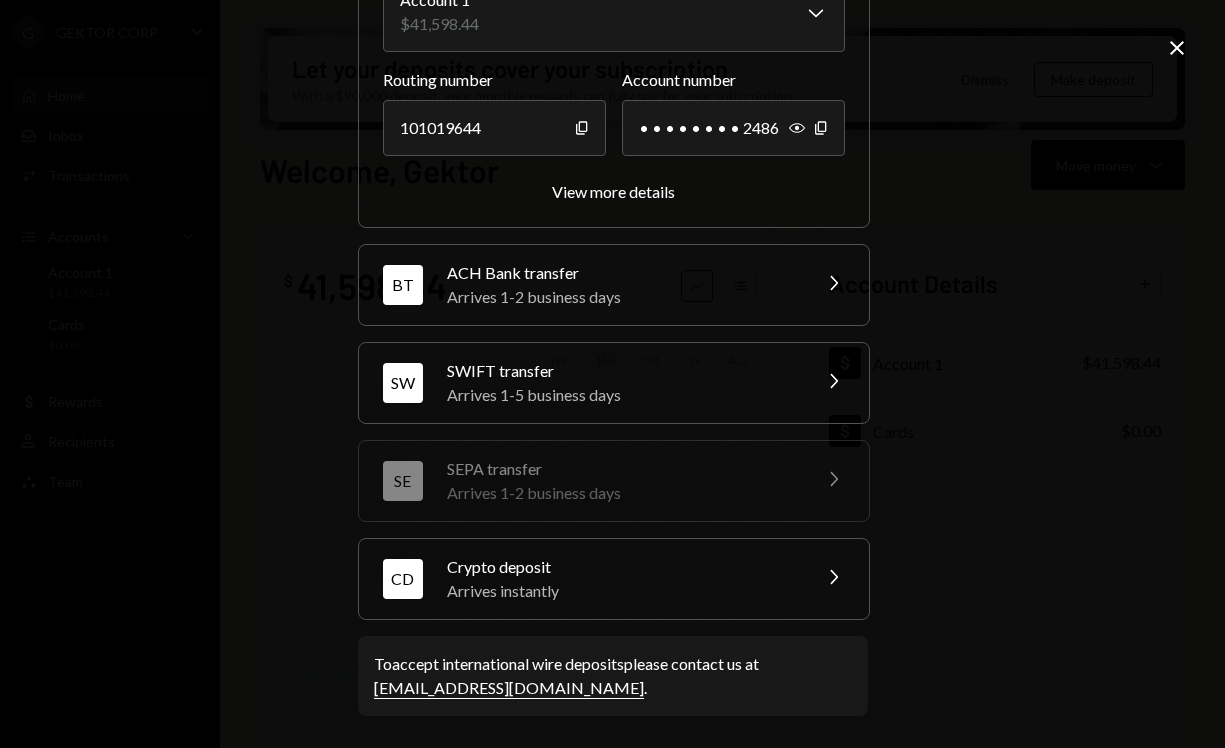 click on "Arrives instantly" at bounding box center (622, 591) 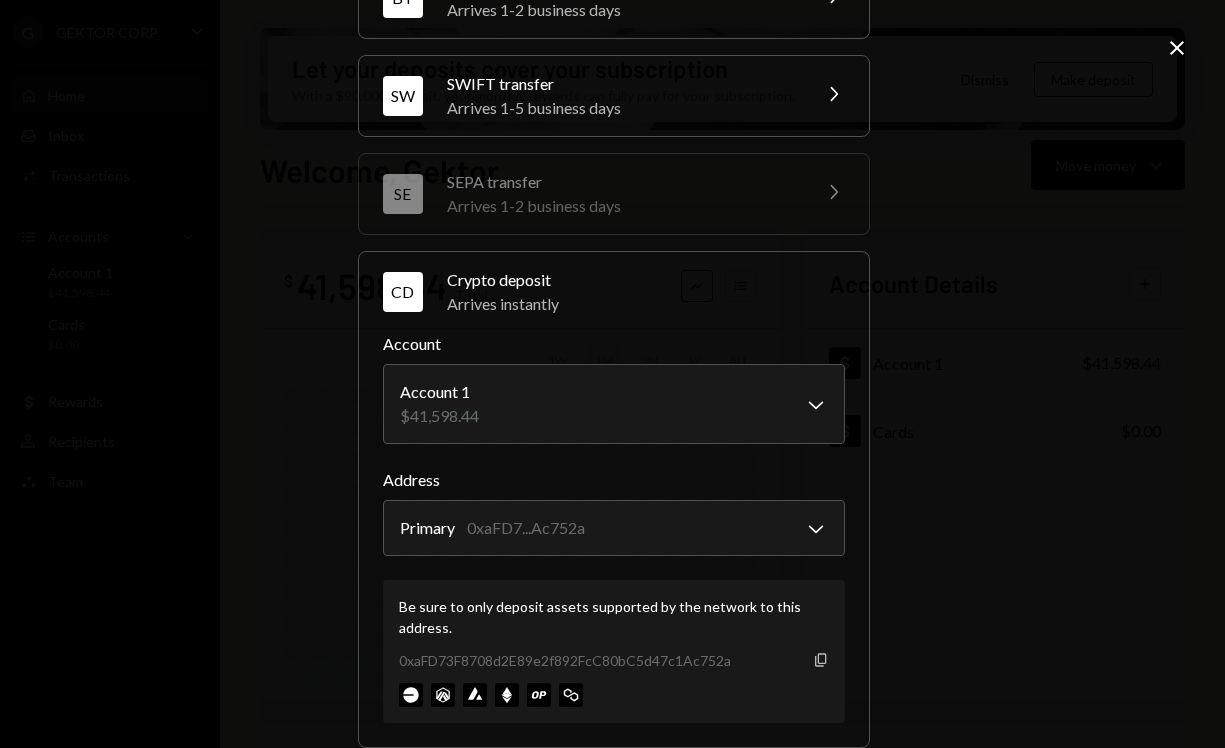 click 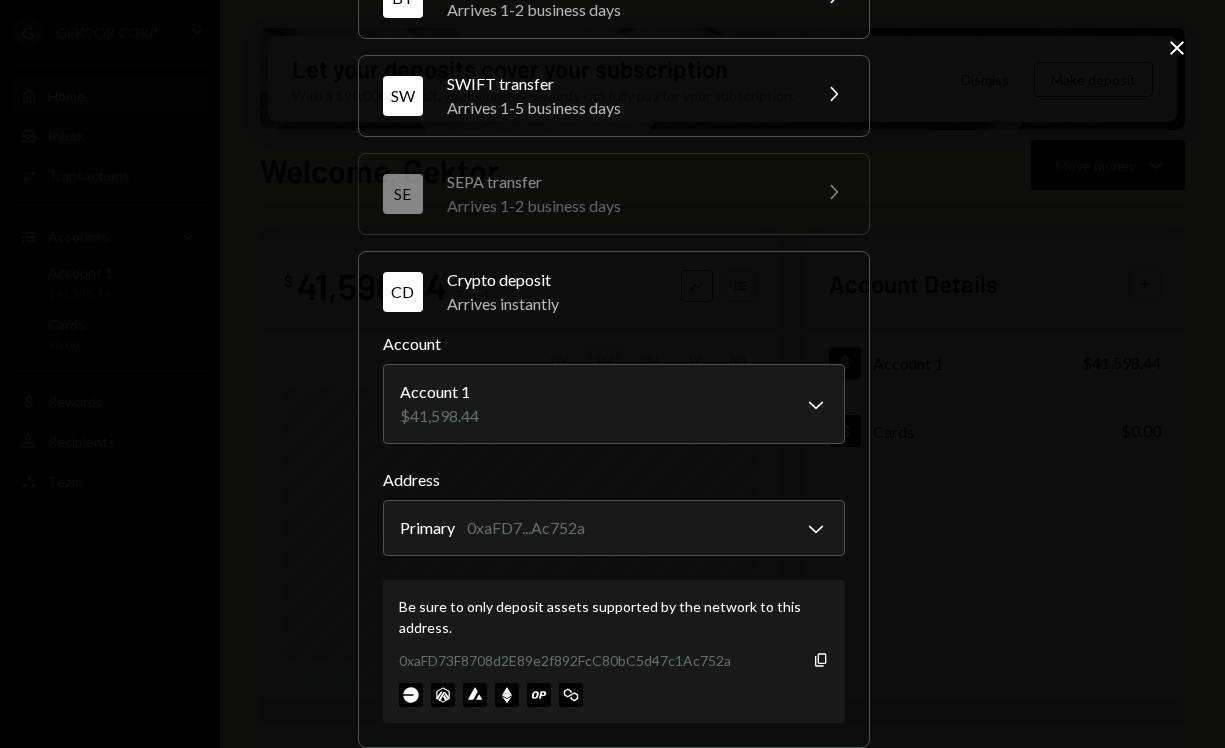 scroll, scrollTop: 0, scrollLeft: 0, axis: both 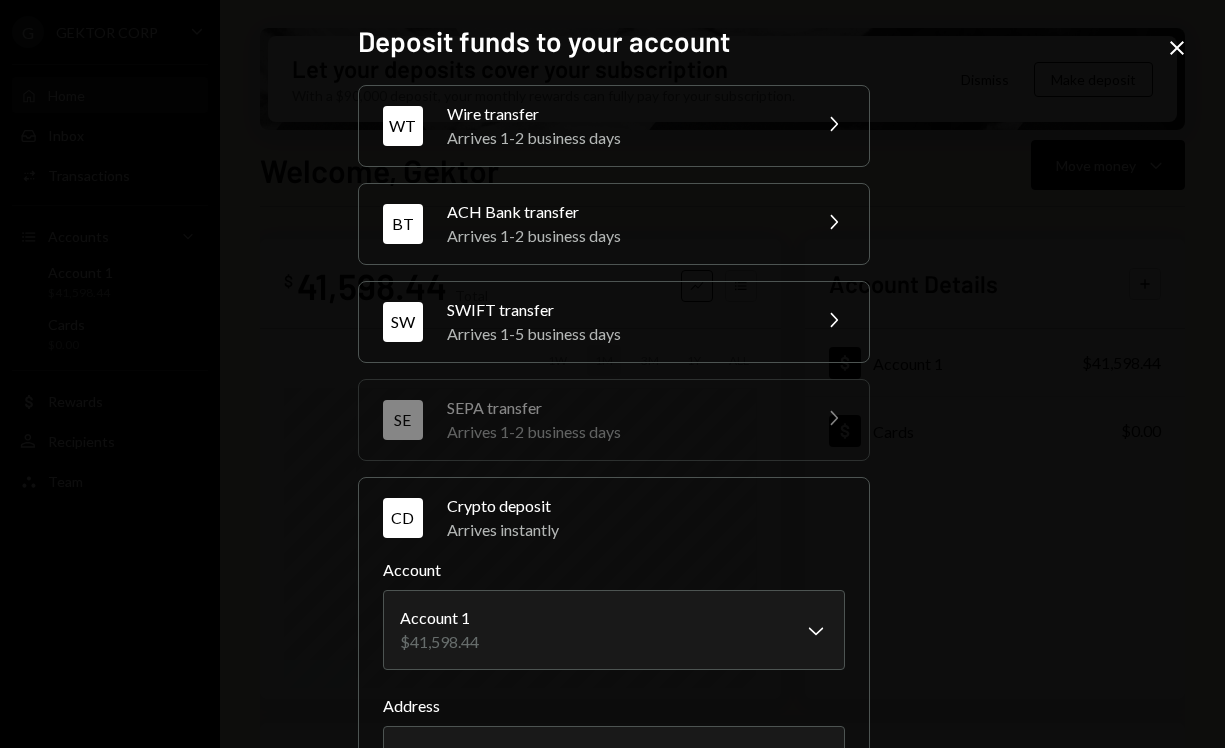 click on "Close" 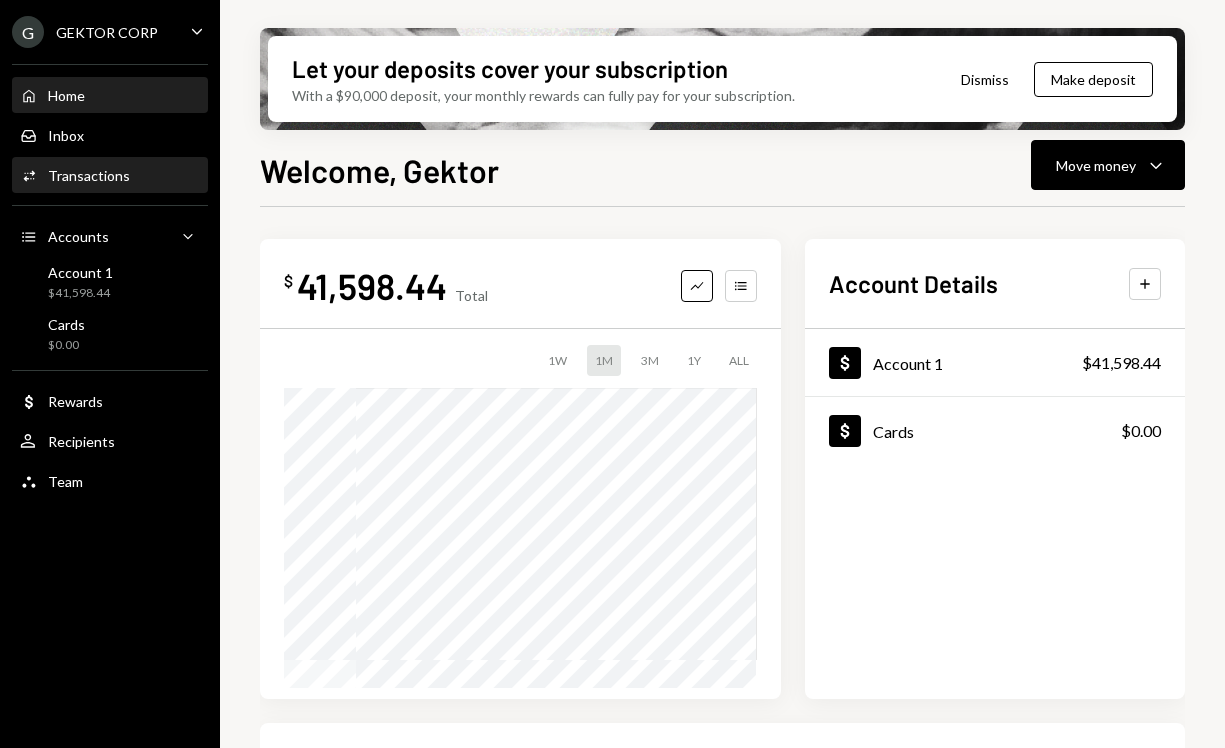 click on "Activities Transactions" at bounding box center [110, 175] 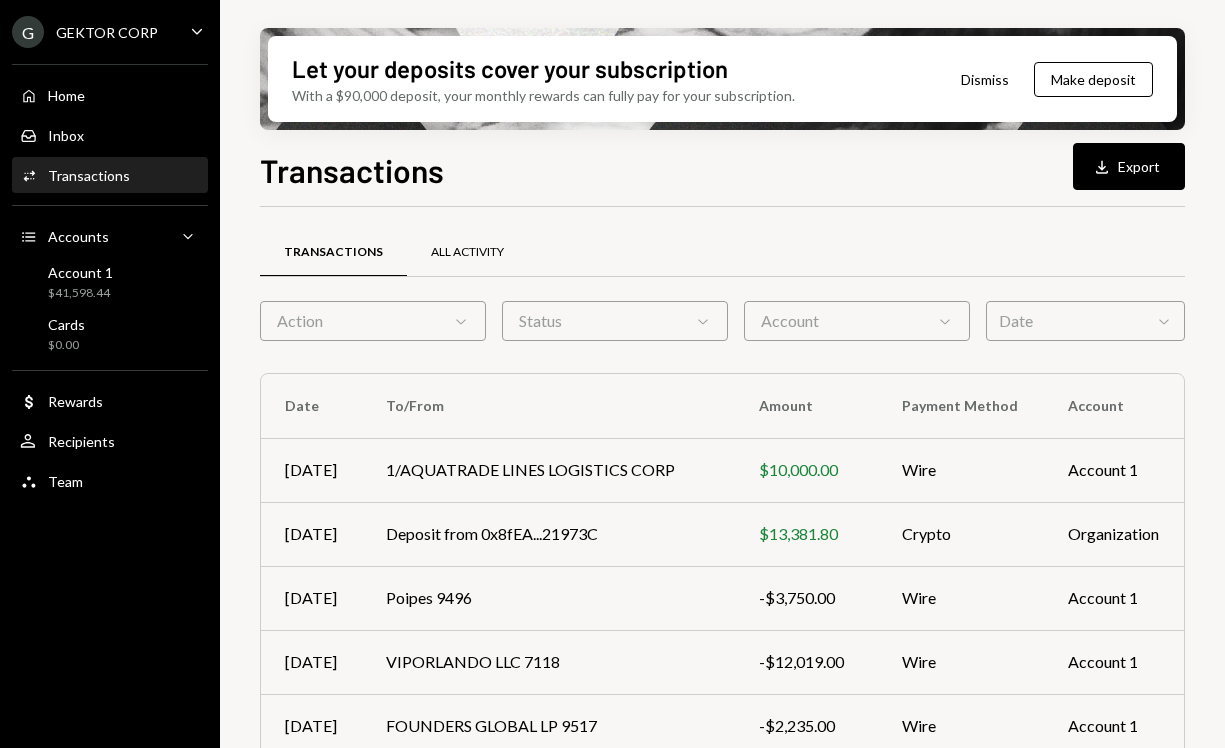 click on "All Activity" at bounding box center (467, 252) 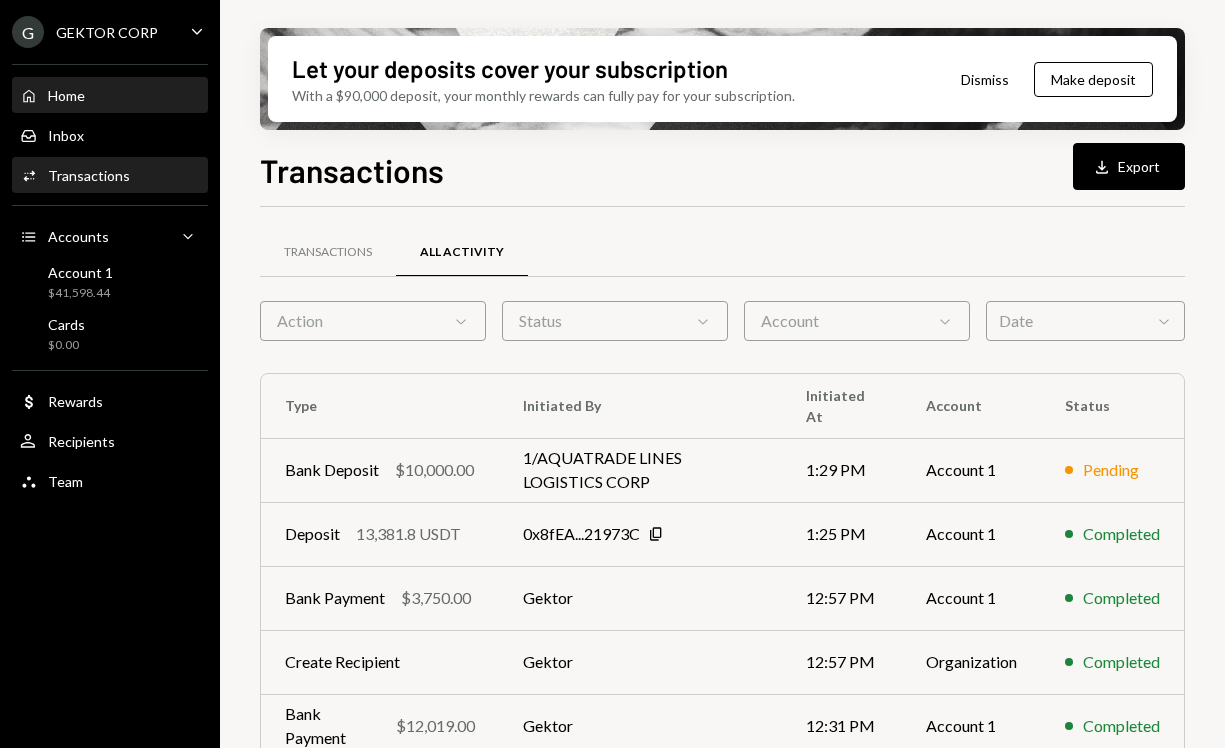 click on "Home Home" at bounding box center (110, 96) 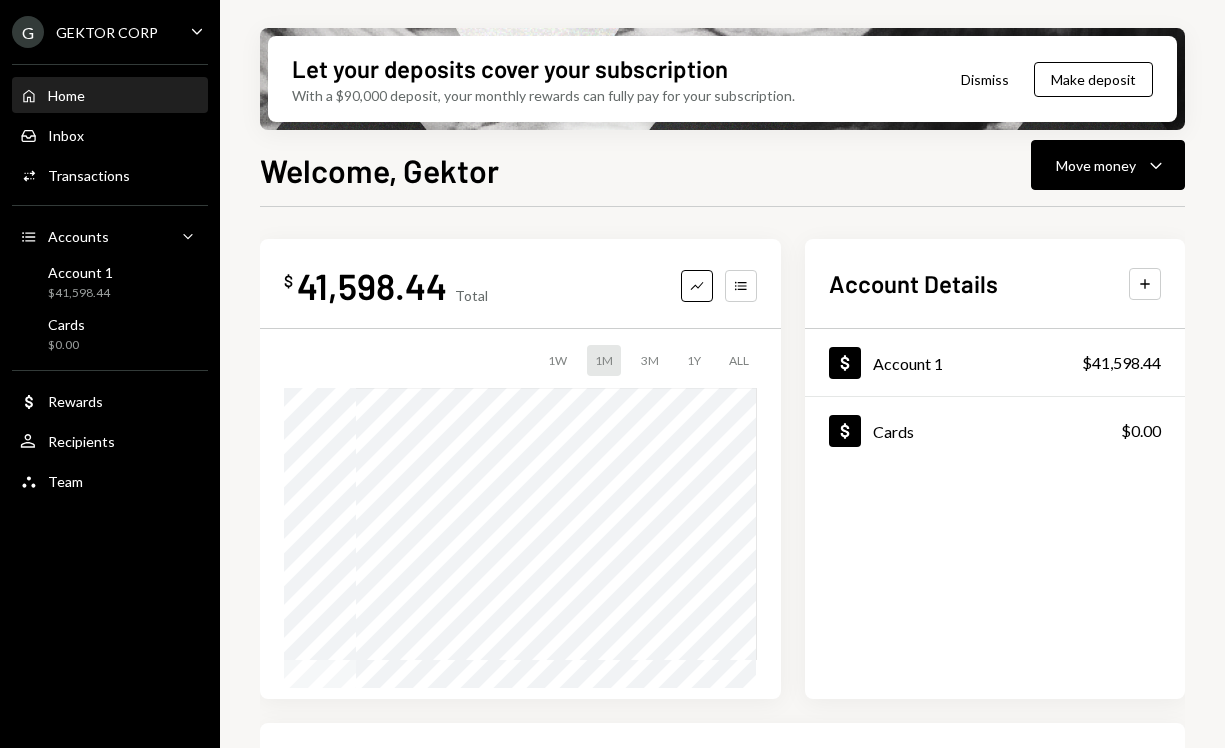 click on "Home Home" at bounding box center (110, 96) 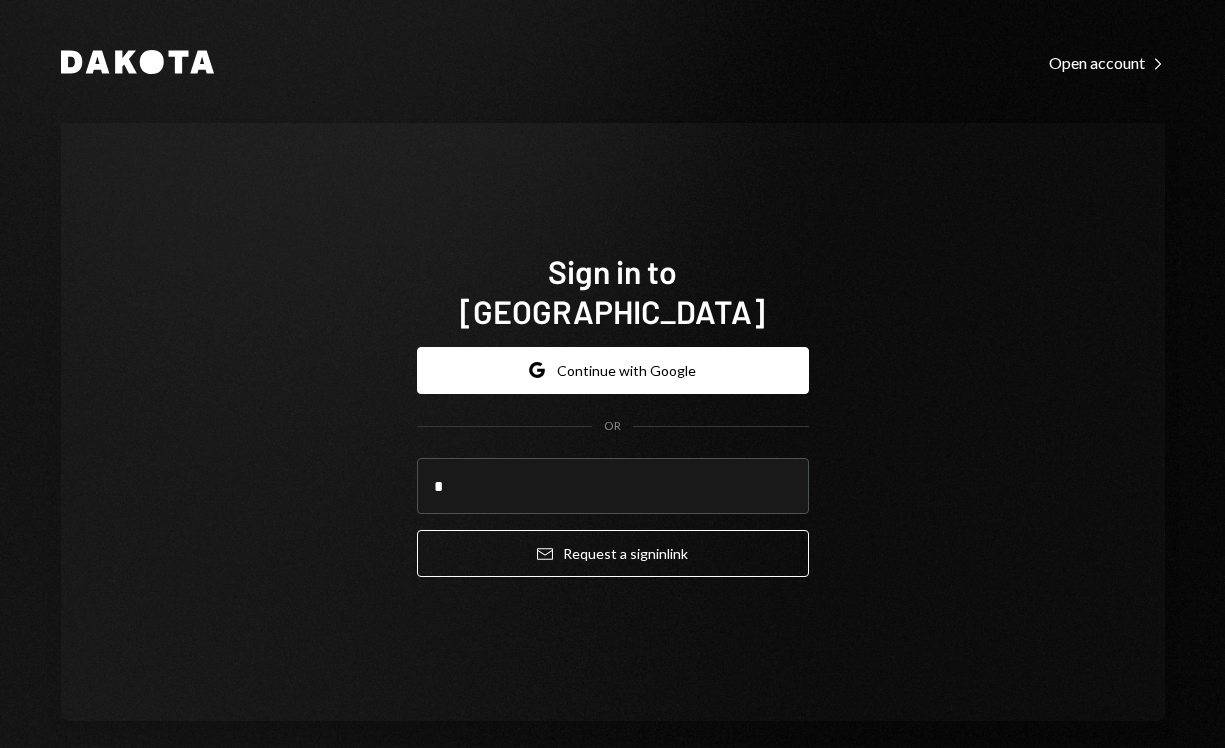 type on "**********" 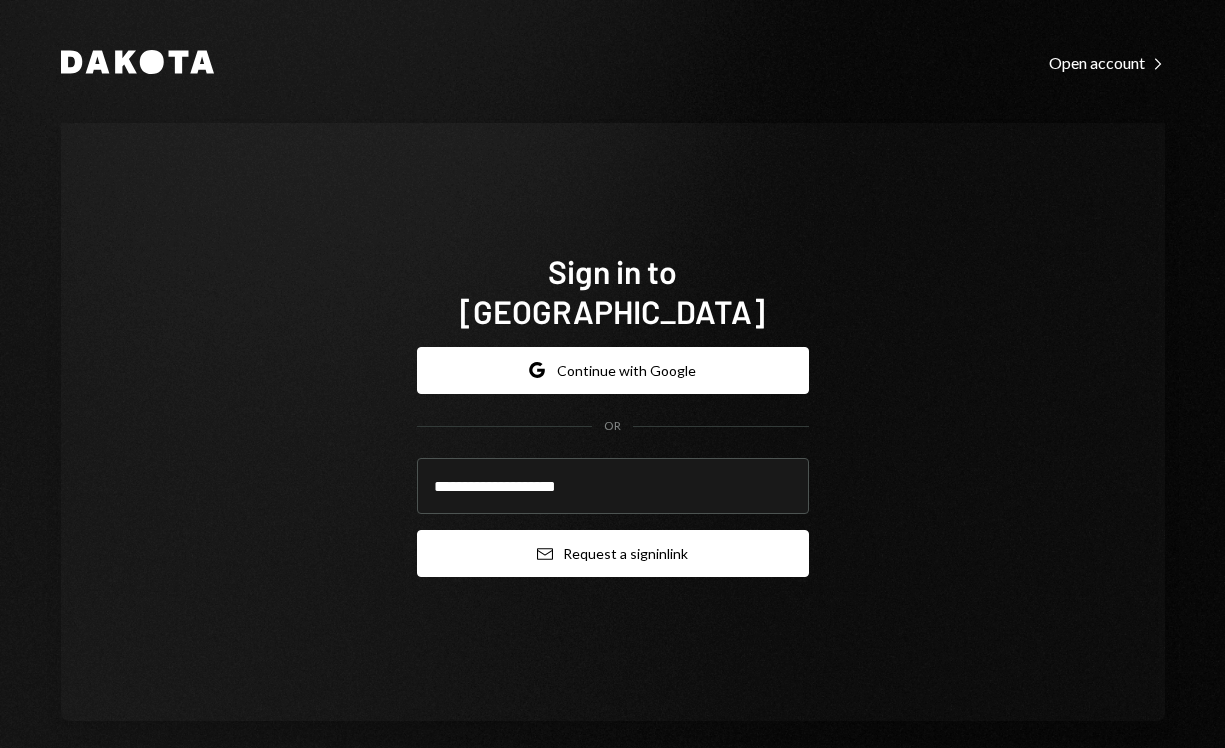 click on "Email Request a sign  in  link" at bounding box center [613, 553] 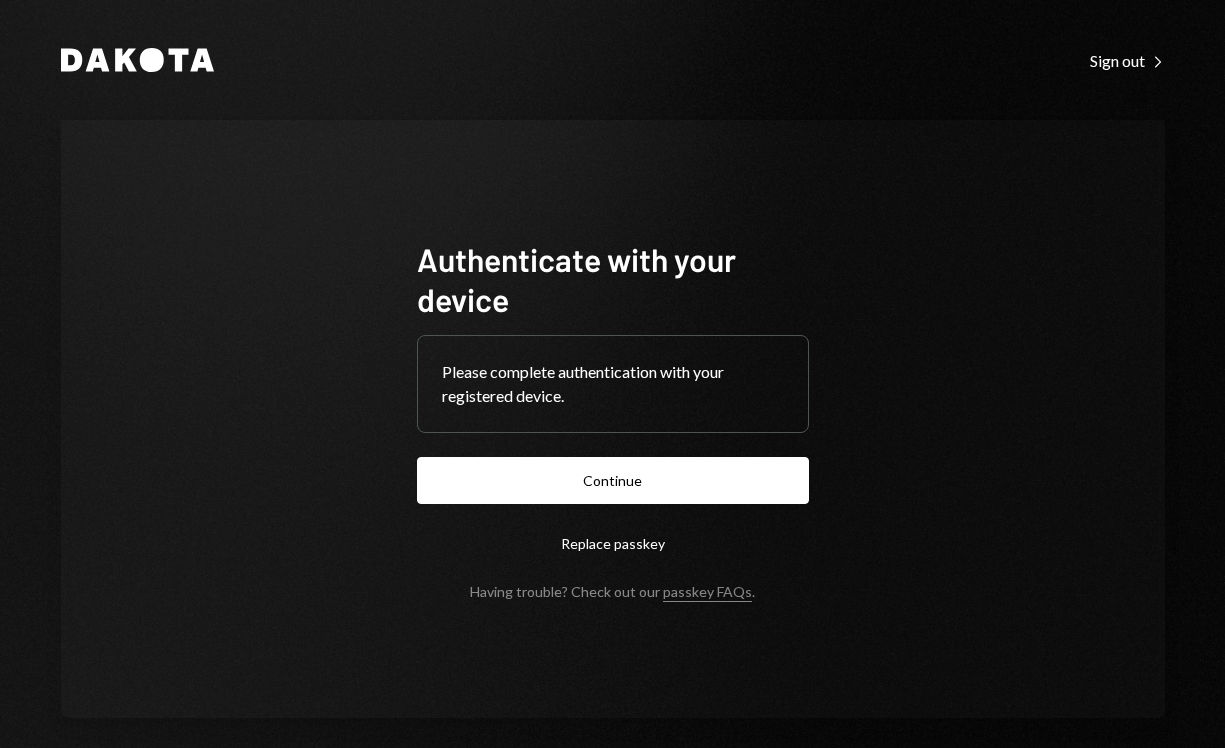 scroll, scrollTop: 0, scrollLeft: 0, axis: both 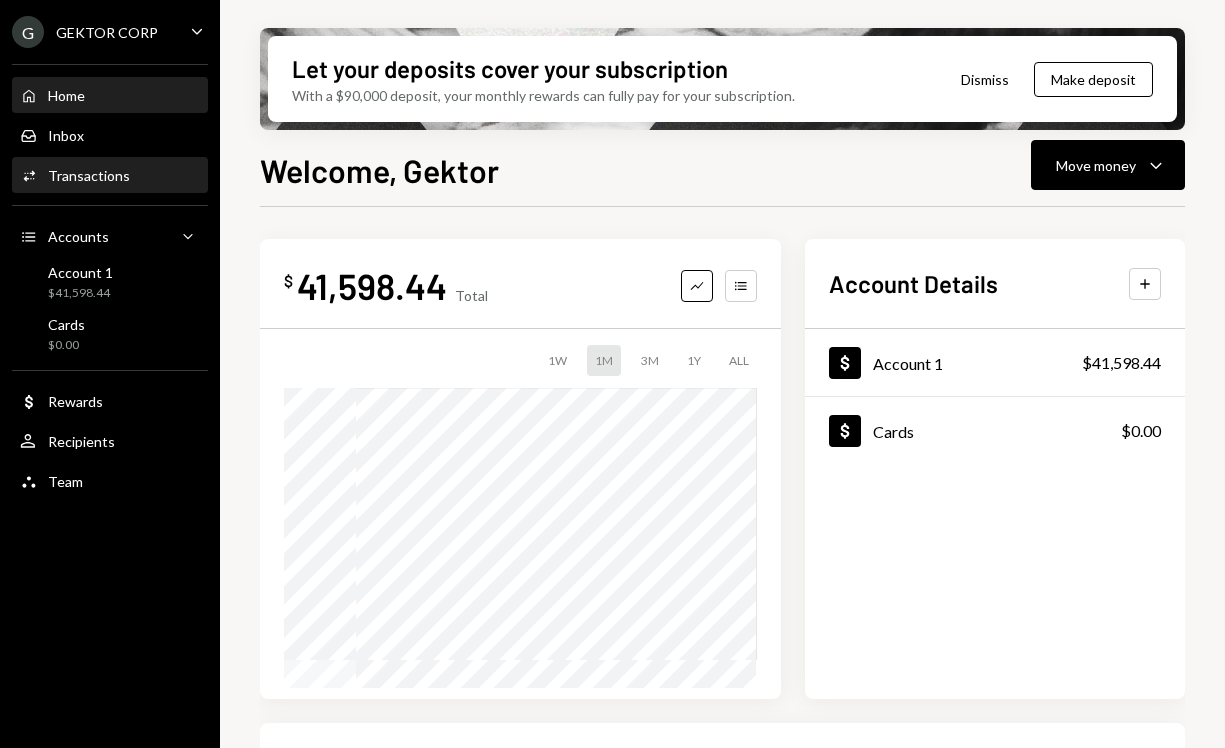 click on "Activities Transactions" at bounding box center [110, 176] 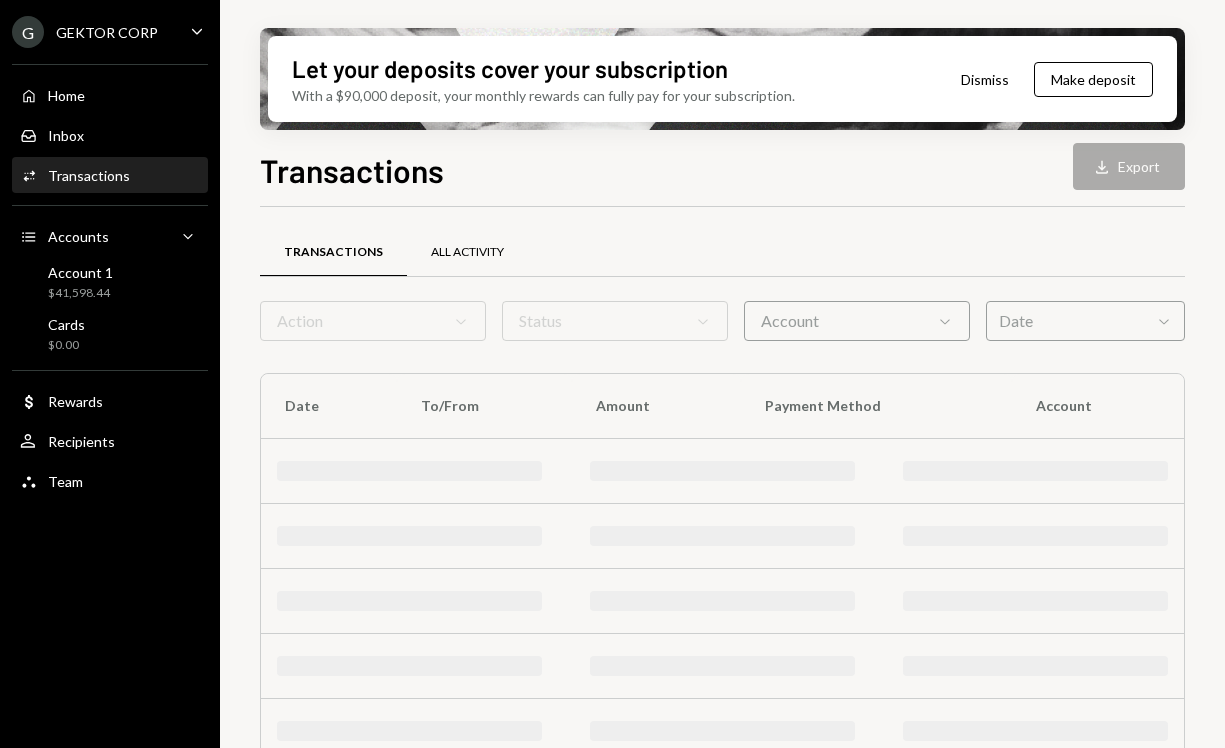 click on "All Activity" at bounding box center (467, 252) 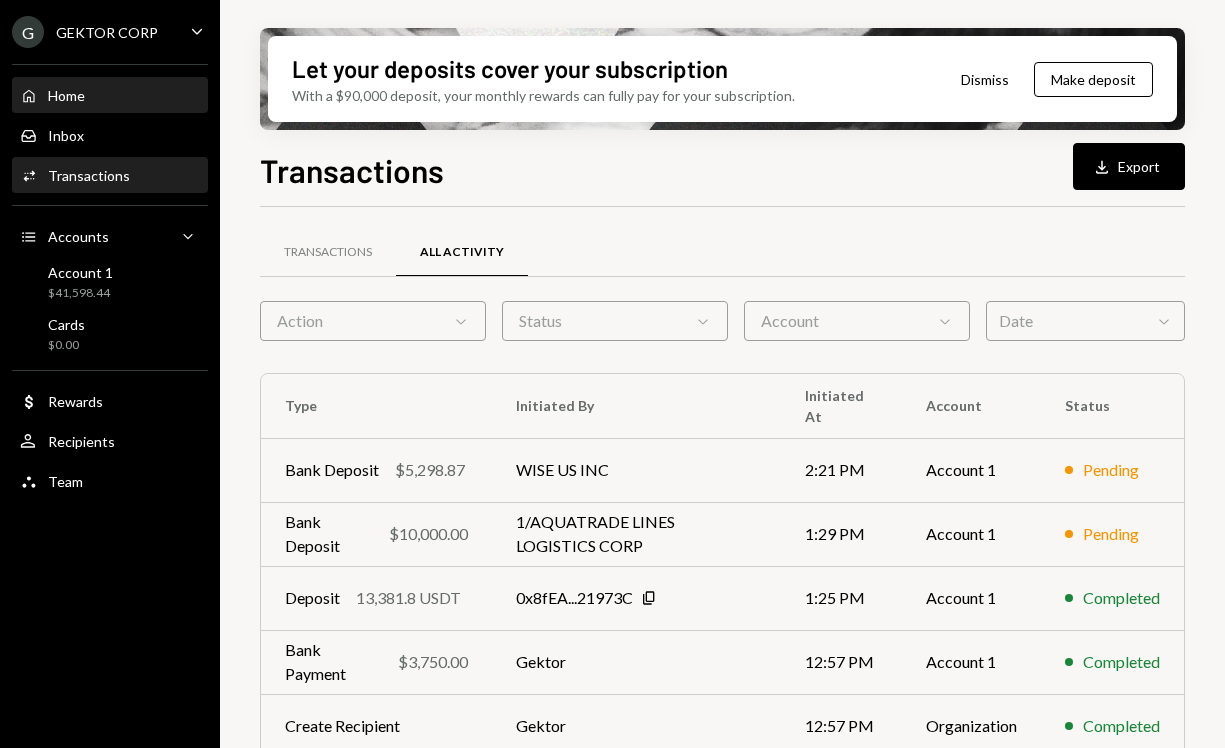click on "Home Home" at bounding box center [110, 96] 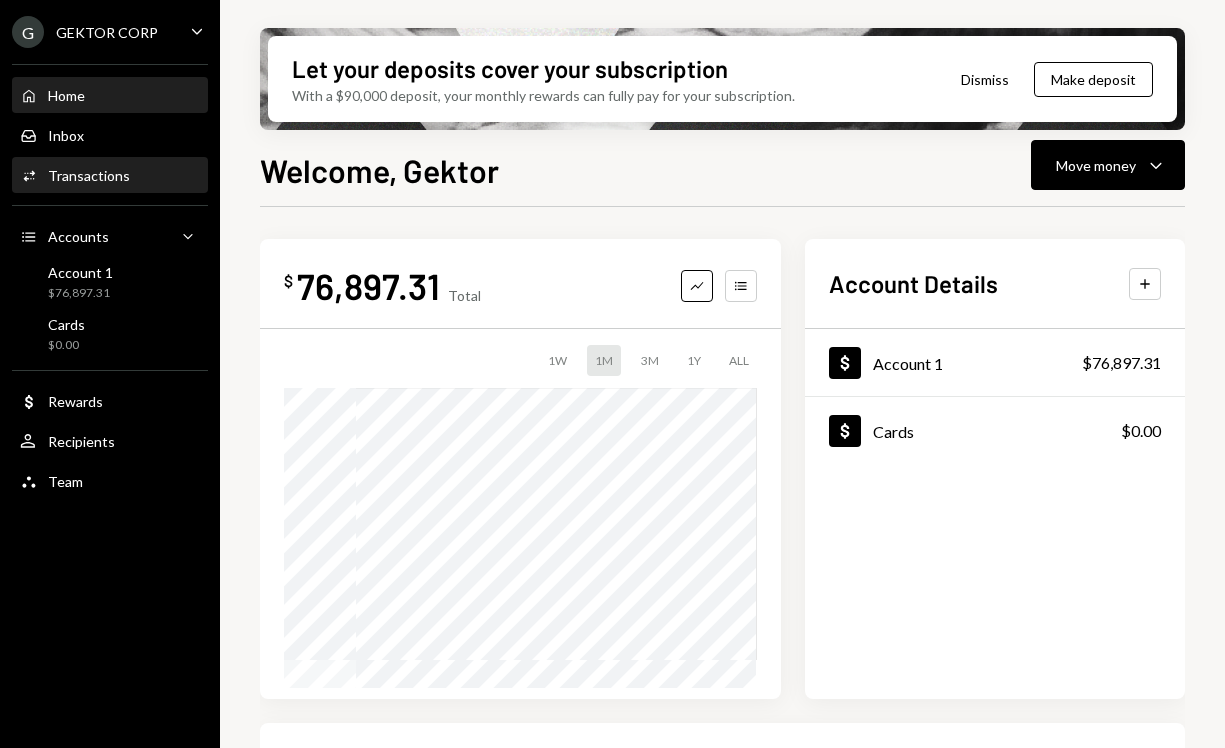 click on "Activities Transactions" at bounding box center [110, 176] 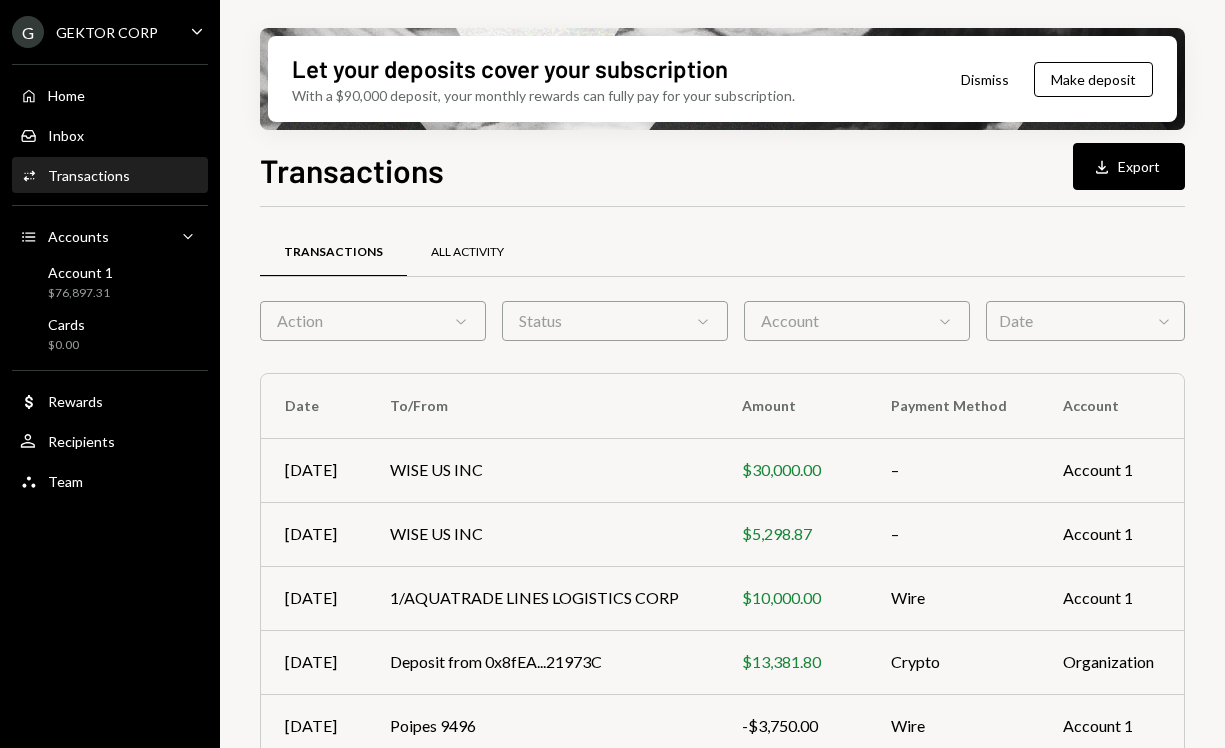 click on "All Activity" at bounding box center [467, 252] 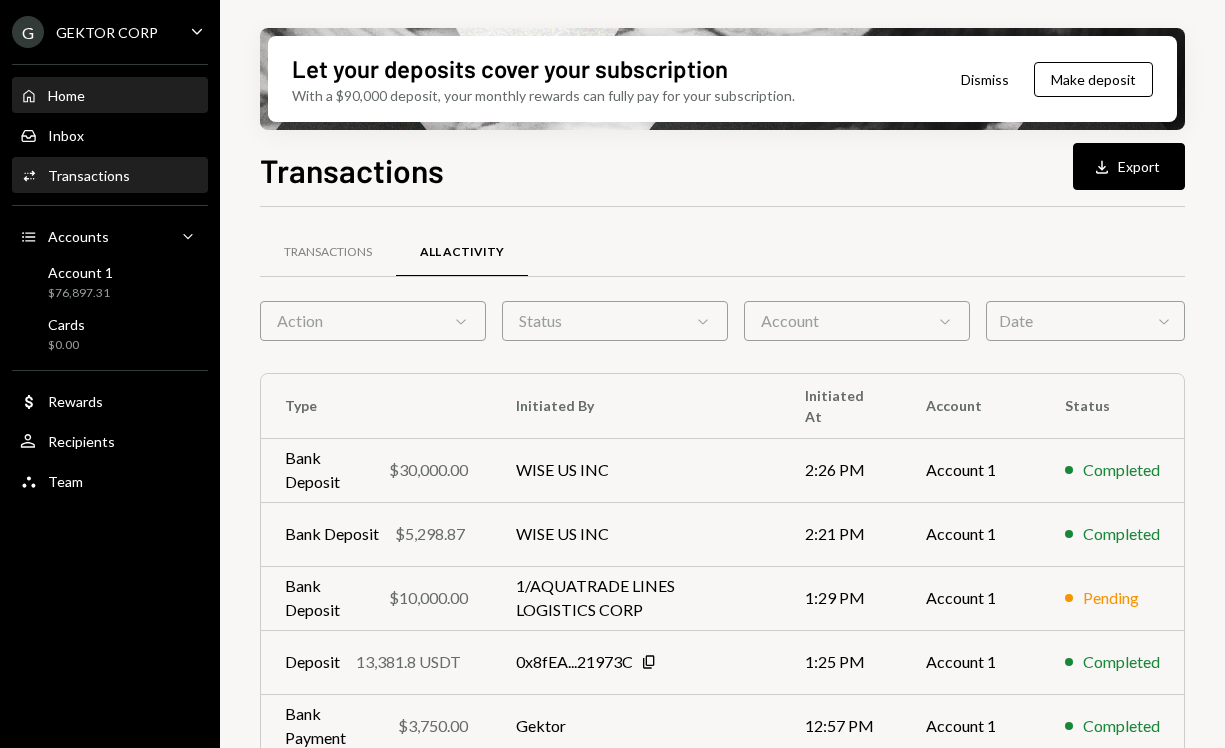 click on "Home Home" at bounding box center [110, 96] 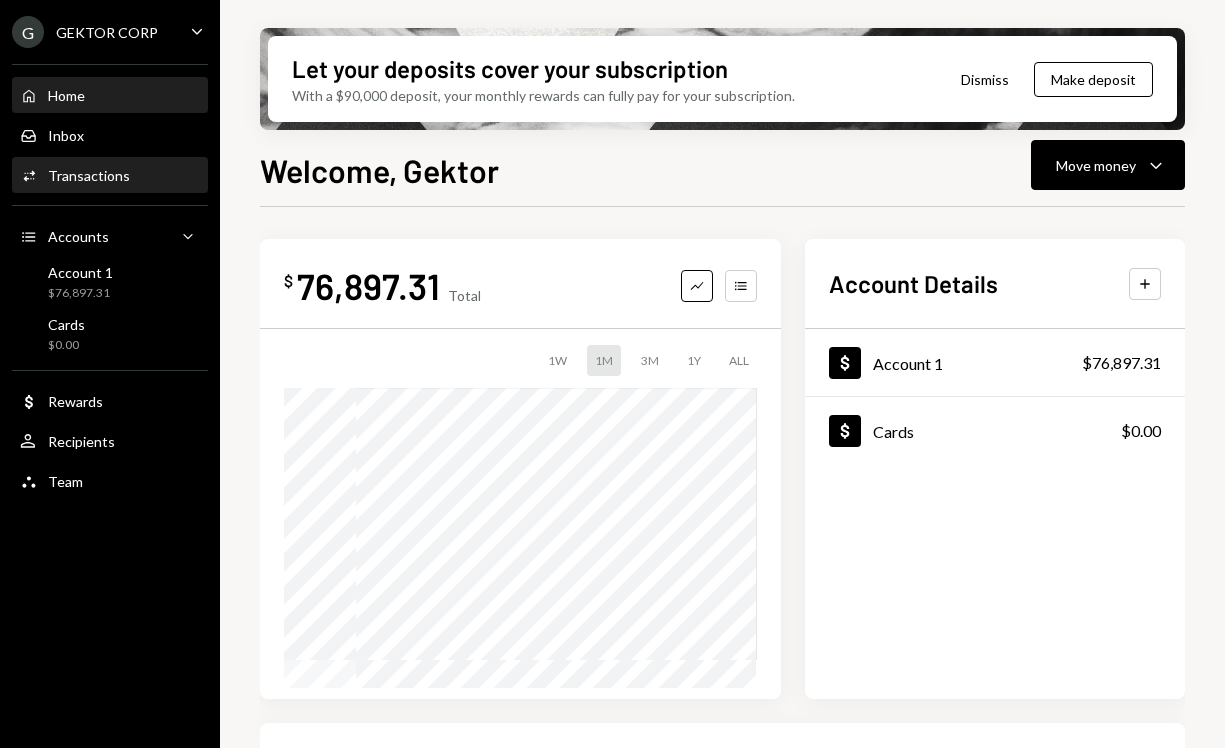 click on "Activities Transactions" at bounding box center (110, 176) 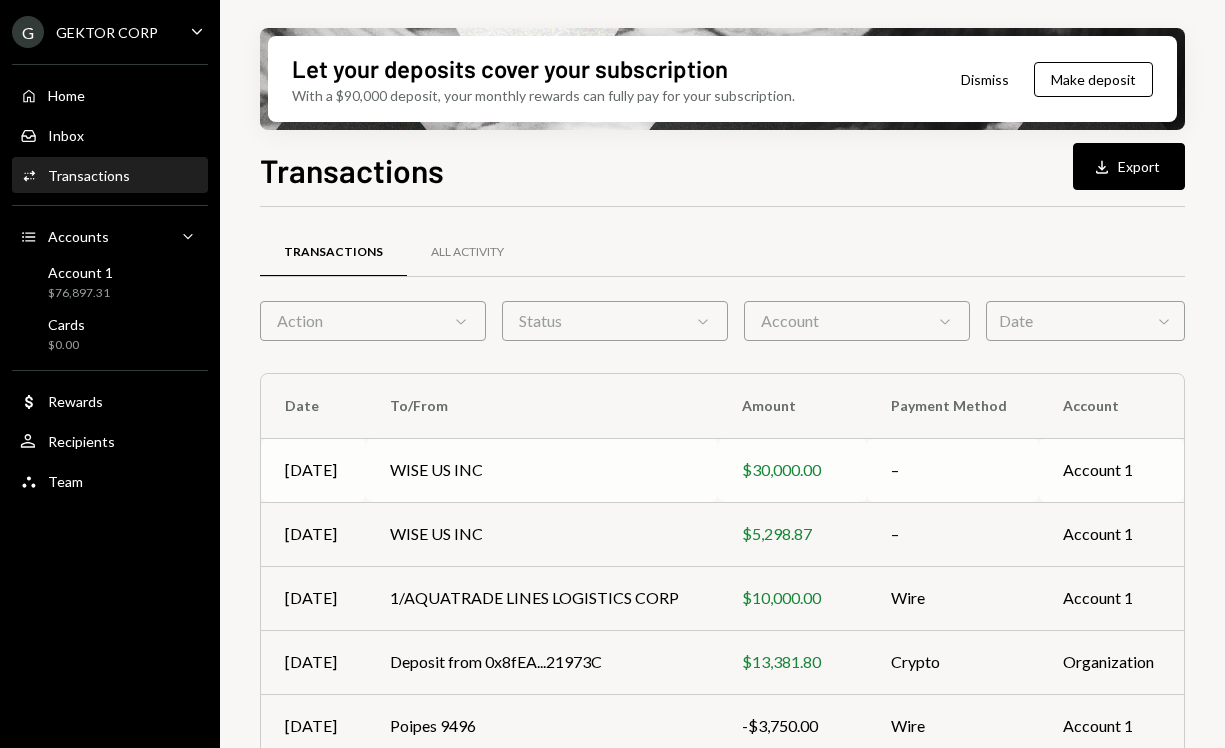 click on "WISE US INC" at bounding box center [542, 470] 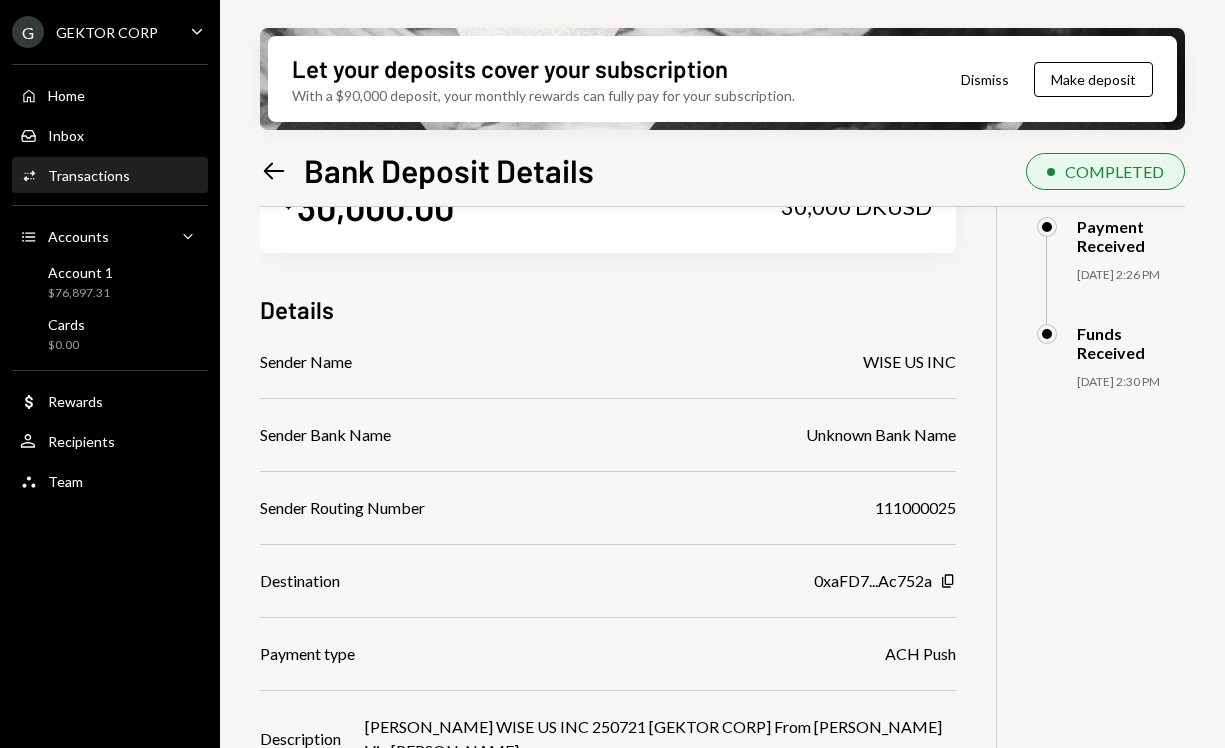 scroll, scrollTop: 201, scrollLeft: 0, axis: vertical 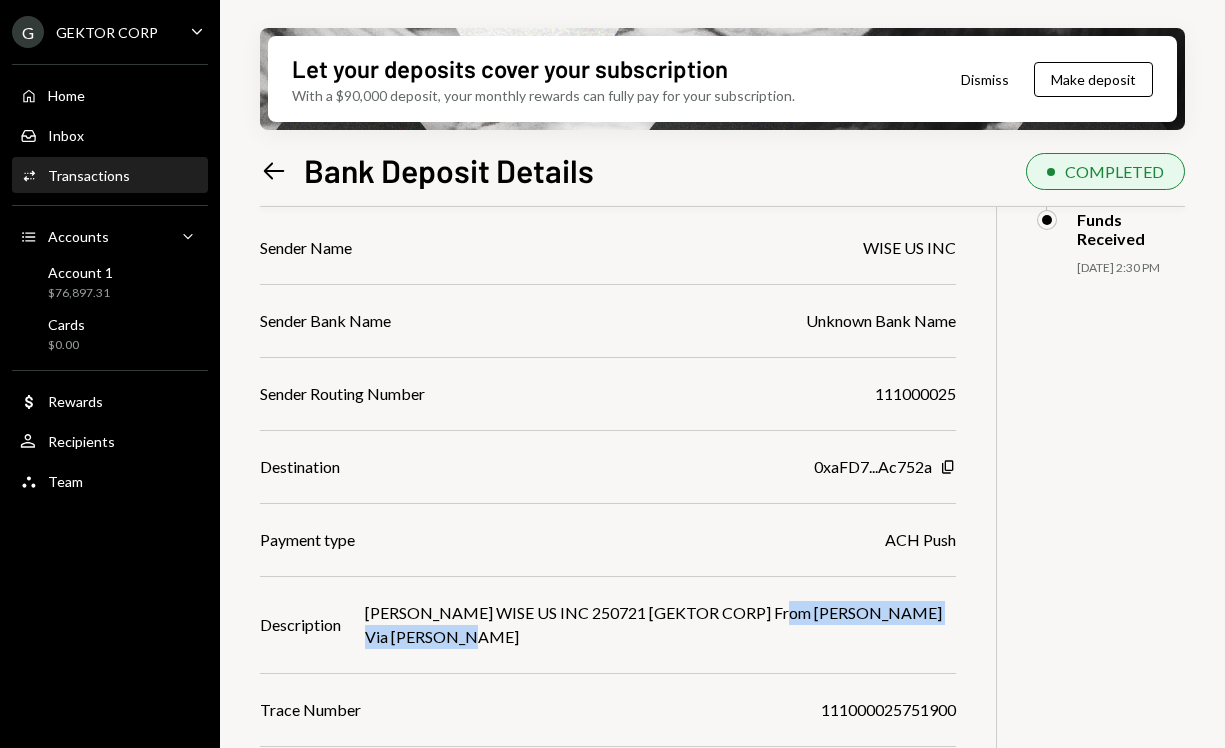drag, startPoint x: 782, startPoint y: 607, endPoint x: 796, endPoint y: 628, distance: 25.23886 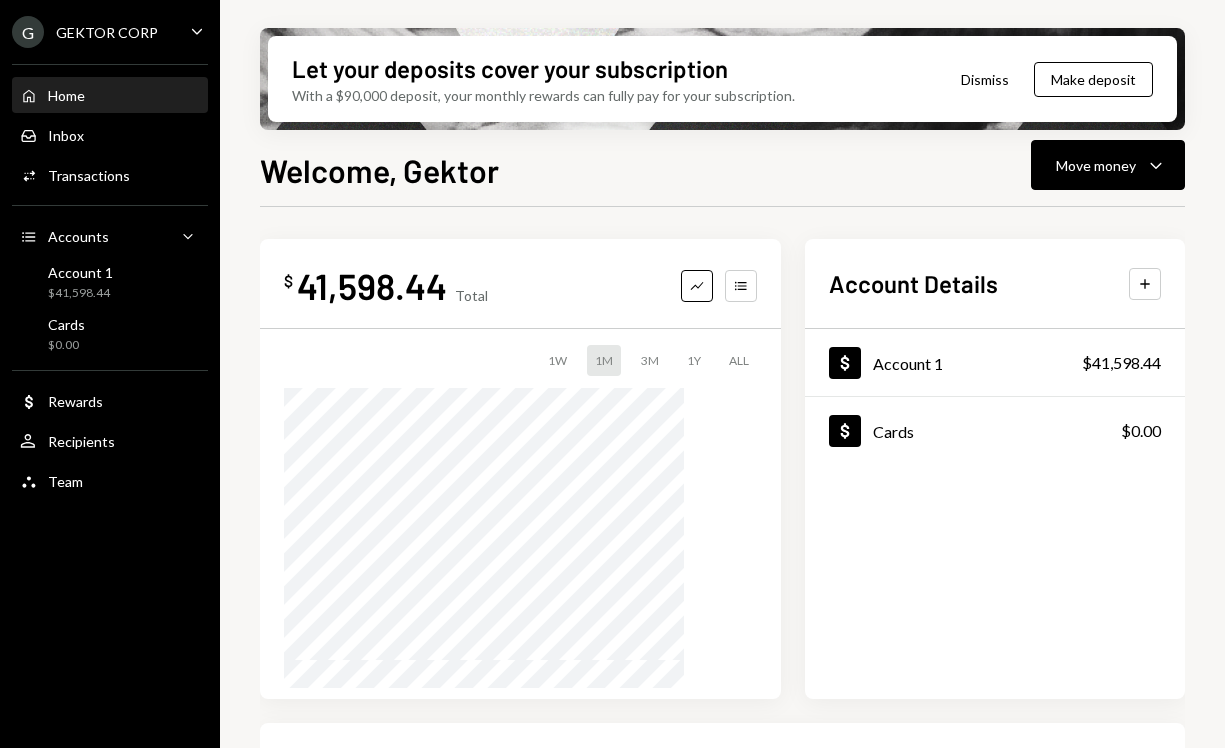 scroll, scrollTop: 0, scrollLeft: 0, axis: both 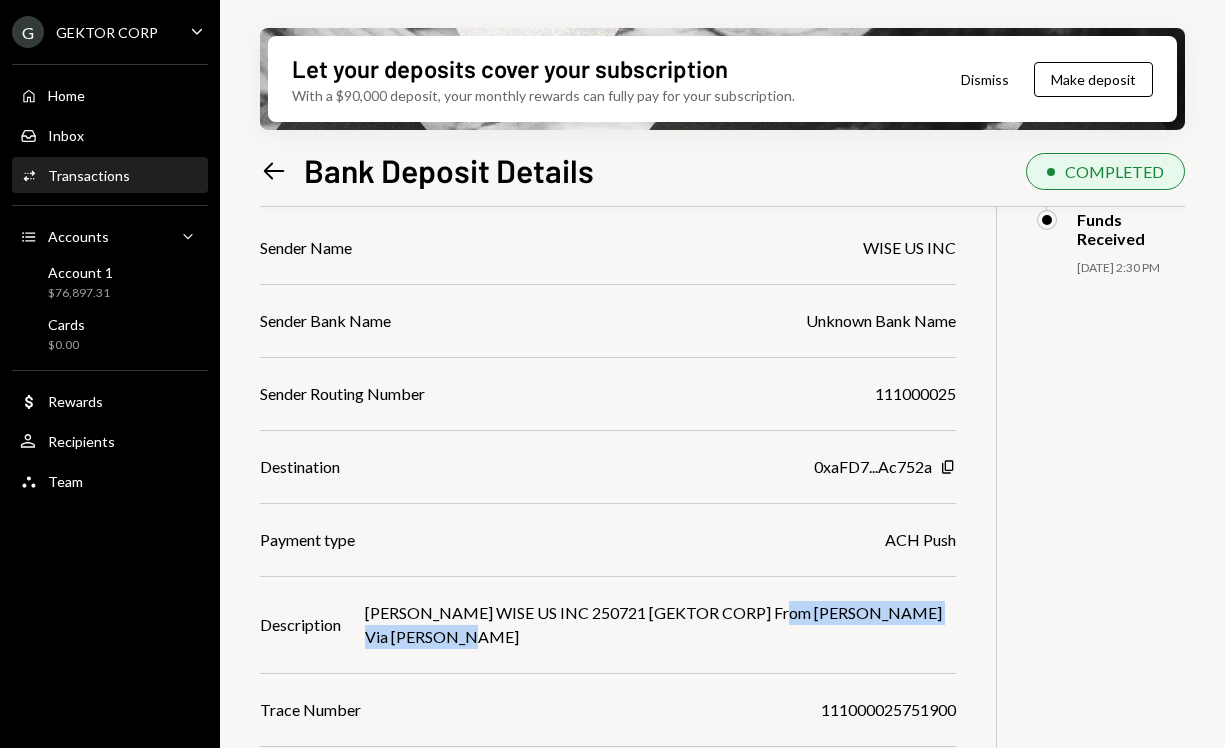 drag, startPoint x: 782, startPoint y: 609, endPoint x: 783, endPoint y: 647, distance: 38.013157 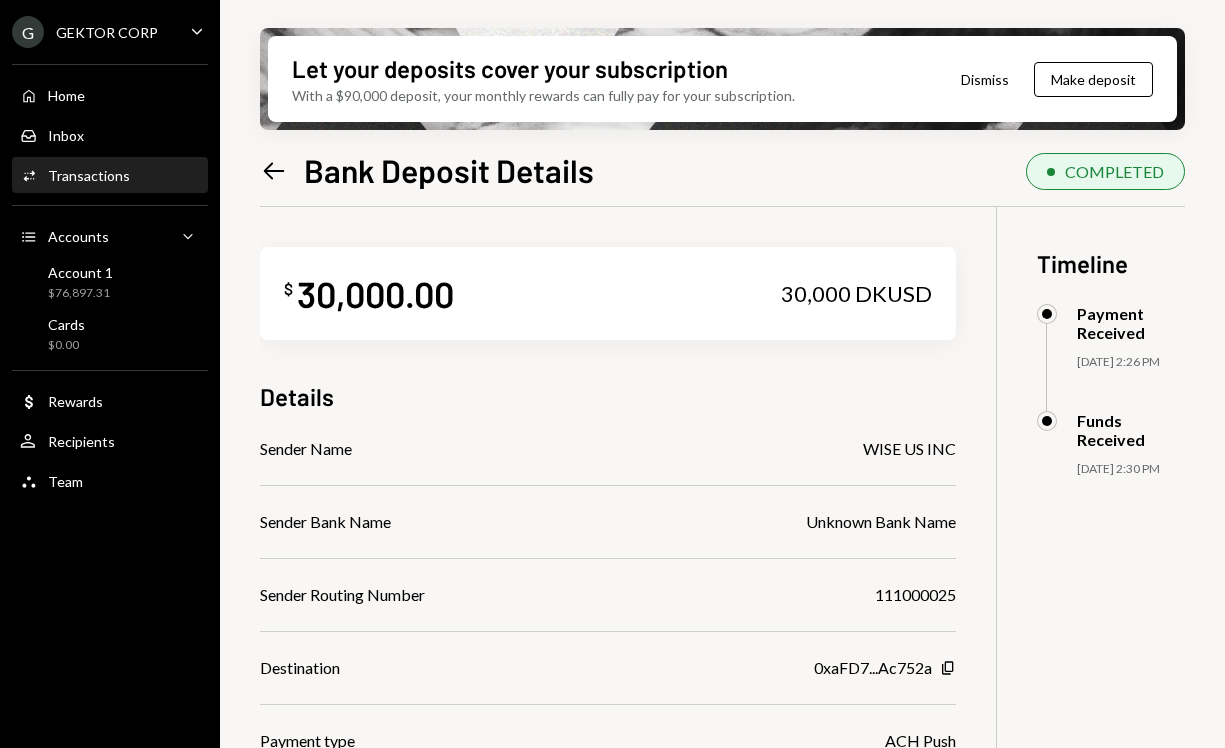 click on "Left Arrow" 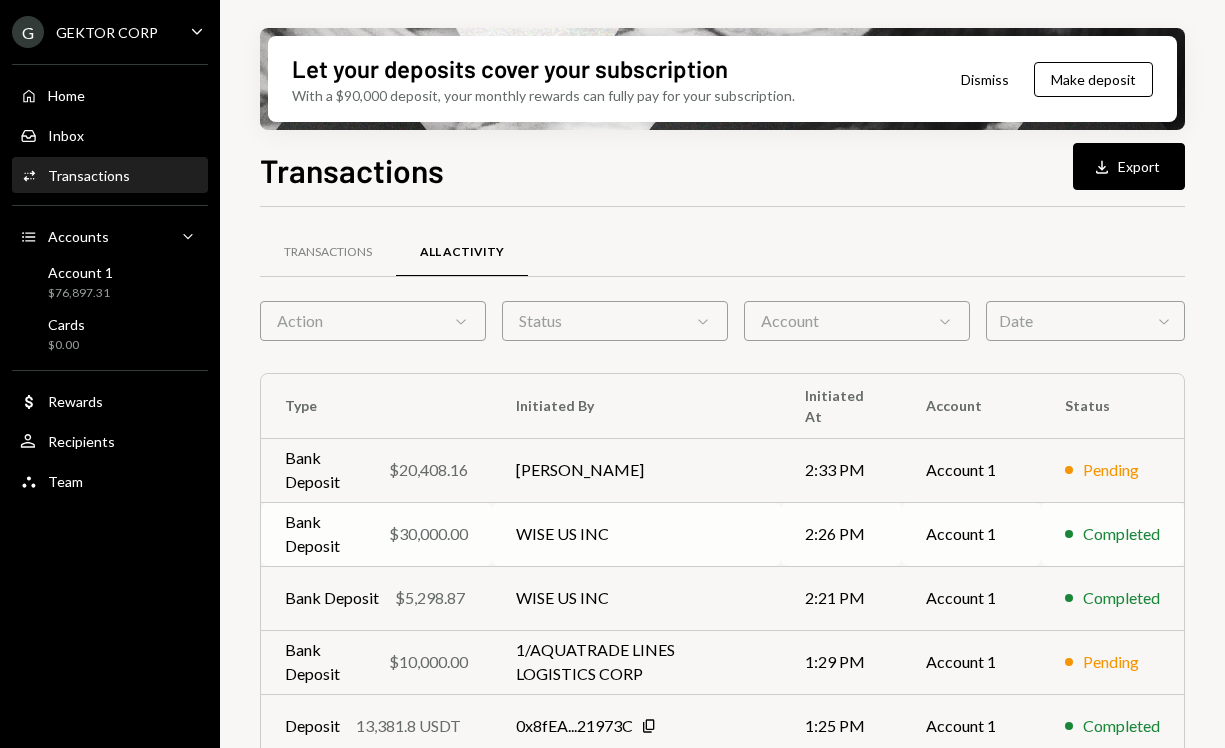 click on "WISE US INC" at bounding box center [637, 534] 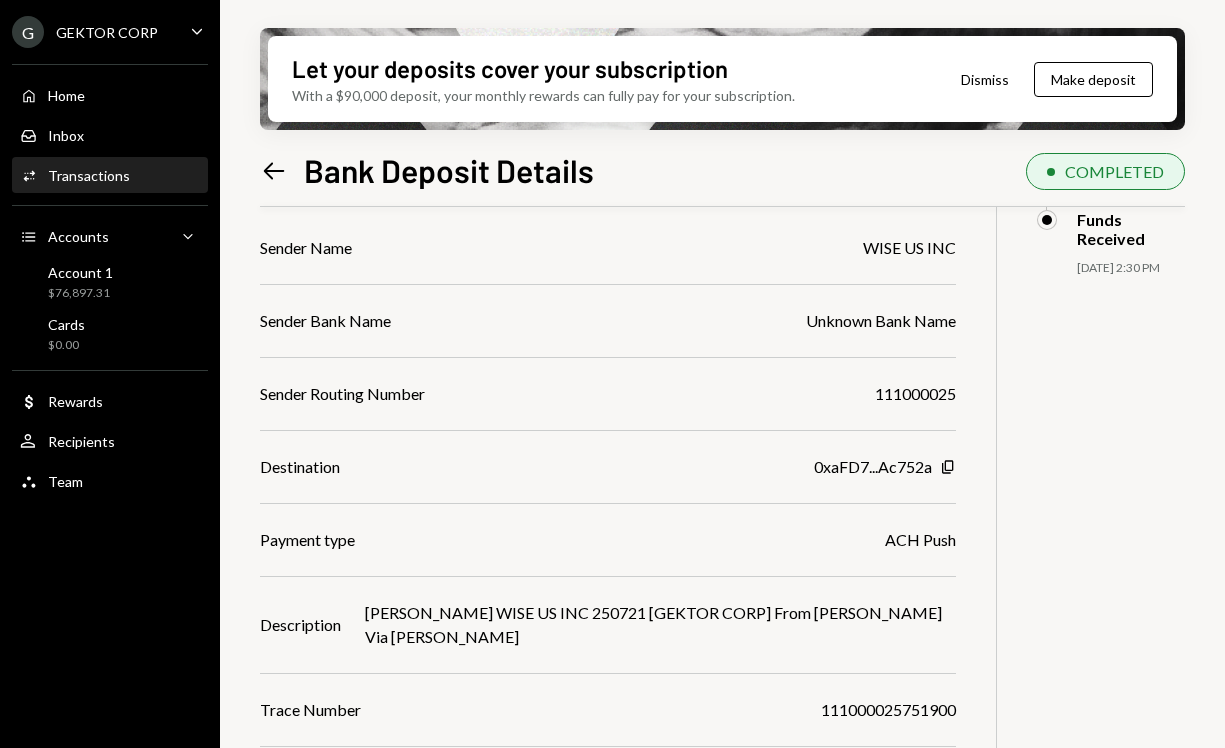 scroll, scrollTop: 0, scrollLeft: 0, axis: both 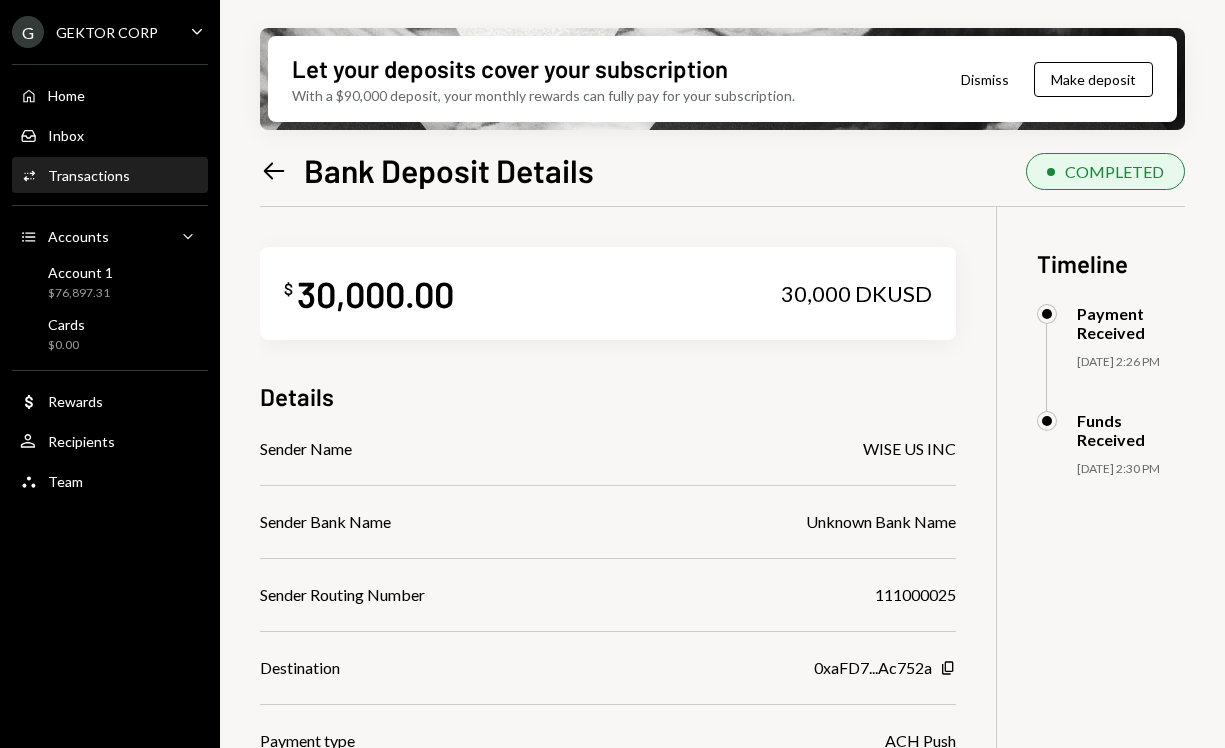 click 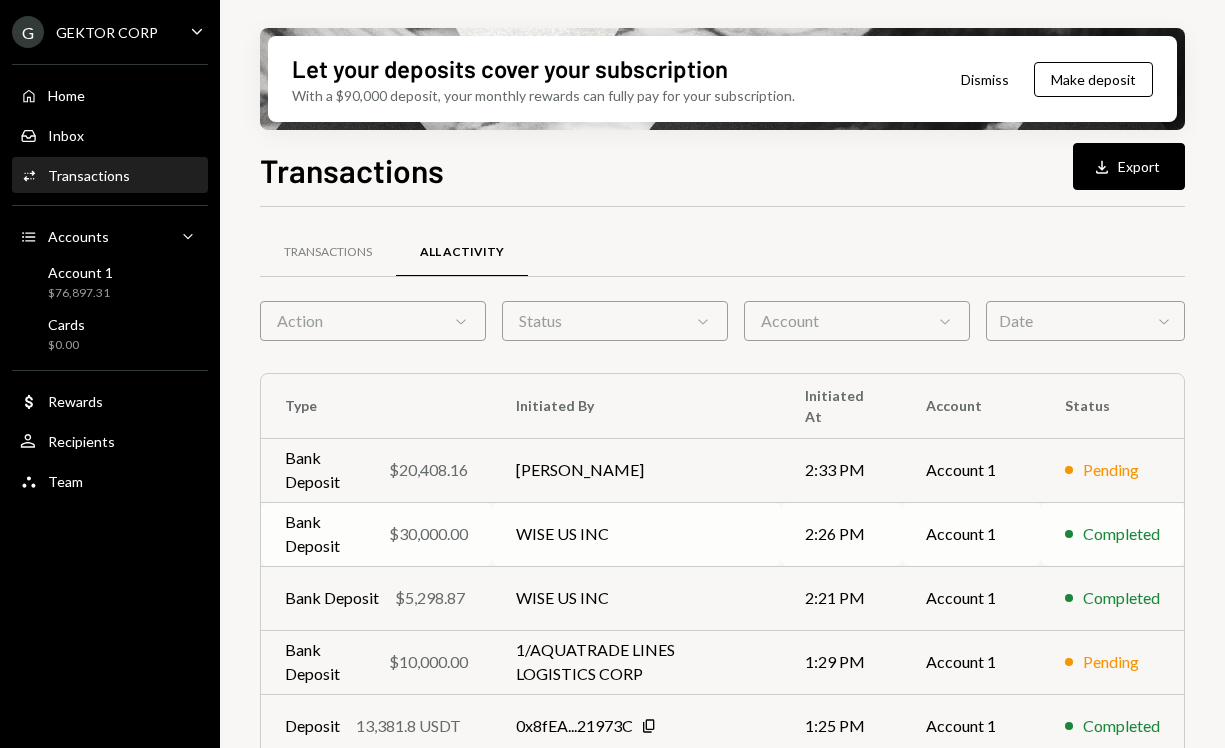 click on "WISE US INC" at bounding box center [637, 534] 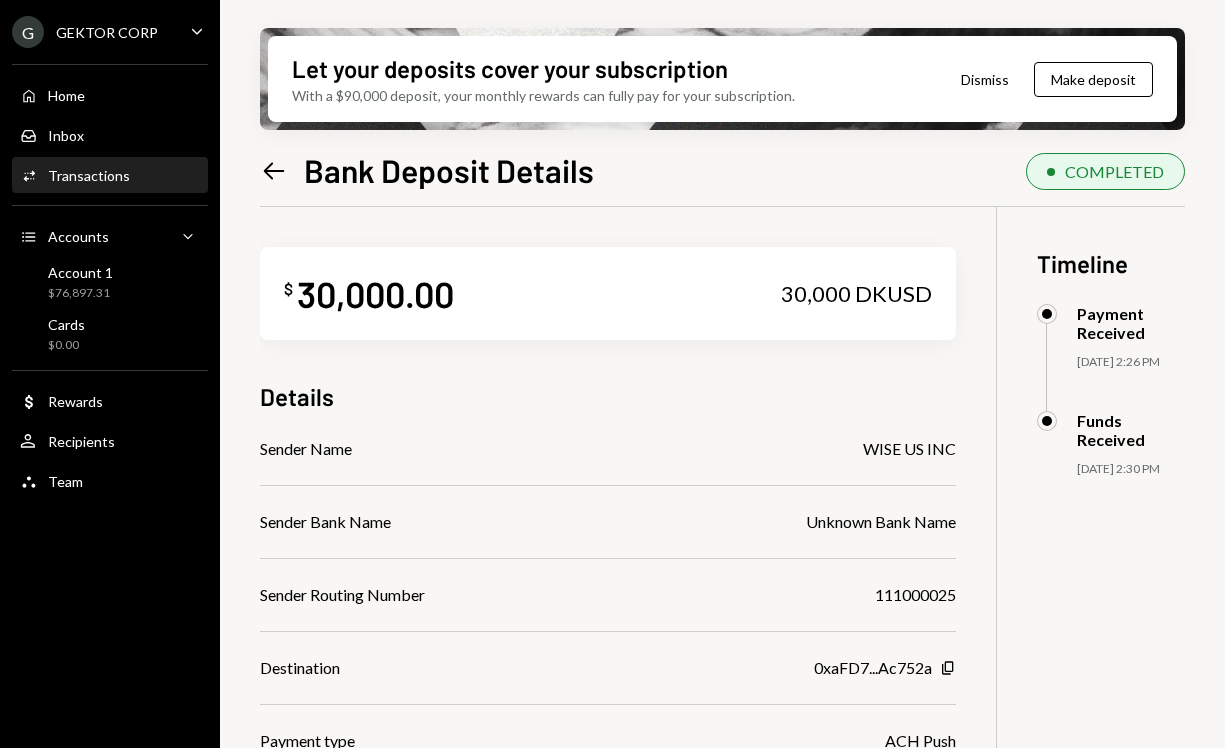 click 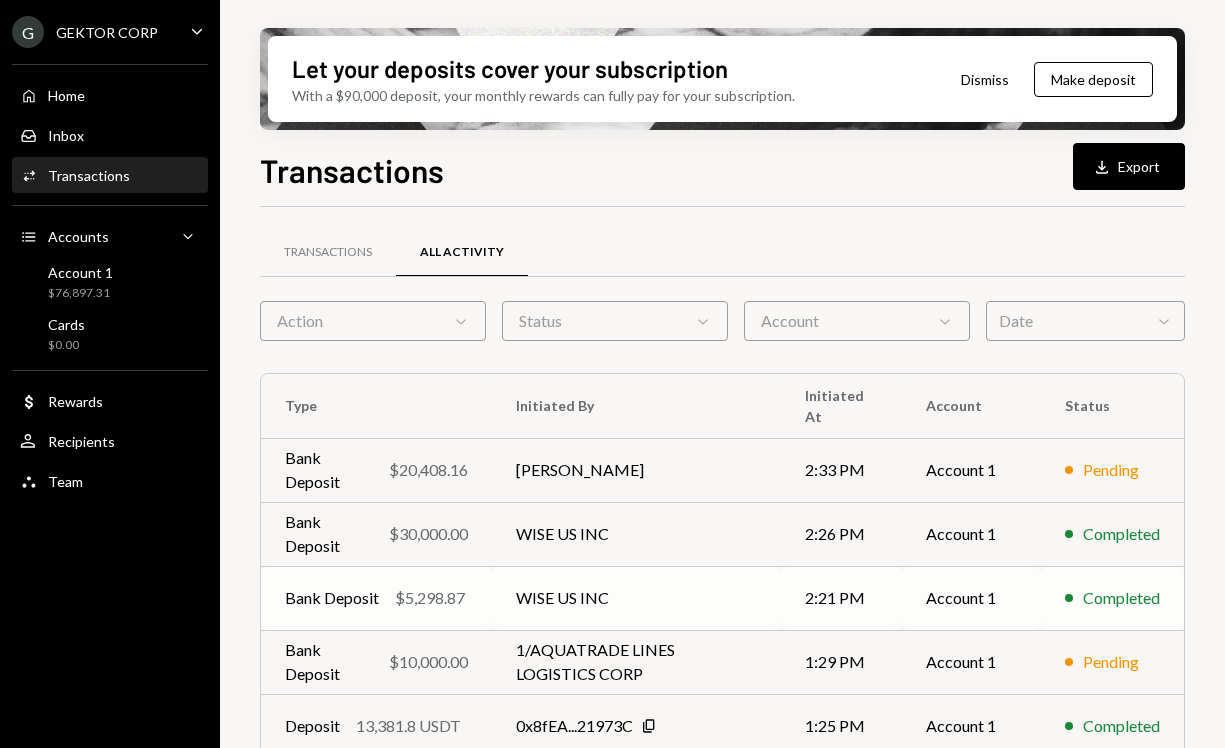 click on "Bank Deposit $5,298.87" at bounding box center (376, 598) 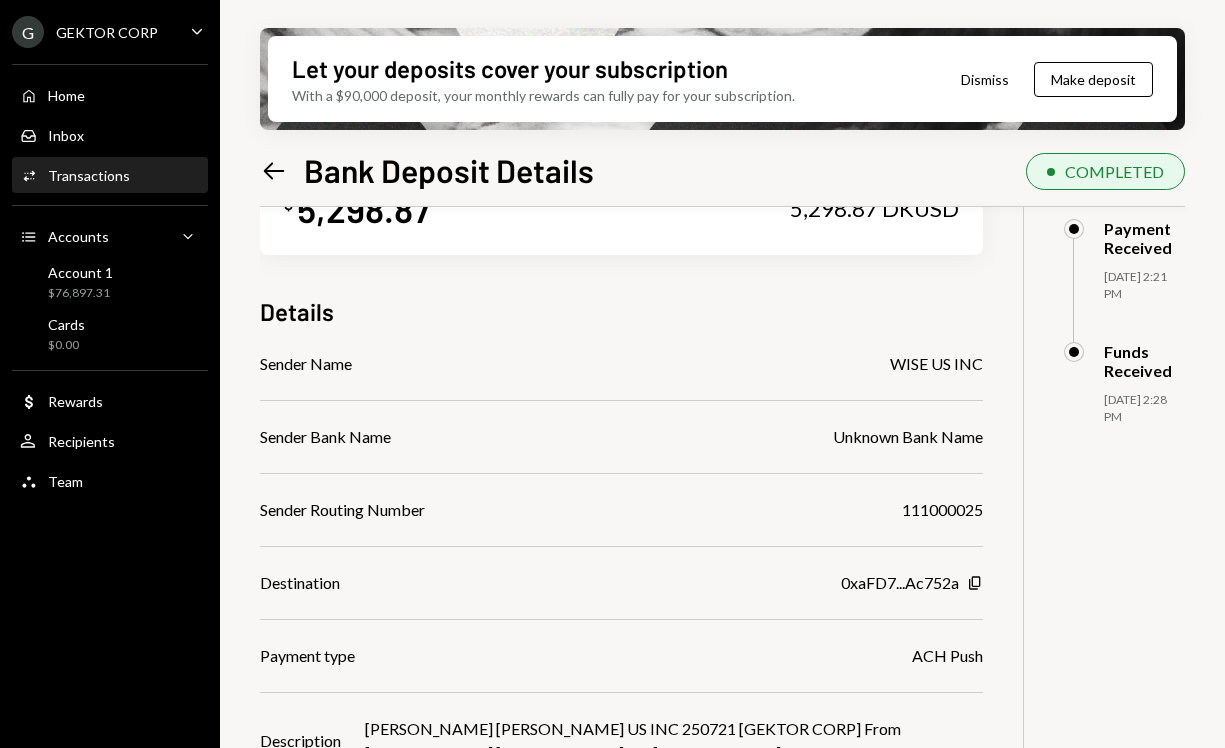 scroll, scrollTop: 201, scrollLeft: 0, axis: vertical 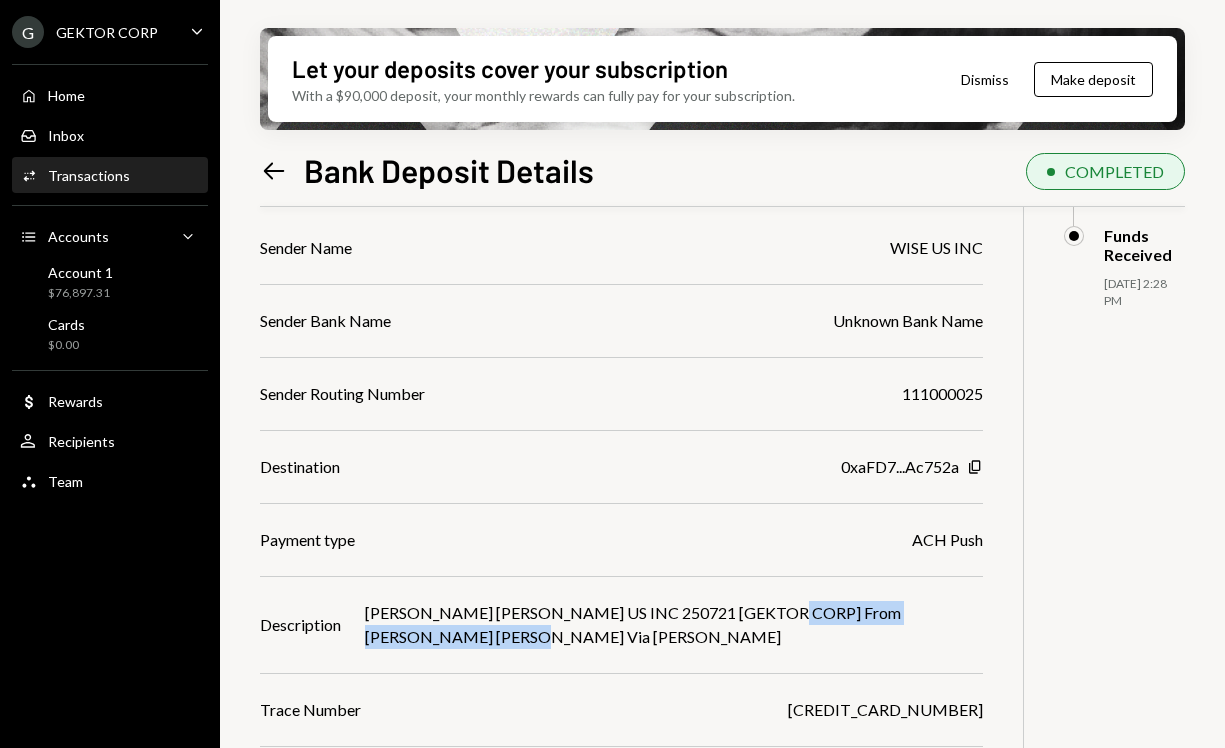 drag, startPoint x: 786, startPoint y: 610, endPoint x: 791, endPoint y: 638, distance: 28.442924 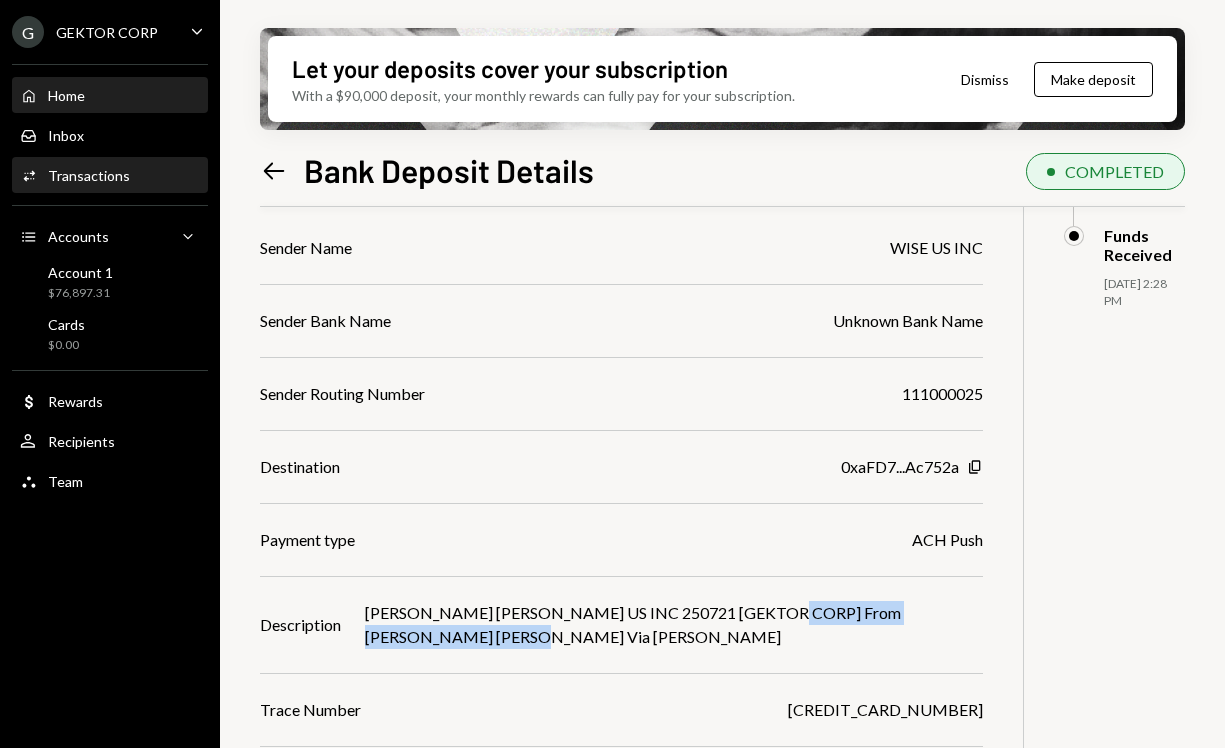 click on "Home Home" at bounding box center [110, 96] 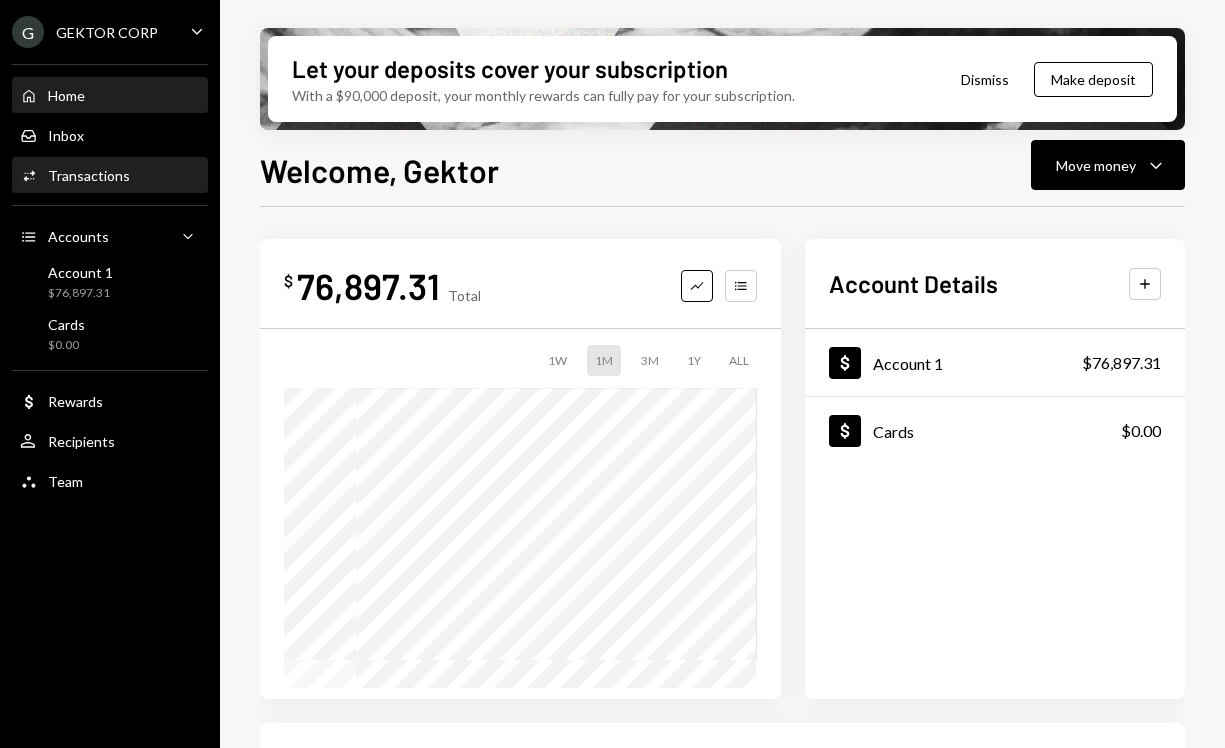 click on "Transactions" at bounding box center [89, 175] 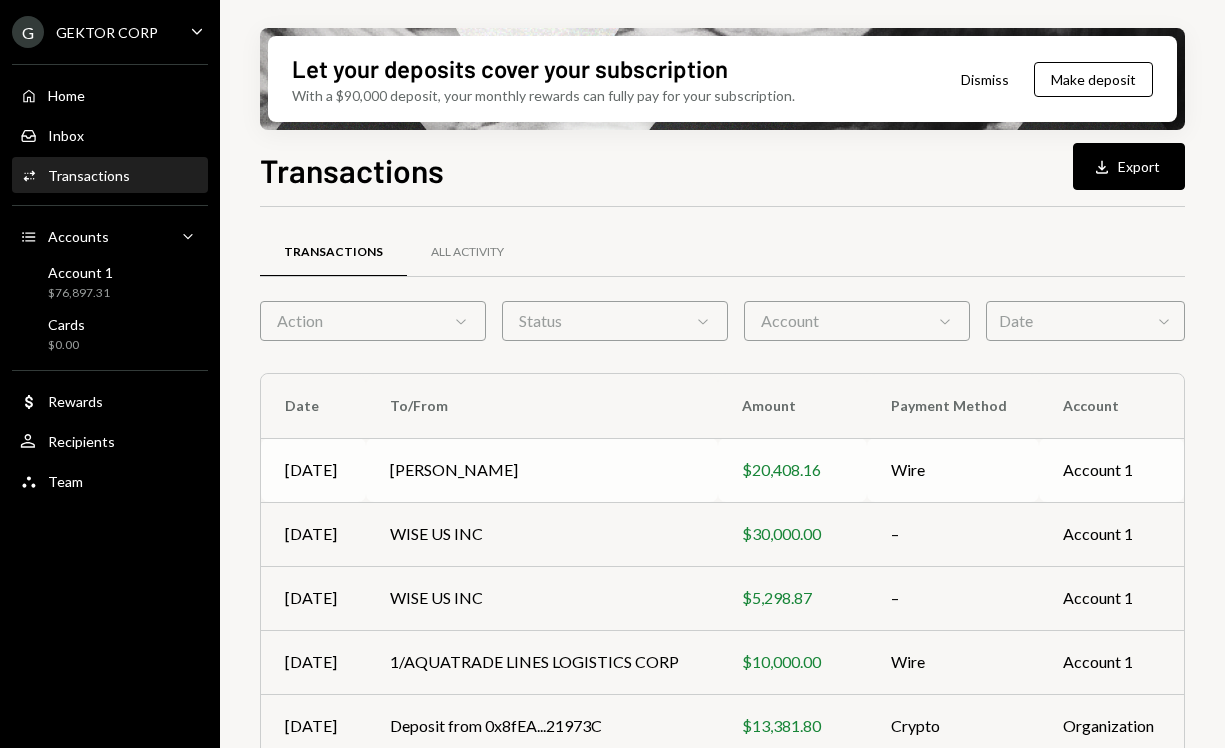 click on "[PERSON_NAME]" at bounding box center (542, 470) 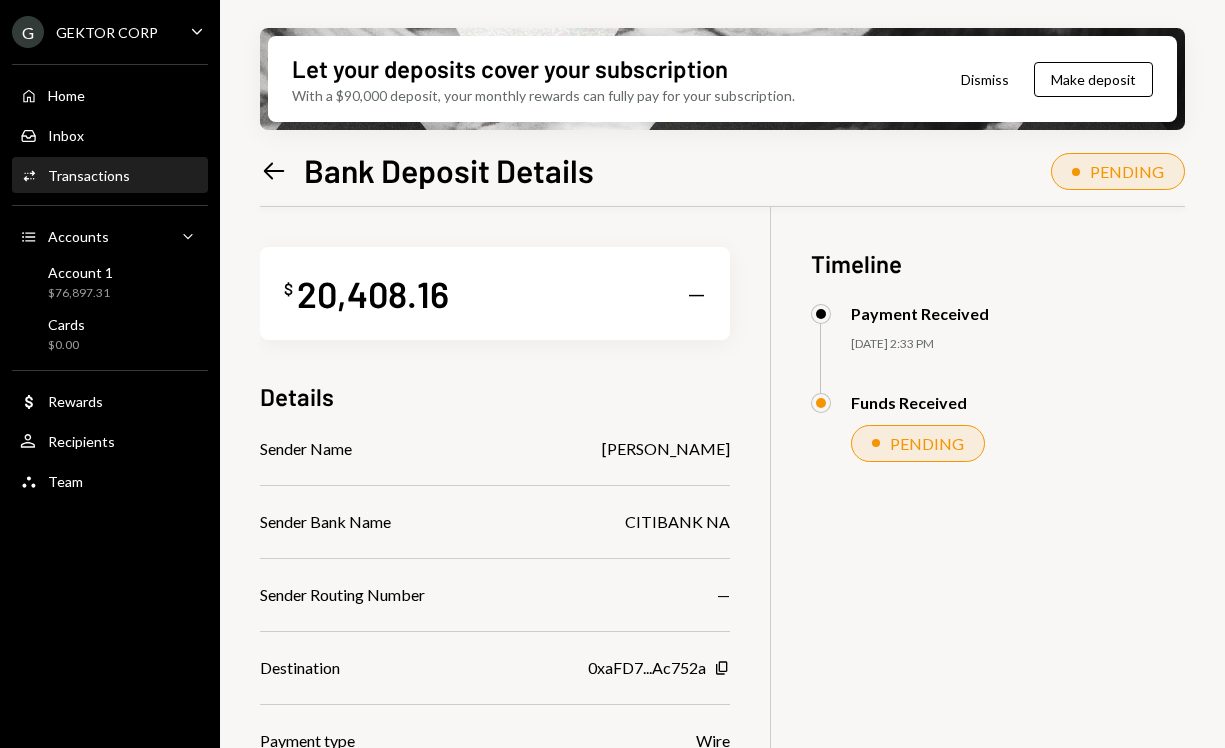 scroll, scrollTop: 177, scrollLeft: 0, axis: vertical 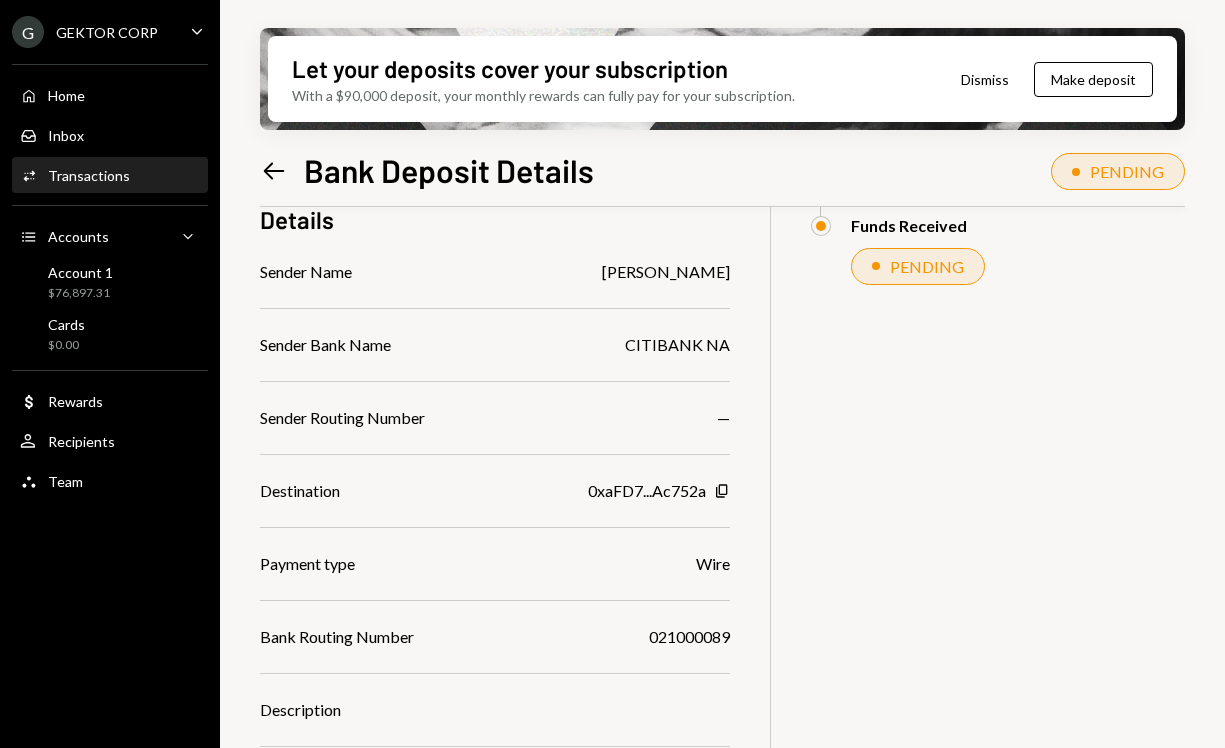 drag, startPoint x: 581, startPoint y: 267, endPoint x: 732, endPoint y: 272, distance: 151.08276 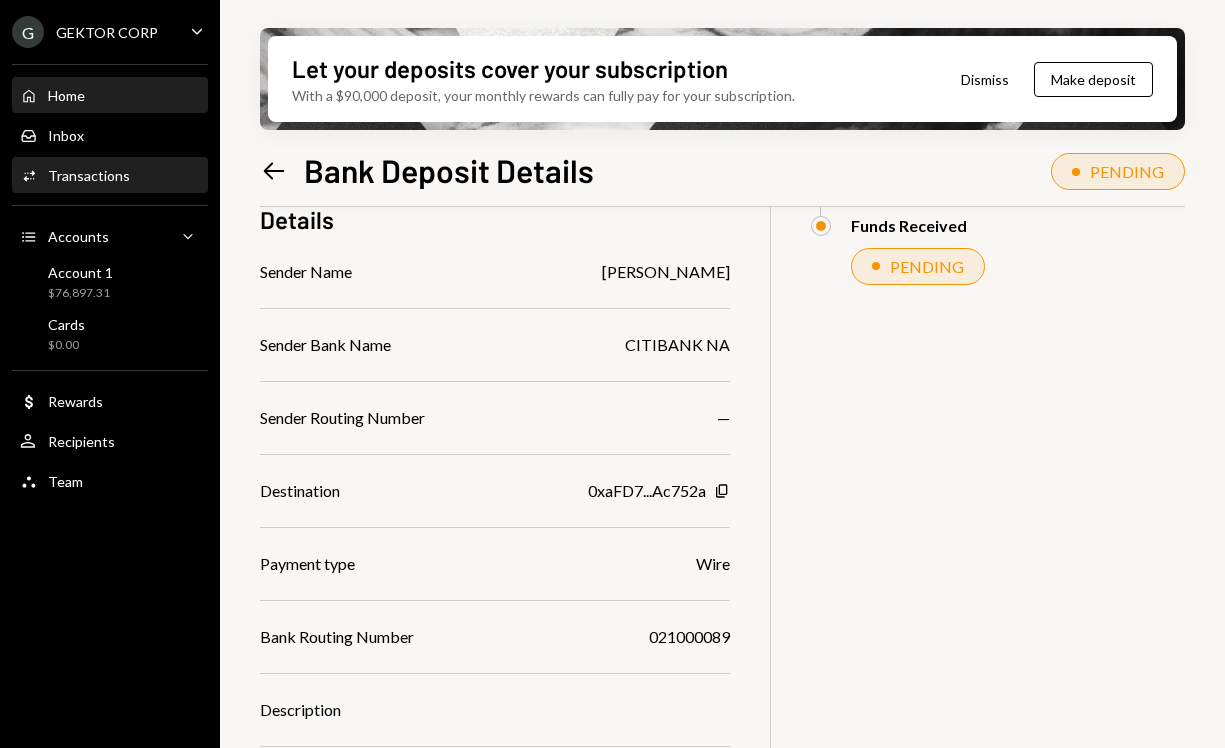 click on "Home Home" at bounding box center [110, 96] 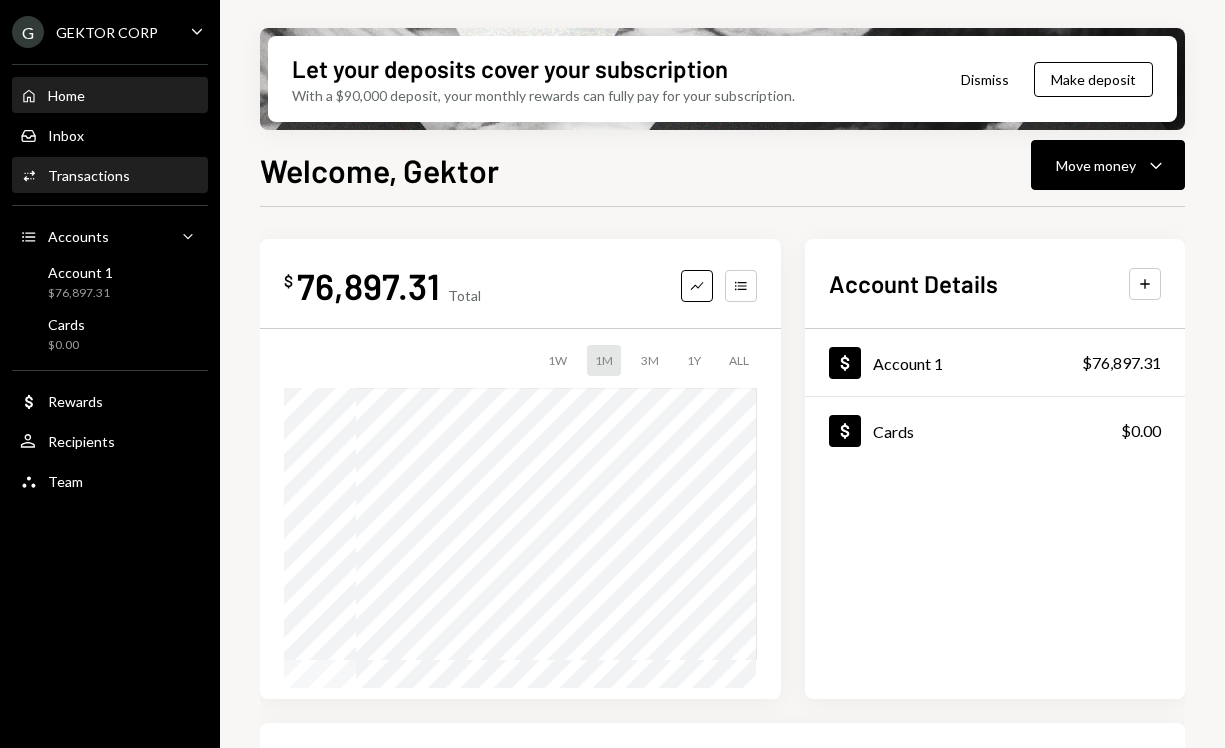 click on "Activities Transactions" at bounding box center (110, 176) 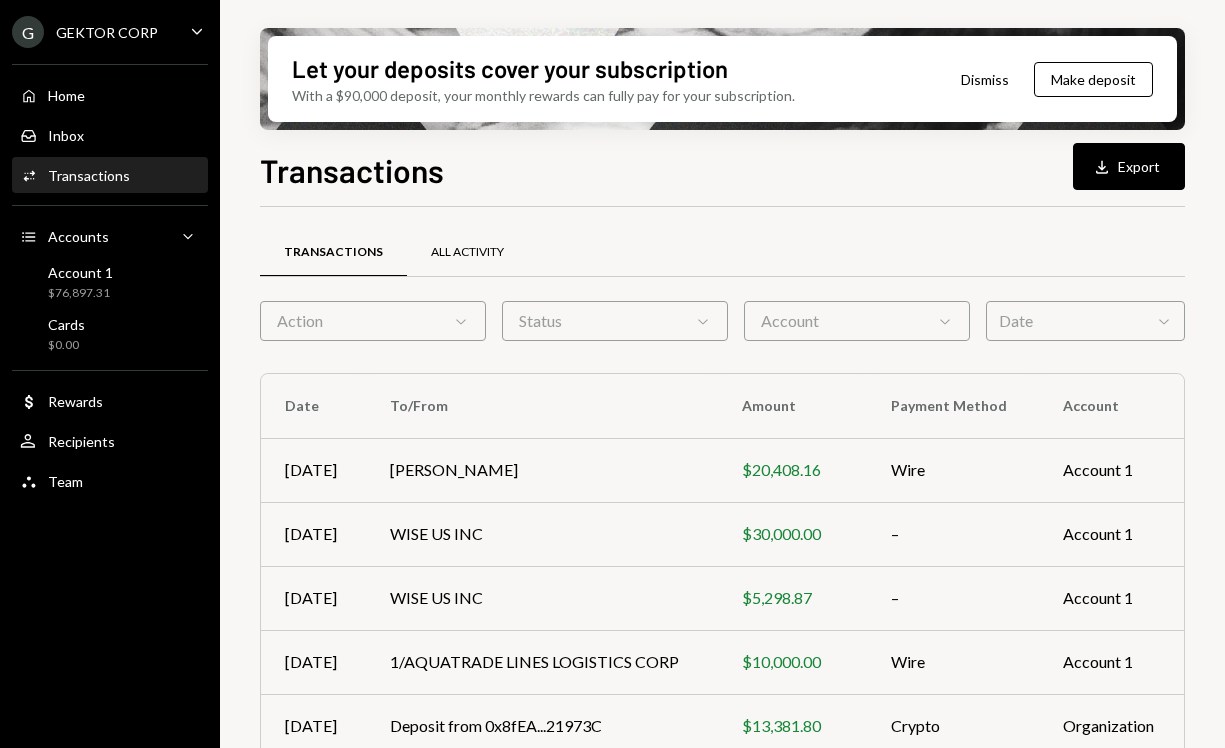 click on "All Activity" at bounding box center (467, 253) 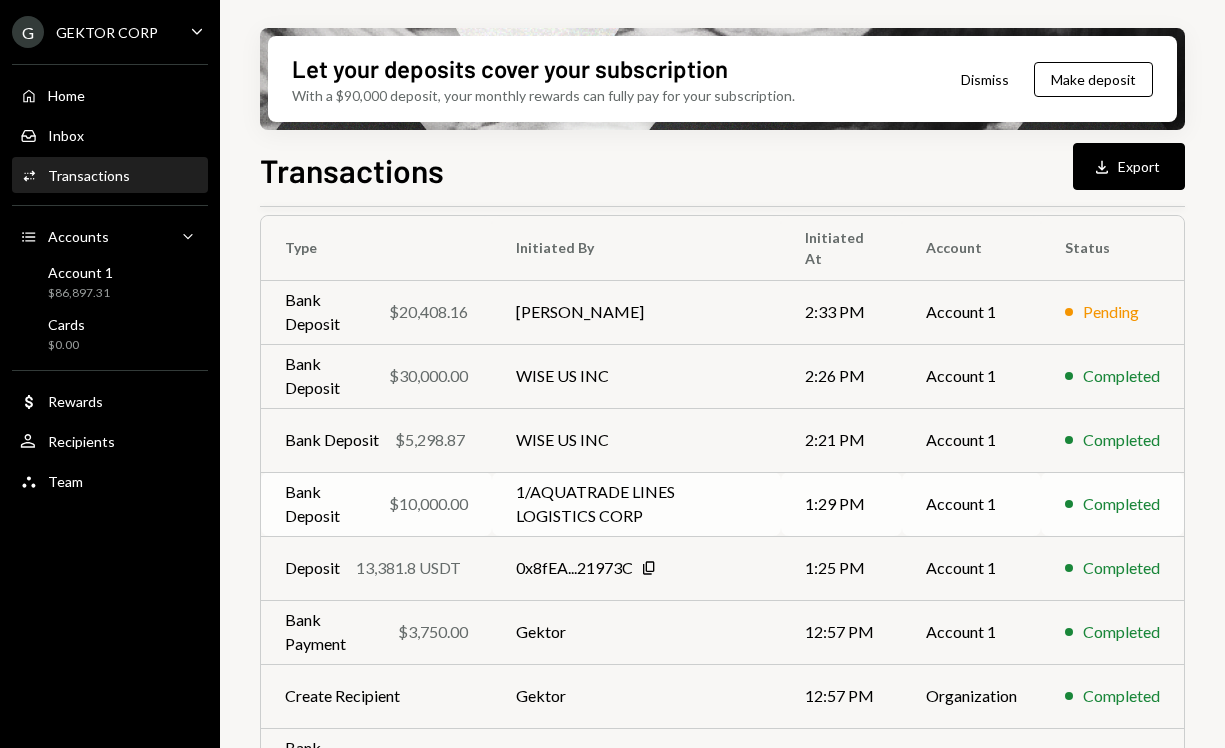 scroll, scrollTop: 391, scrollLeft: 0, axis: vertical 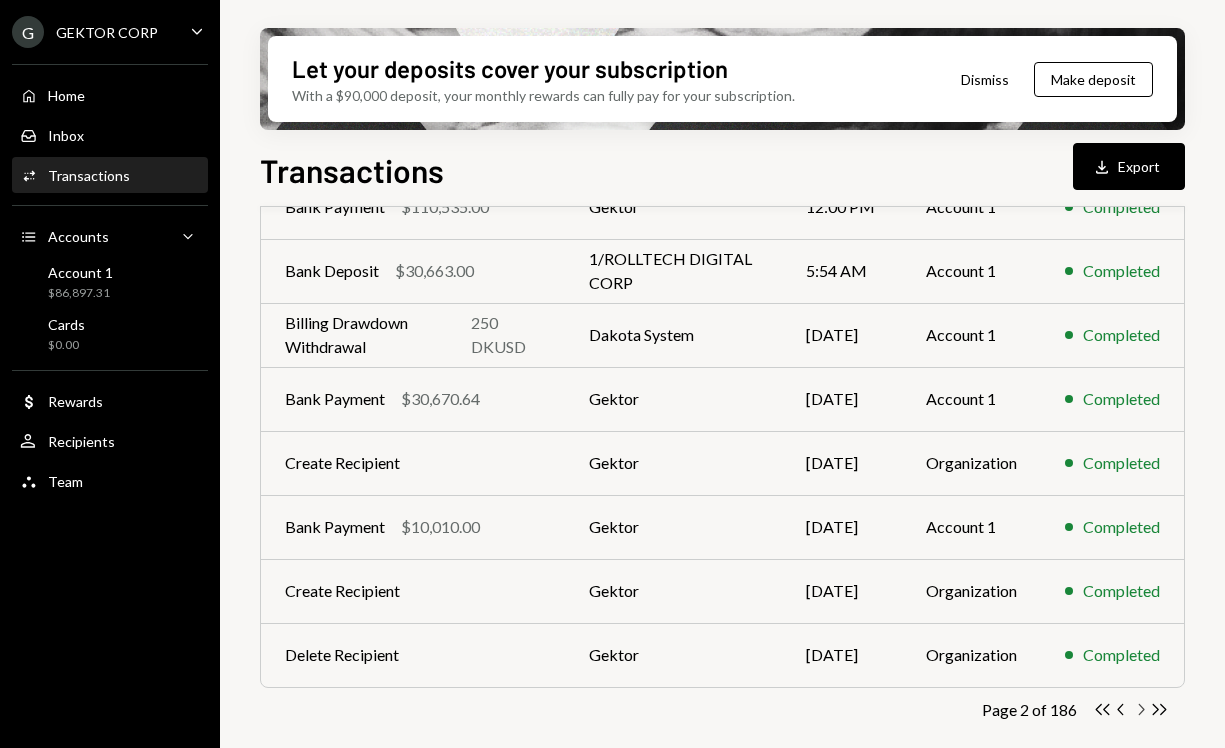 click on "Chevron Right" 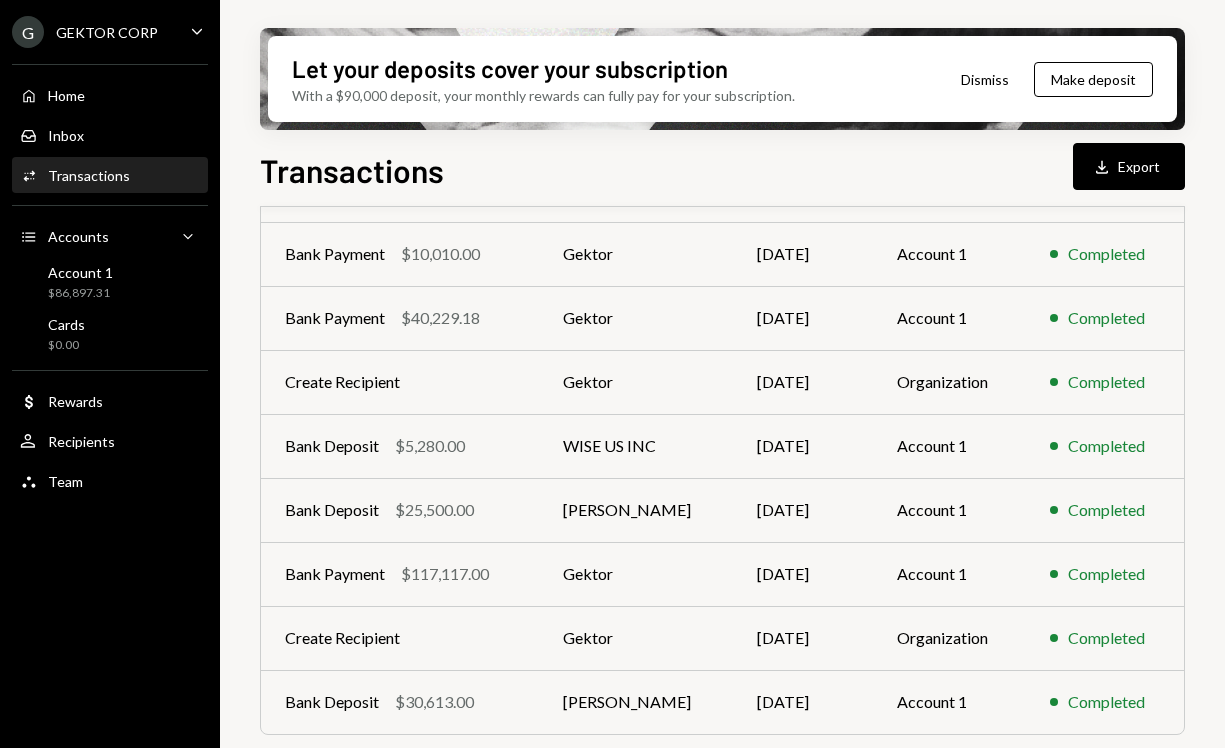 scroll, scrollTop: 391, scrollLeft: 0, axis: vertical 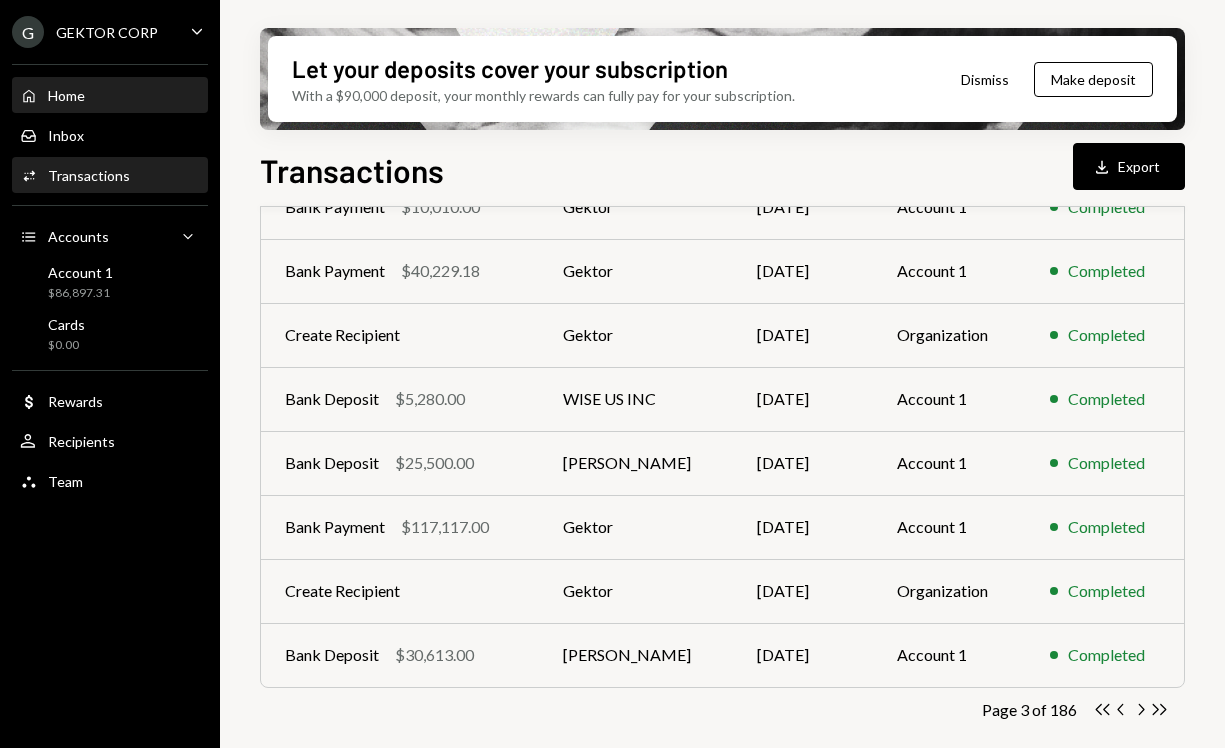 click on "Home Home" at bounding box center [110, 96] 